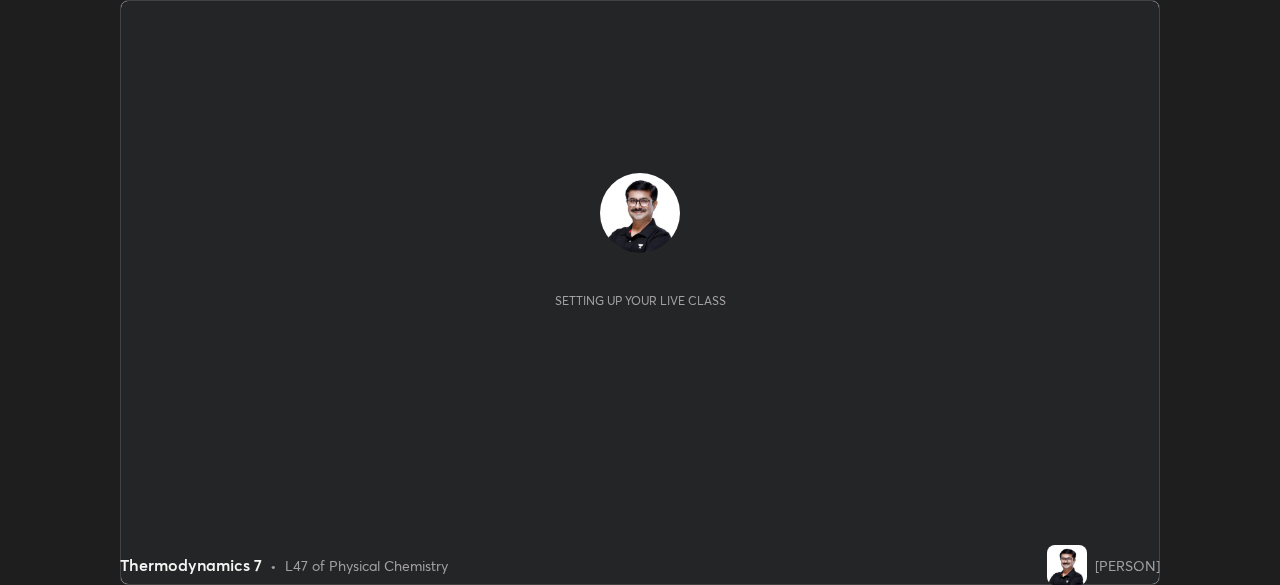 scroll, scrollTop: 0, scrollLeft: 0, axis: both 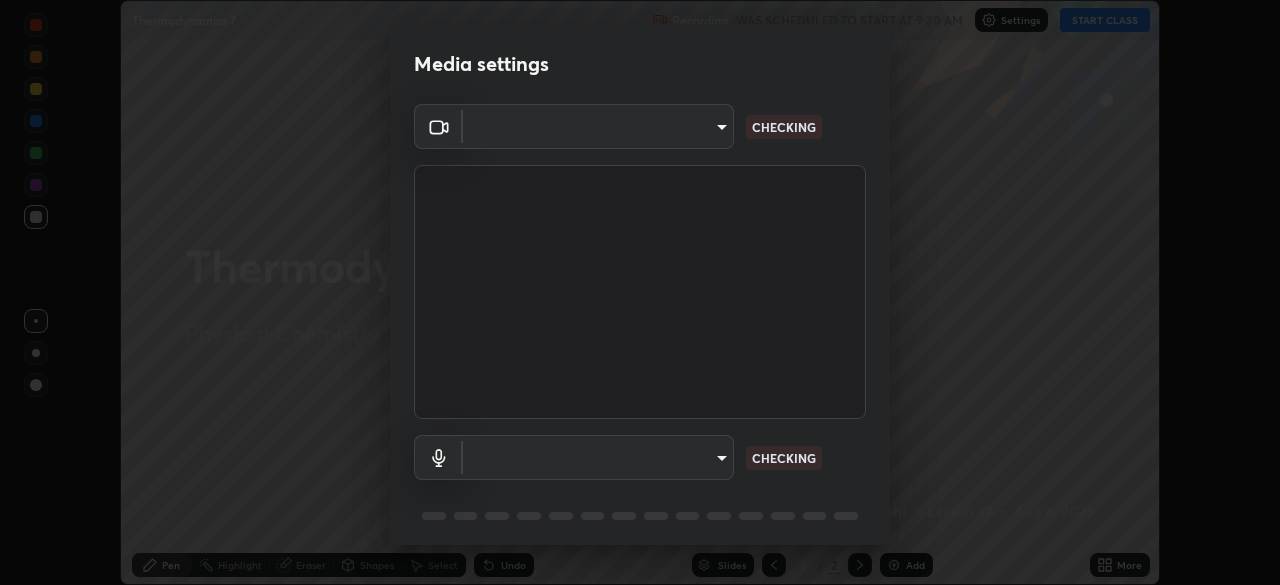 click on "Erase all Thermodynamics 7 Recording WAS SCHEDULED TO START AT 9:30 AM Settings START CLASS Setting up your live class Thermodynamics 7 • L47 of Physical Chemistry [PERSON] Pen Highlight Eraser Shapes Select Undo Slides 3 / 19 Add More No doubts shared Encourage your learners to ask a doubt for better clarity Report an issue Reason for reporting Buffering Chat not working Audio - Video sync issue Educator video quality low ​ Attach an image Report" at bounding box center (640, 292) 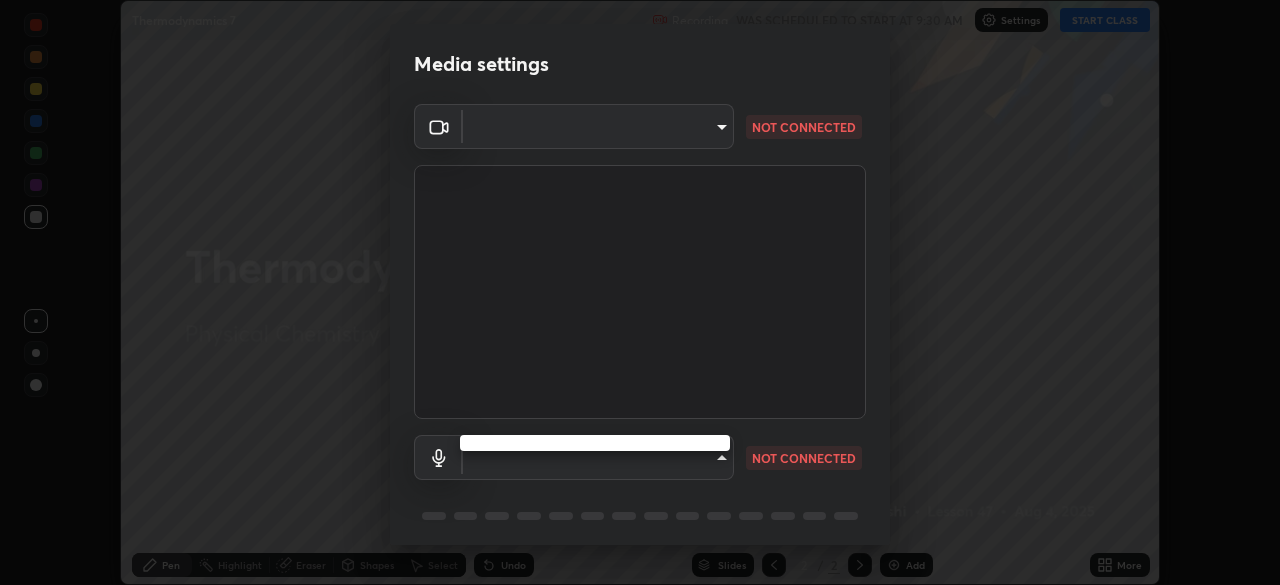 type on "3b389ede9ae18524dc0bcfbedd46670510f6fd5fbd4be97f07512a464c10e831" 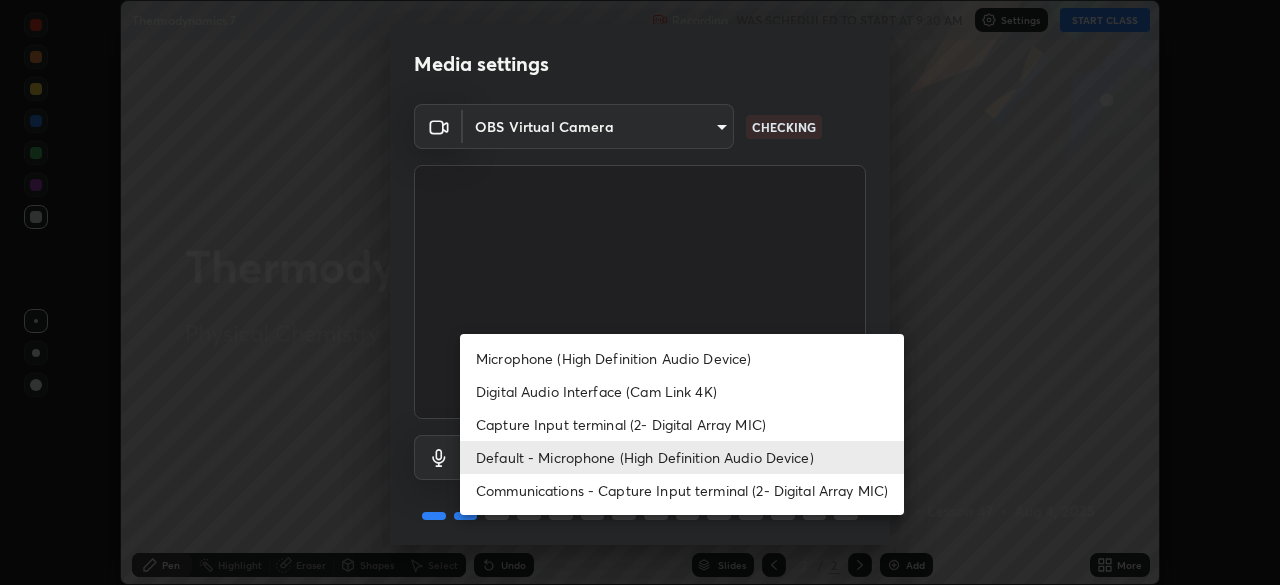 click on "Default - Microphone (High Definition Audio Device)" at bounding box center (682, 457) 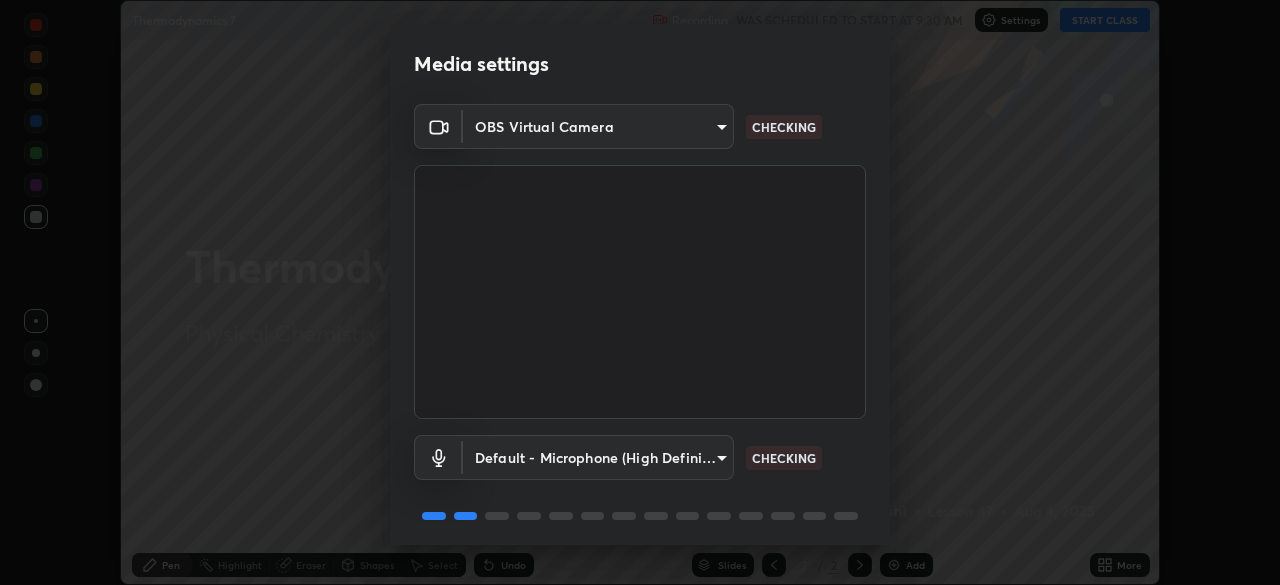 click on "Erase all Thermodynamics 7 Recording WAS SCHEDULED TO START AT  9:30 AM Settings START CLASS Setting up your live class Thermodynamics 7 • L47 of Physical Chemistry Manish Joshi Pen Highlight Eraser Shapes Select Undo Slides 2 / 2 Add More No doubts shared Encourage your learners to ask a doubt for better clarity Report an issue Reason for reporting Buffering Chat not working Audio - Video sync issue Educator video quality low ​ Attach an image Report Media settings OBS Virtual Camera 3b389ede9ae18524dc0bcfbedd46670510f6fd5fbd4be97f07512a464c10e831 CHECKING Default - Microphone (High Definition Audio Device) default CHECKING 1 / 5 Next" at bounding box center [640, 292] 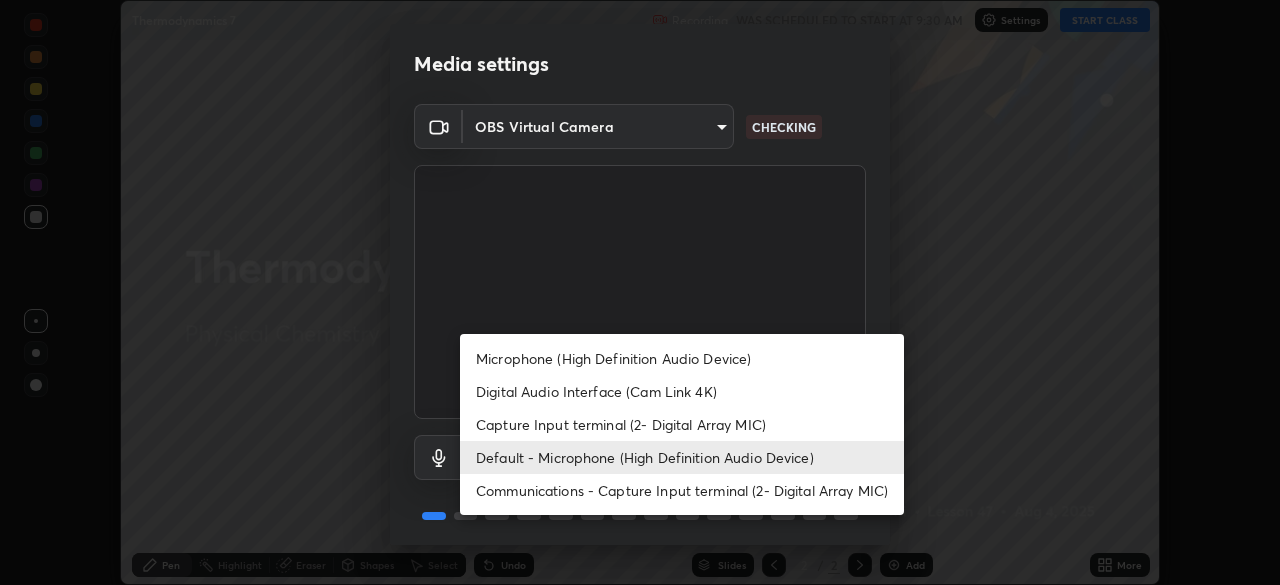 click on "Microphone (High Definition Audio Device)" at bounding box center (682, 358) 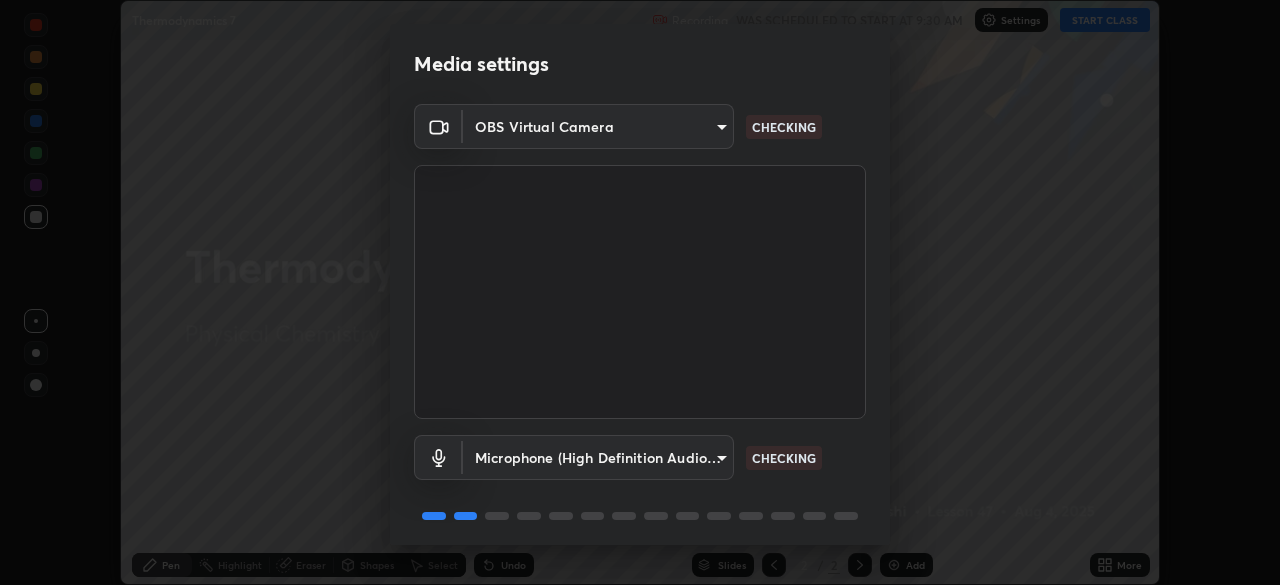 click on "Erase all Thermodynamics 7 Recording WAS SCHEDULED TO START AT  9:30 AM Settings START CLASS Setting up your live class Thermodynamics 7 • L47 of Physical Chemistry Manish Joshi Pen Highlight Eraser Shapes Select Undo Slides 2 / 2 Add More No doubts shared Encourage your learners to ask a doubt for better clarity Report an issue Reason for reporting Buffering Chat not working Audio - Video sync issue Educator video quality low ​ Attach an image Report Media settings OBS Virtual Camera 3b389ede9ae18524dc0bcfbedd46670510f6fd5fbd4be97f07512a464c10e831 CHECKING Microphone (High Definition Audio Device) bc5ab79c056f1a7337d830b8256c338c2d48023b21820843a16be83b494cbd8b CHECKING 1 / 5 Next" at bounding box center (640, 292) 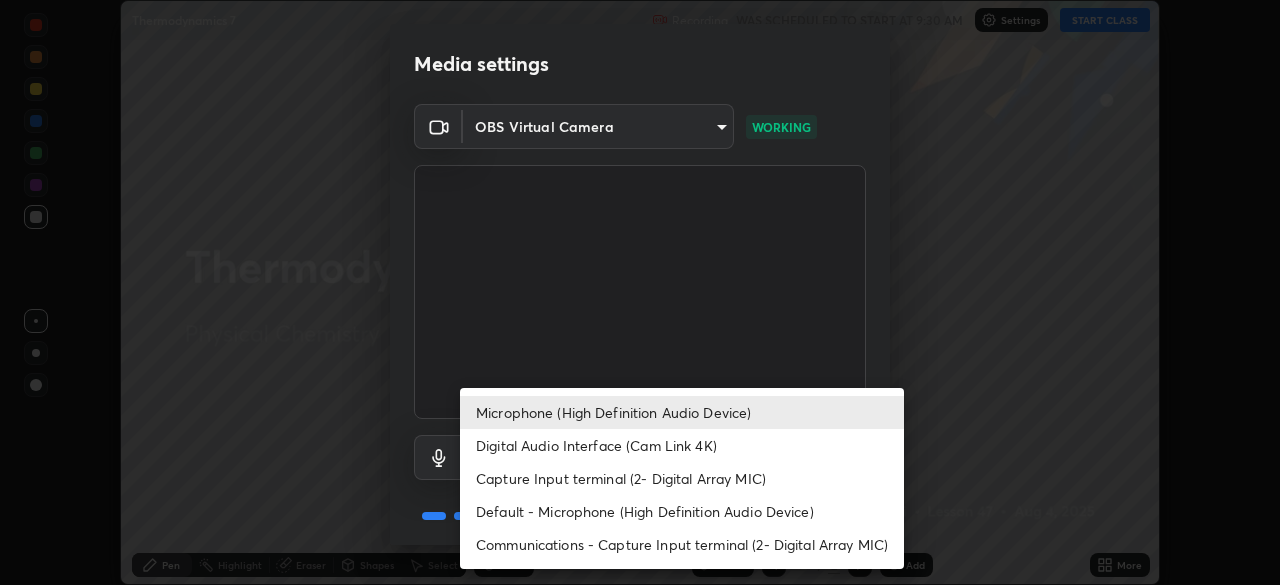 click on "Default - Microphone (High Definition Audio Device)" at bounding box center (682, 511) 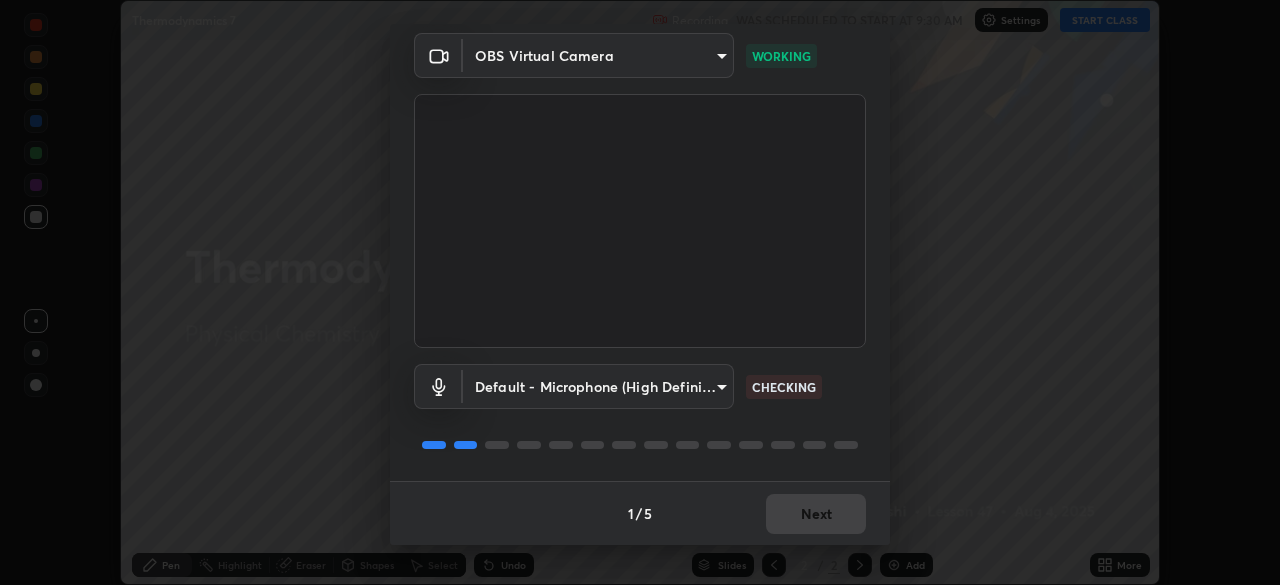 scroll, scrollTop: 68, scrollLeft: 0, axis: vertical 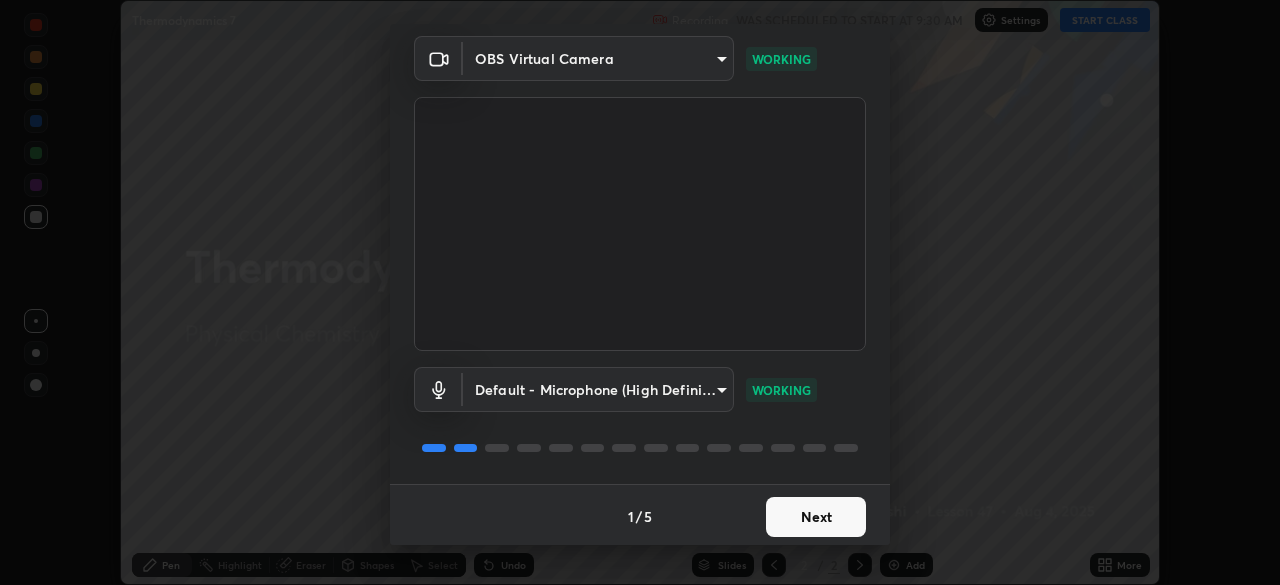 click on "Next" at bounding box center [816, 517] 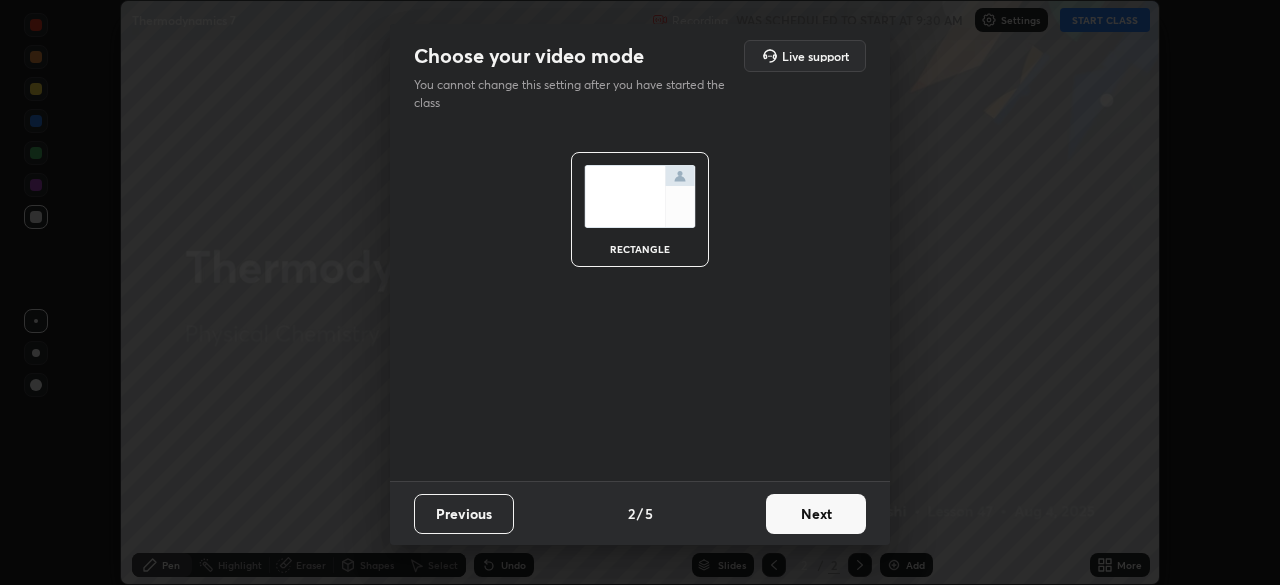 click on "Next" at bounding box center (816, 514) 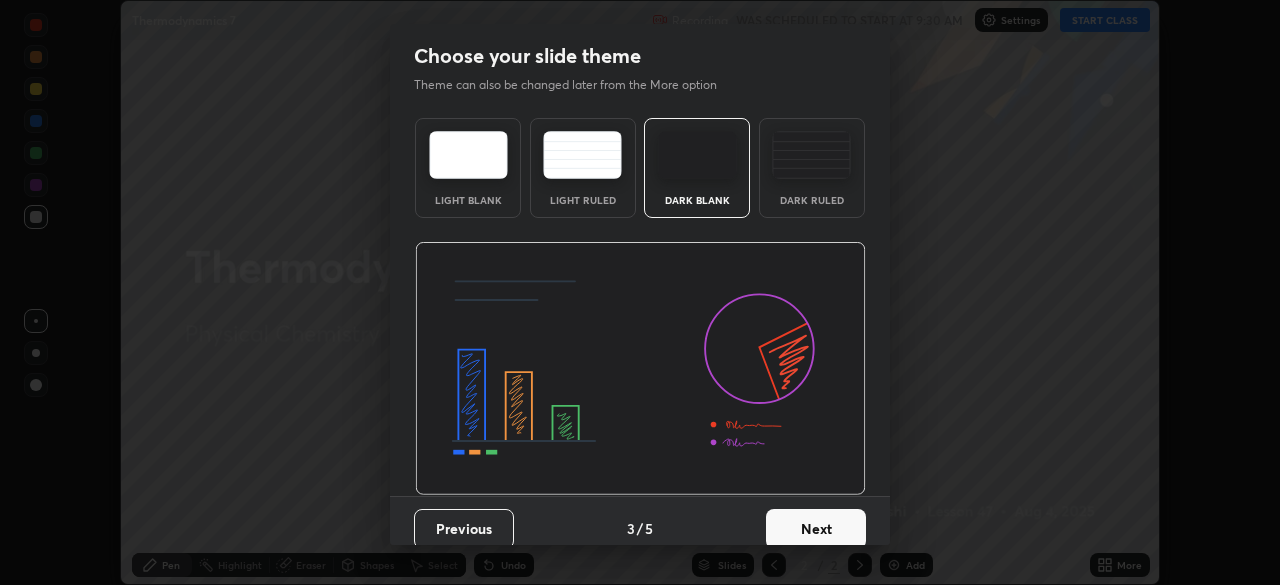 scroll, scrollTop: 15, scrollLeft: 0, axis: vertical 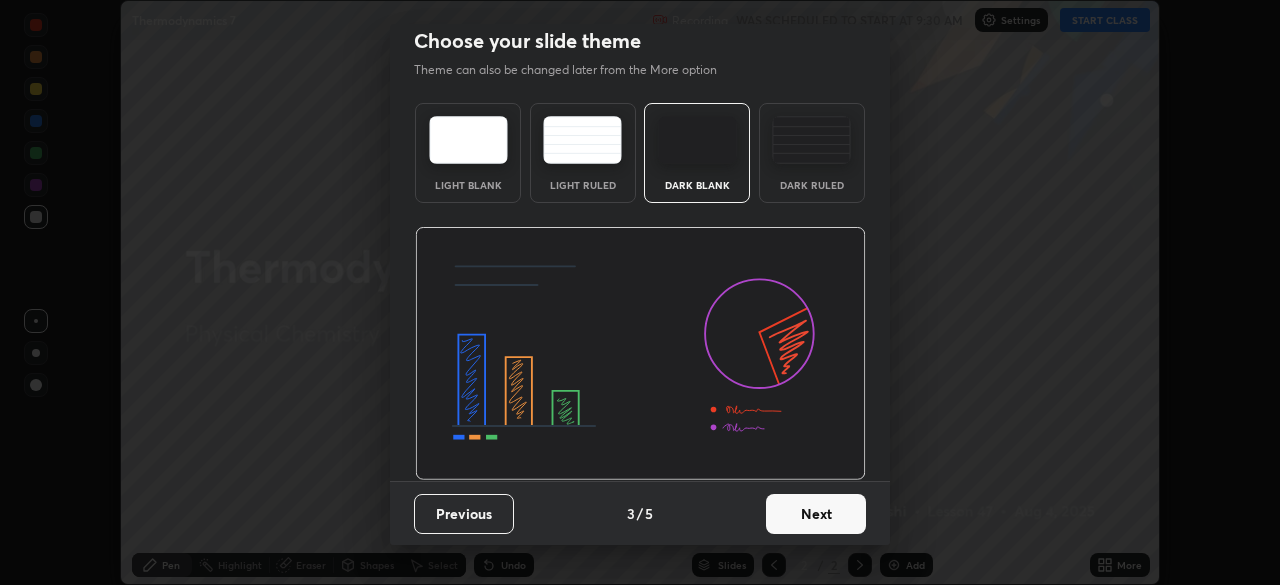 click on "Next" at bounding box center [816, 514] 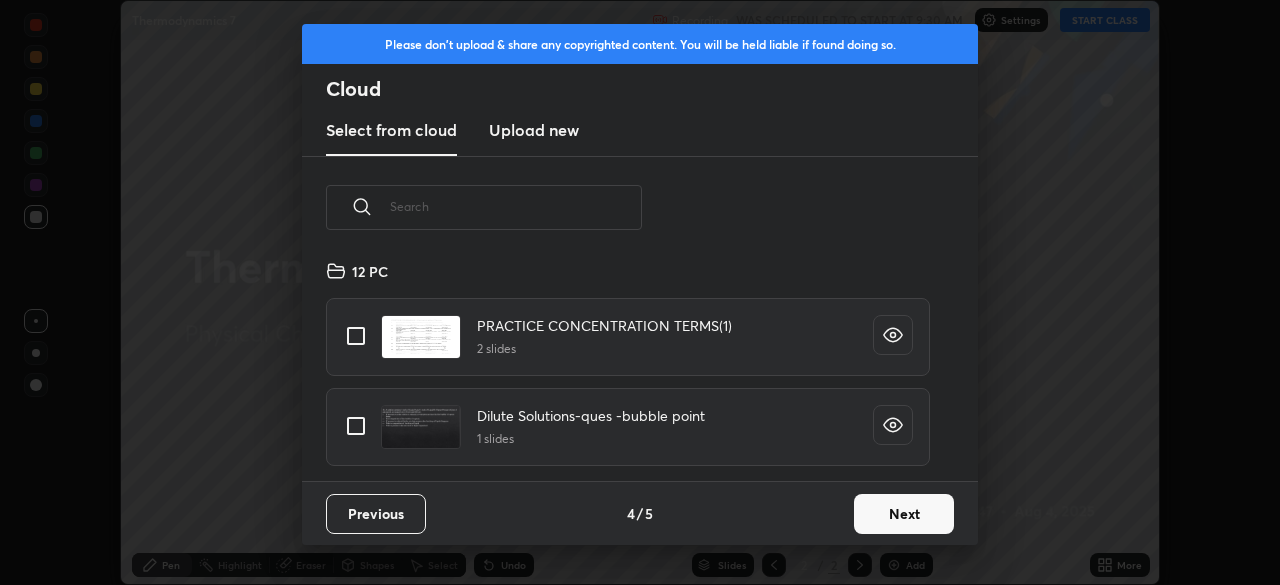 scroll, scrollTop: 7, scrollLeft: 11, axis: both 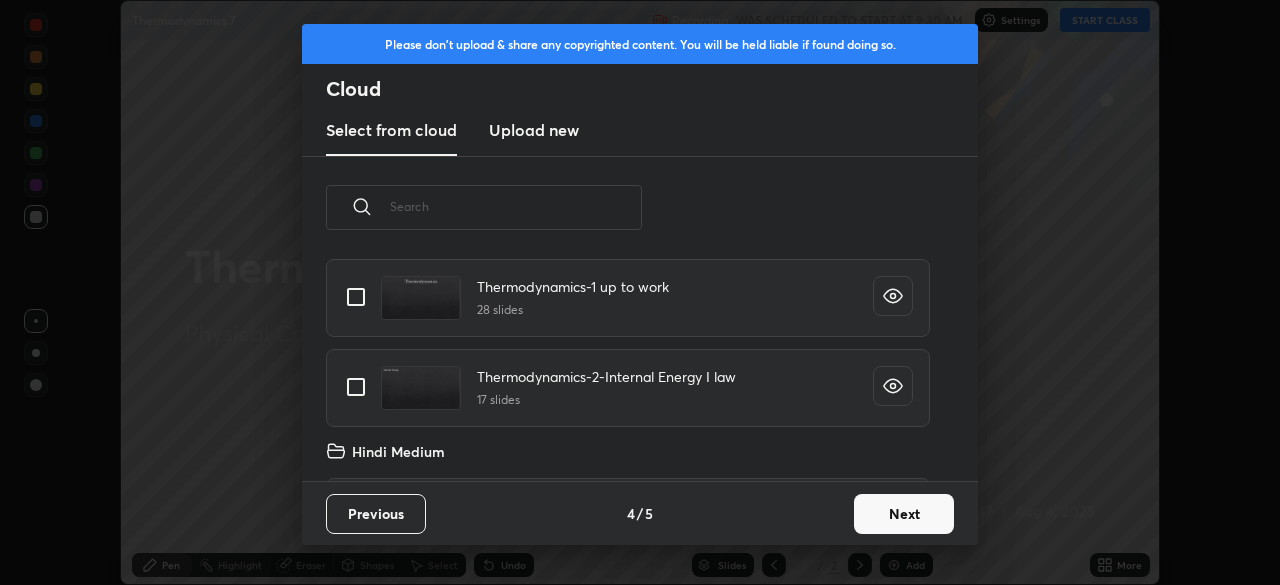 click at bounding box center [356, 387] 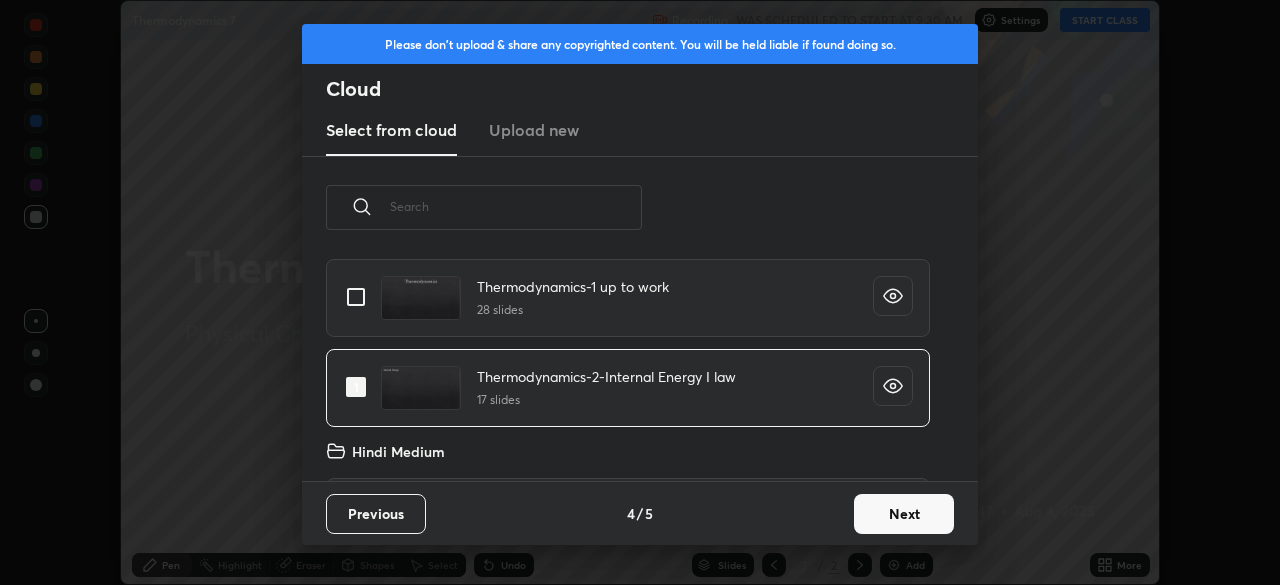 click on "Next" at bounding box center [904, 514] 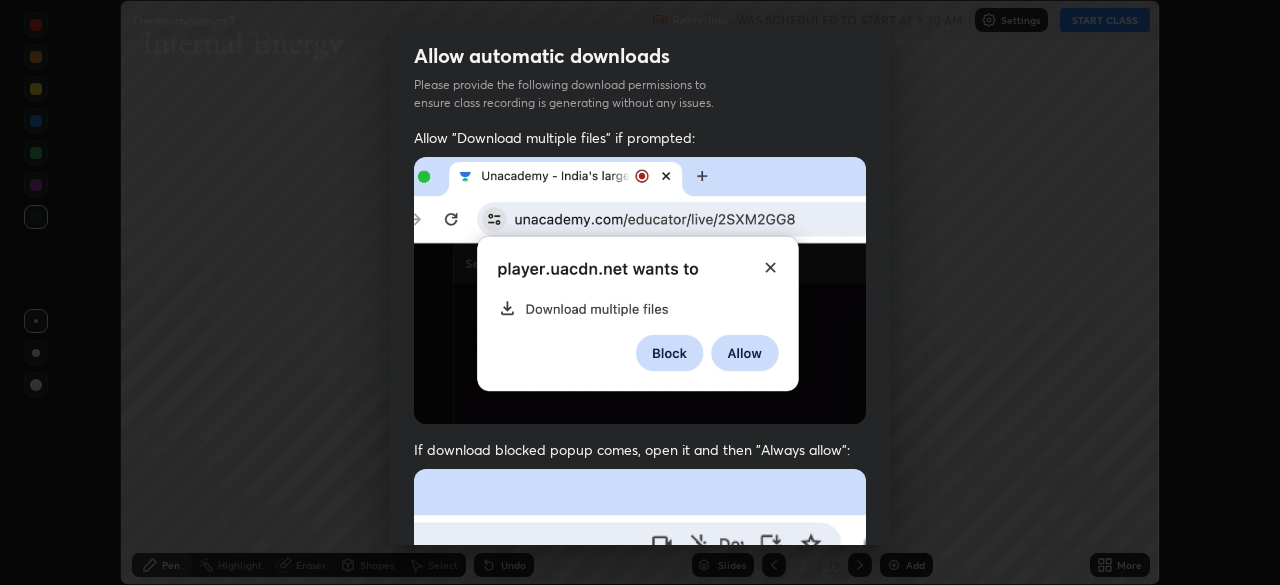 scroll, scrollTop: 479, scrollLeft: 0, axis: vertical 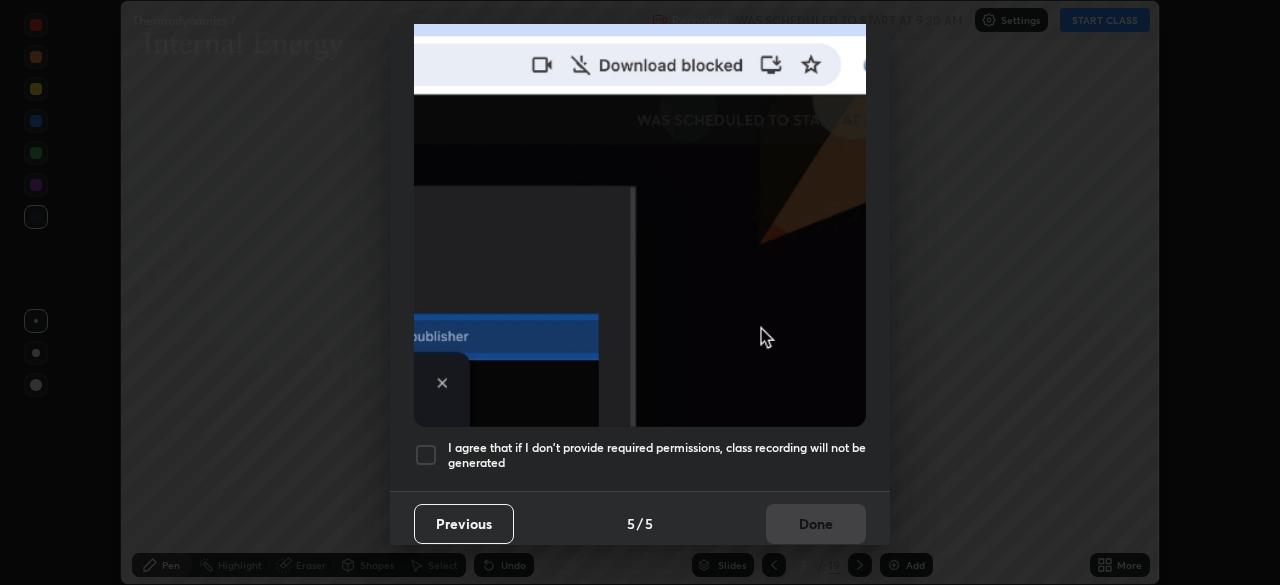 click at bounding box center (426, 455) 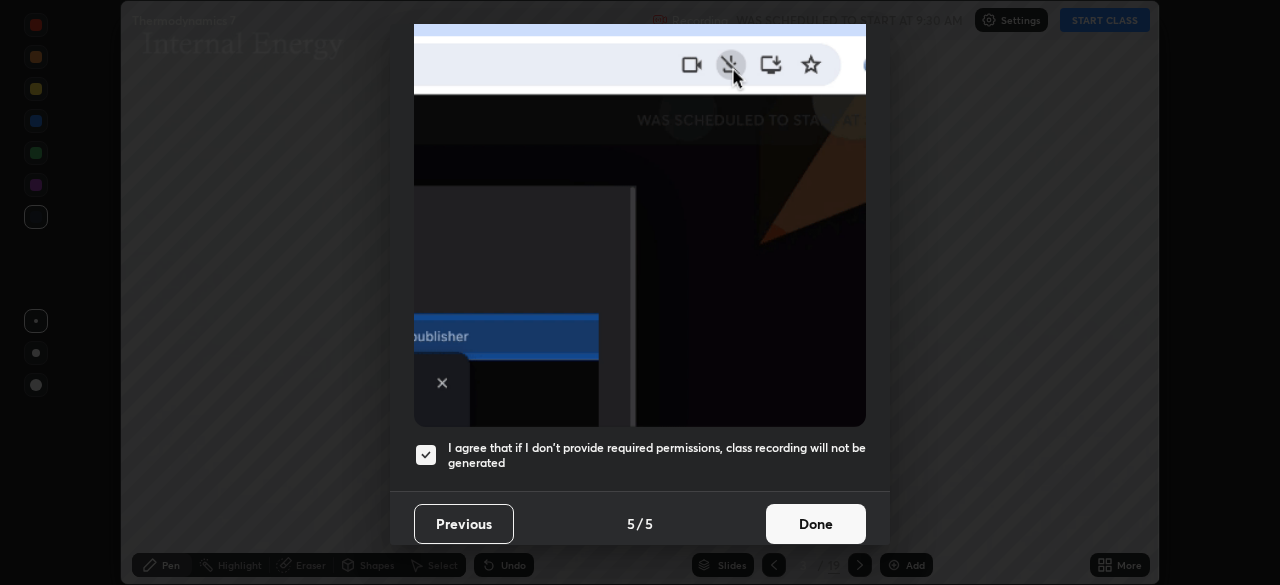click on "Done" at bounding box center (816, 524) 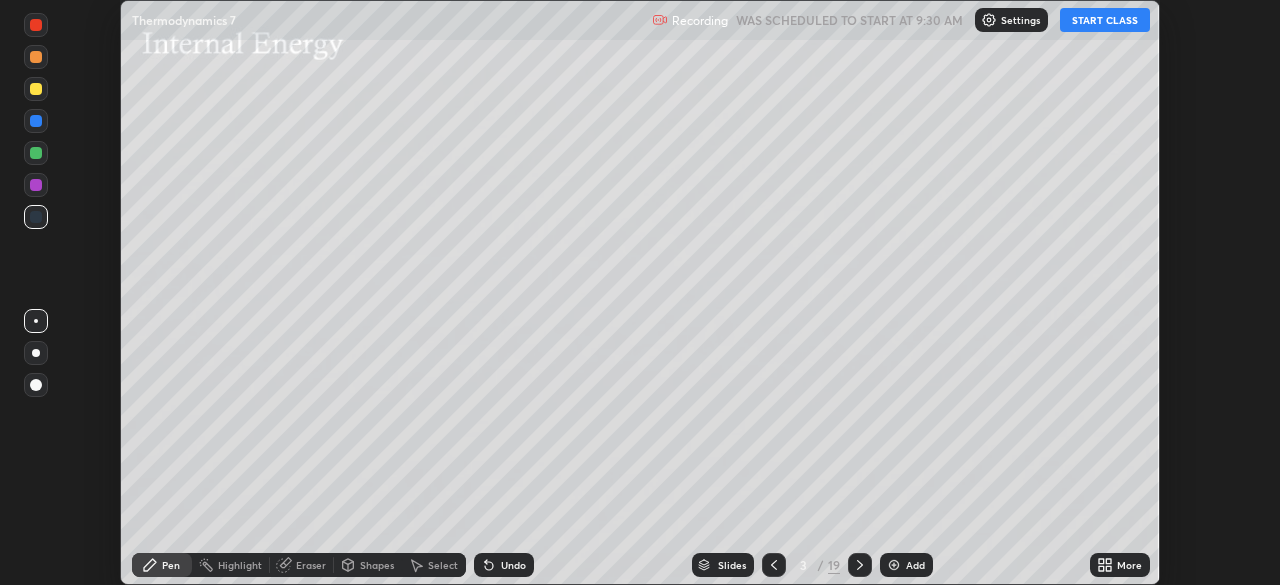 click on "START CLASS" at bounding box center [1105, 20] 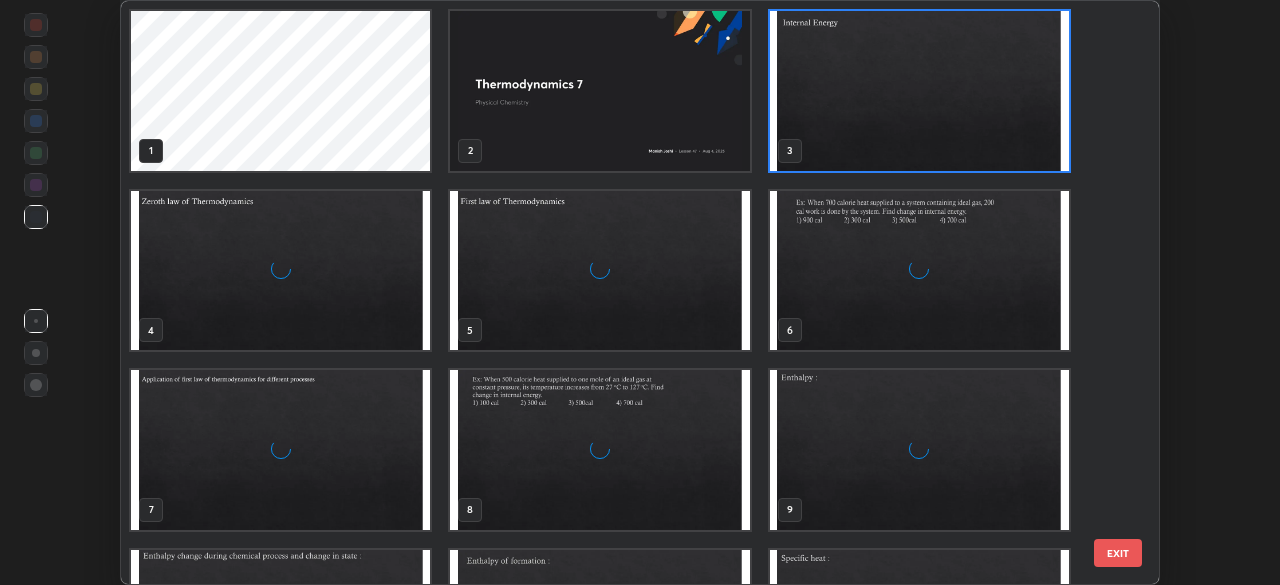 scroll, scrollTop: 7, scrollLeft: 11, axis: both 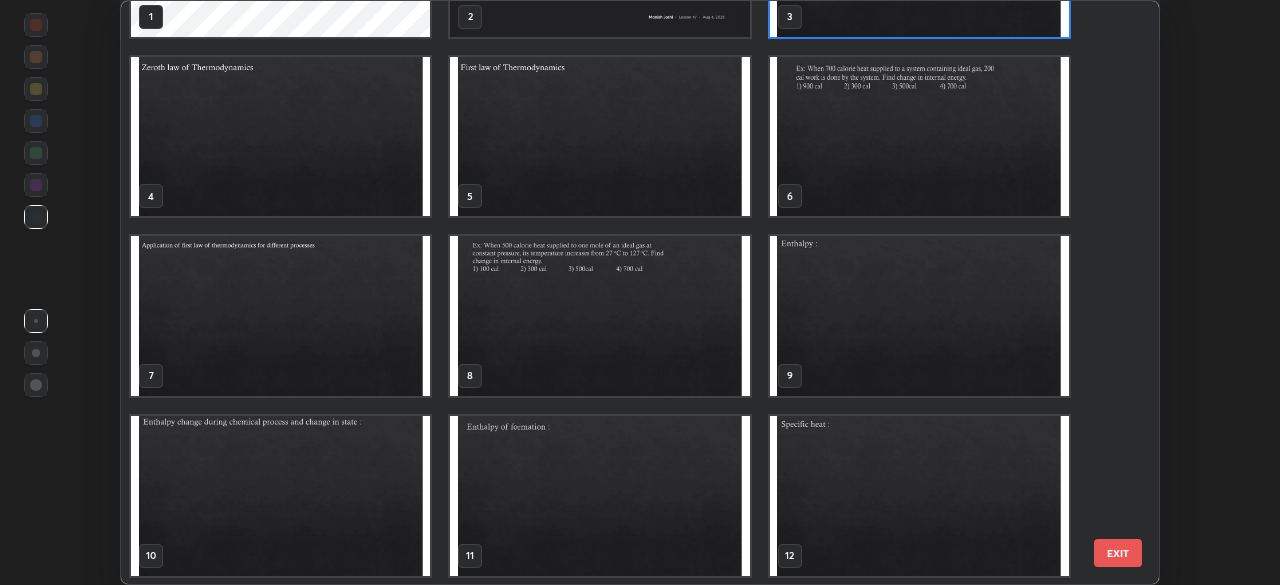 click at bounding box center [919, 316] 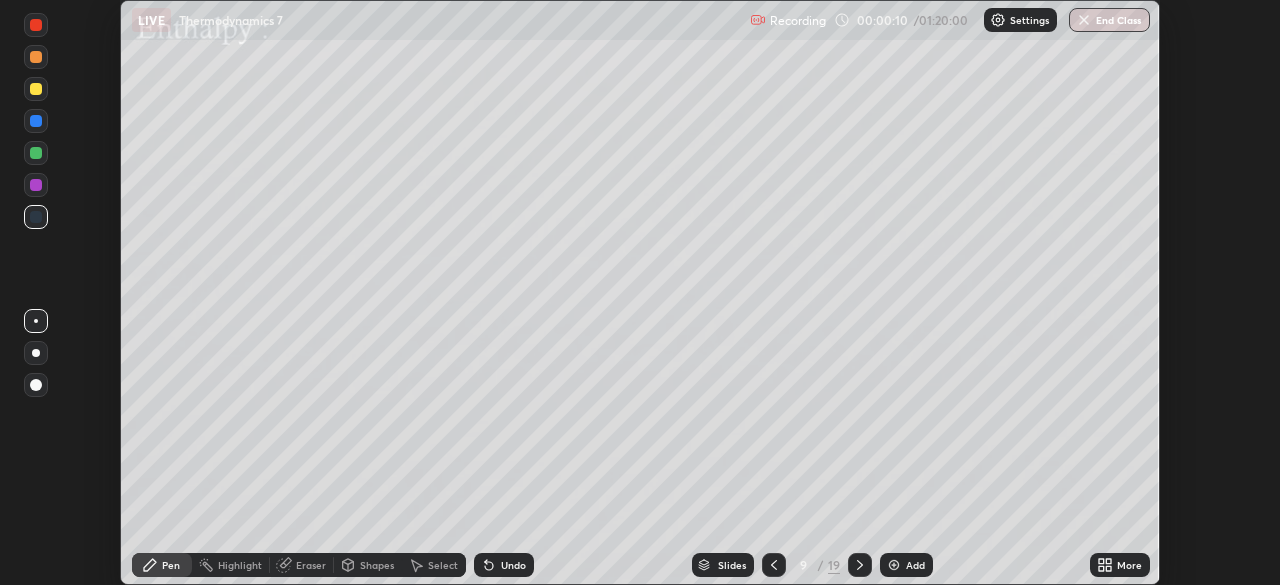 click 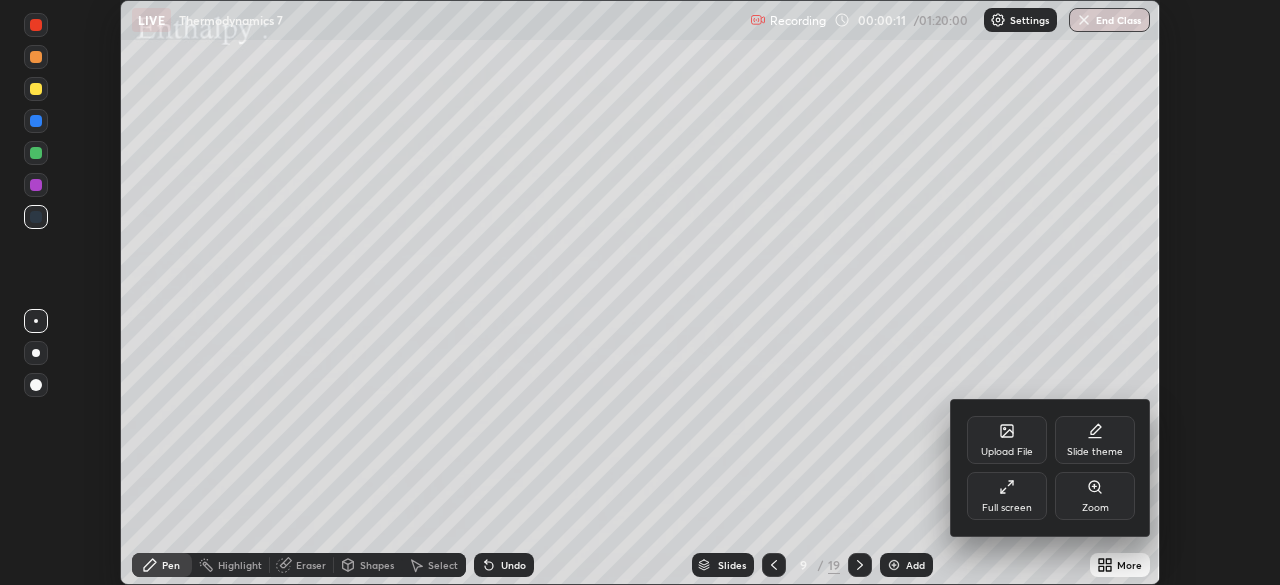click on "Full screen" at bounding box center (1007, 496) 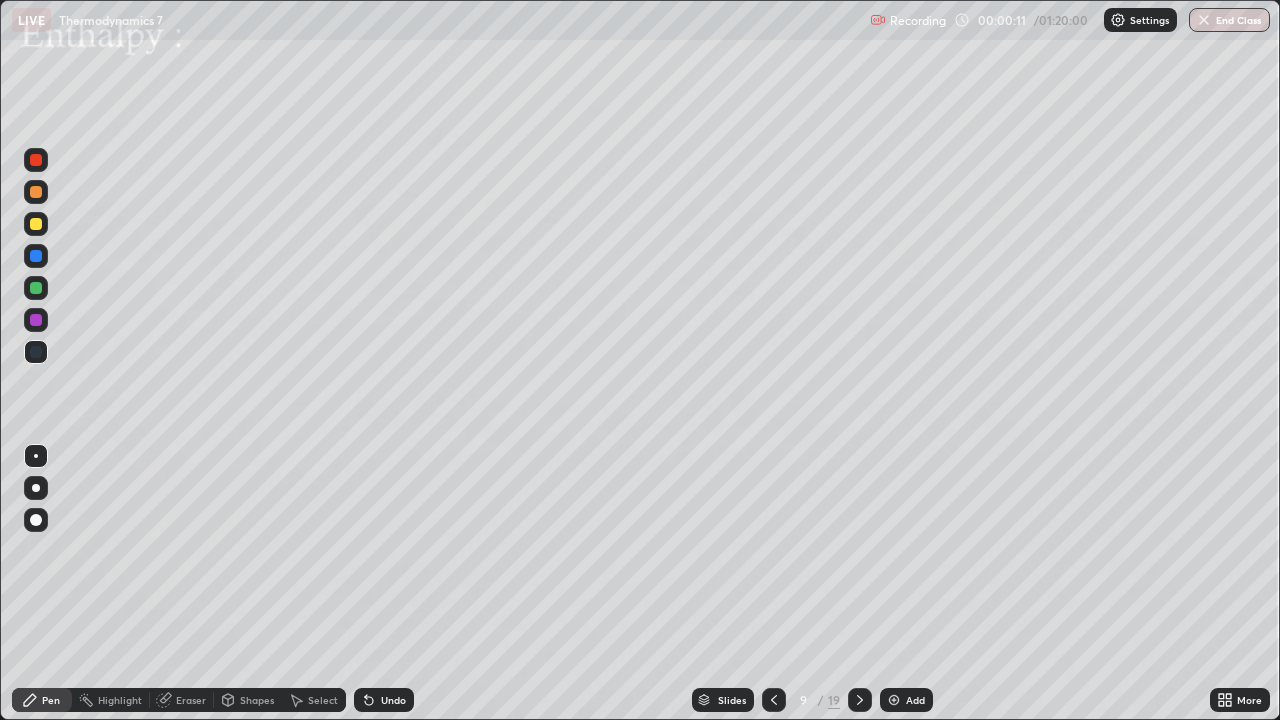 scroll, scrollTop: 99280, scrollLeft: 98720, axis: both 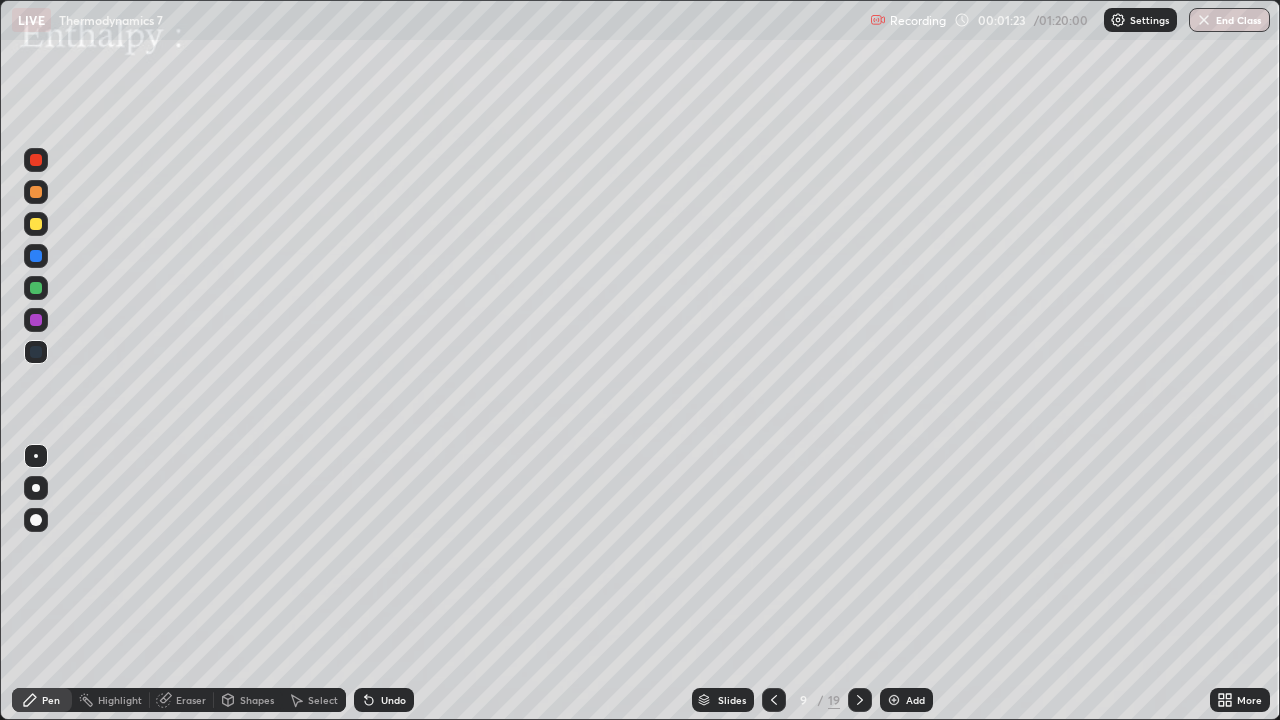 click 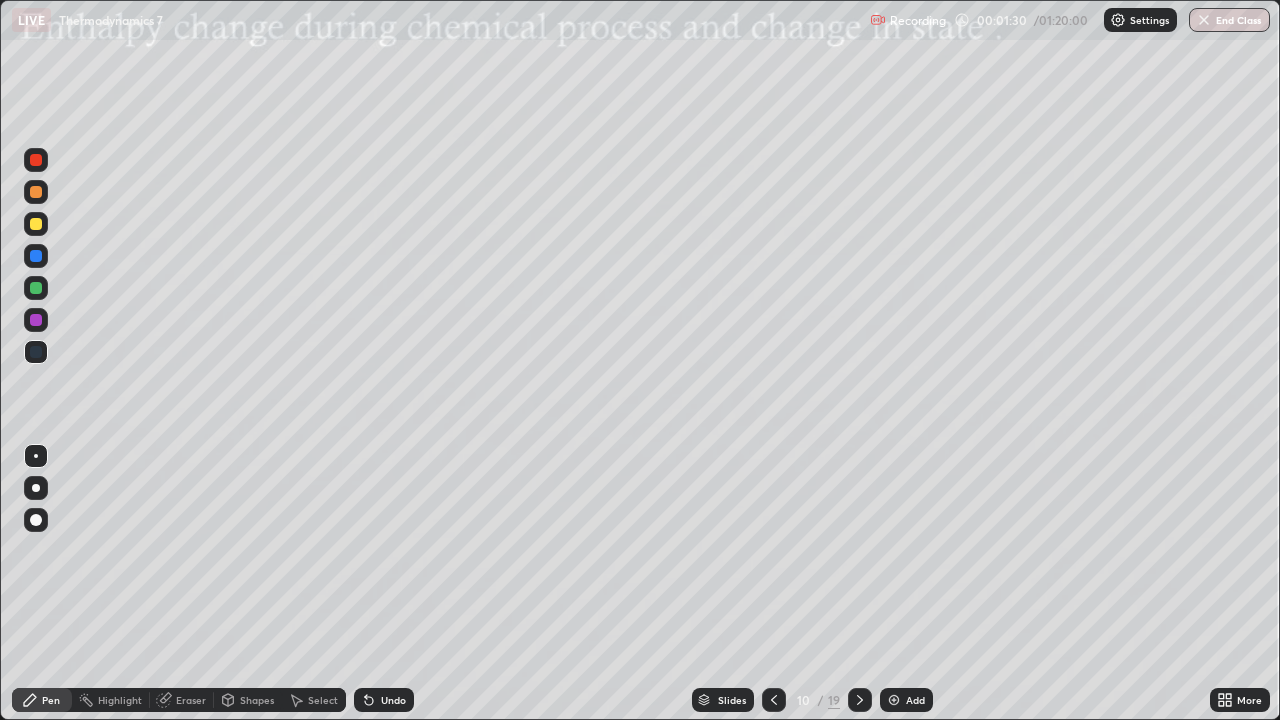 click at bounding box center [36, 224] 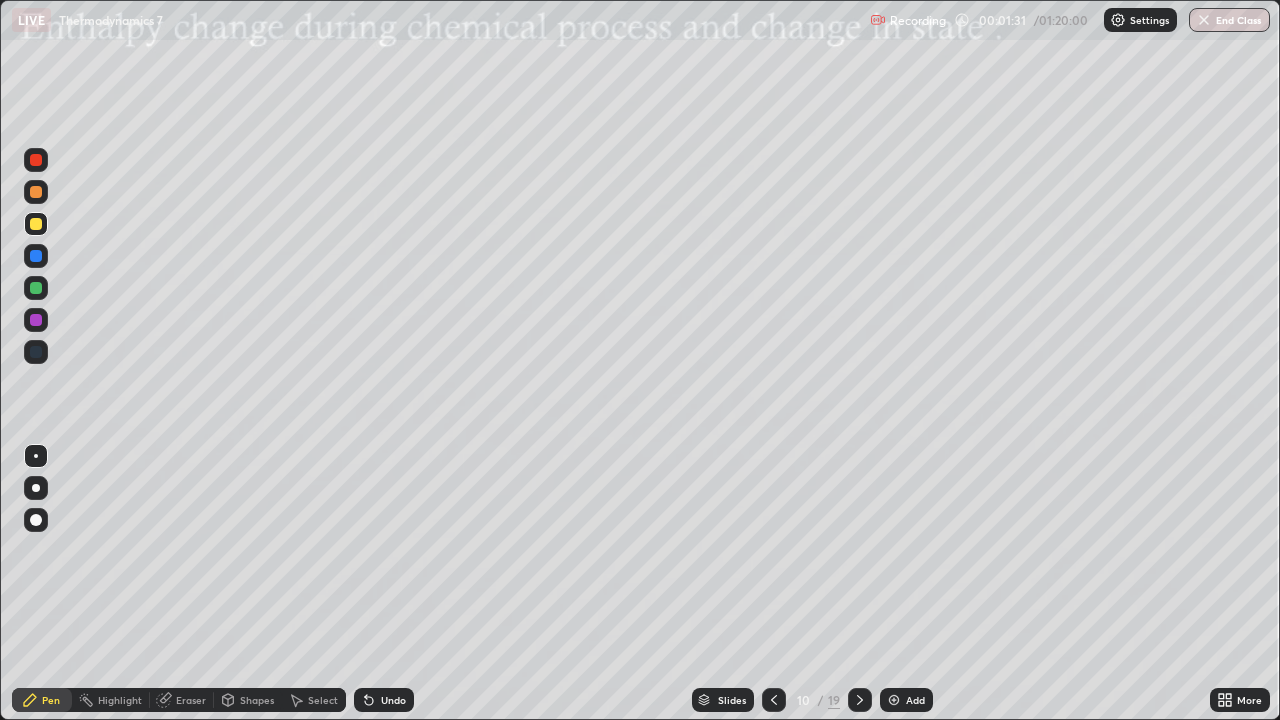 click at bounding box center (36, 224) 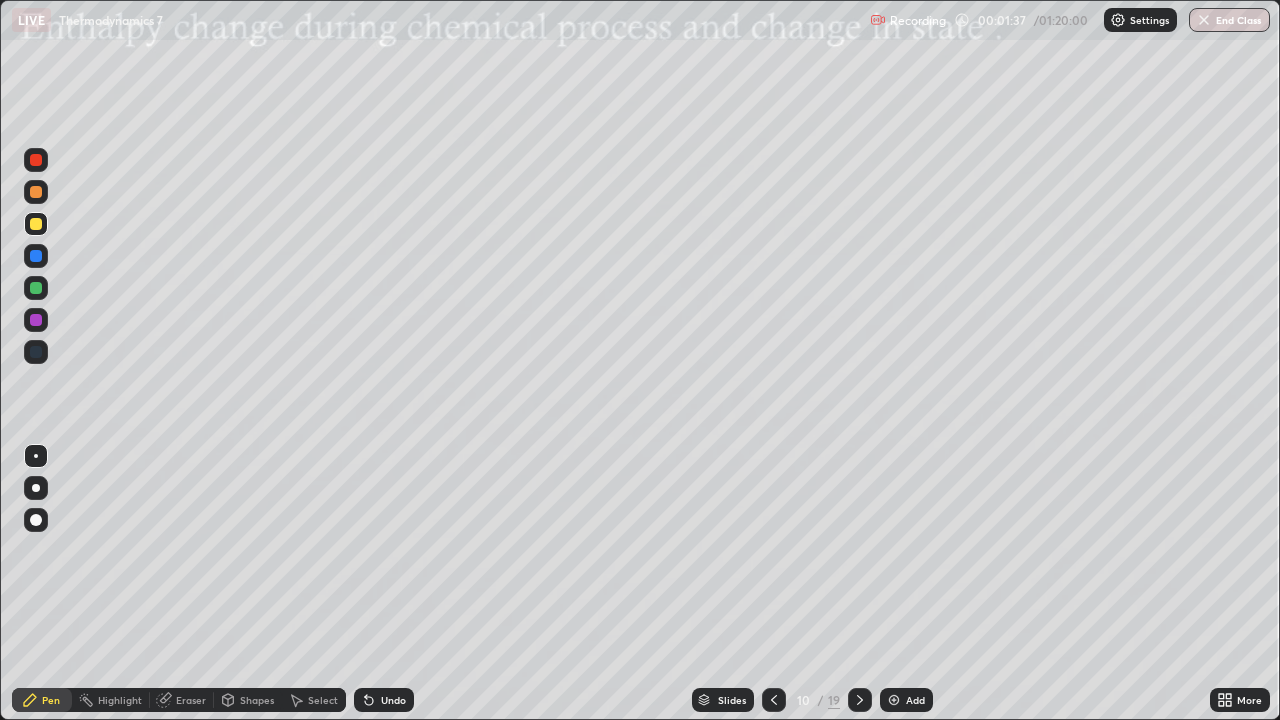 click on "Undo" at bounding box center (384, 700) 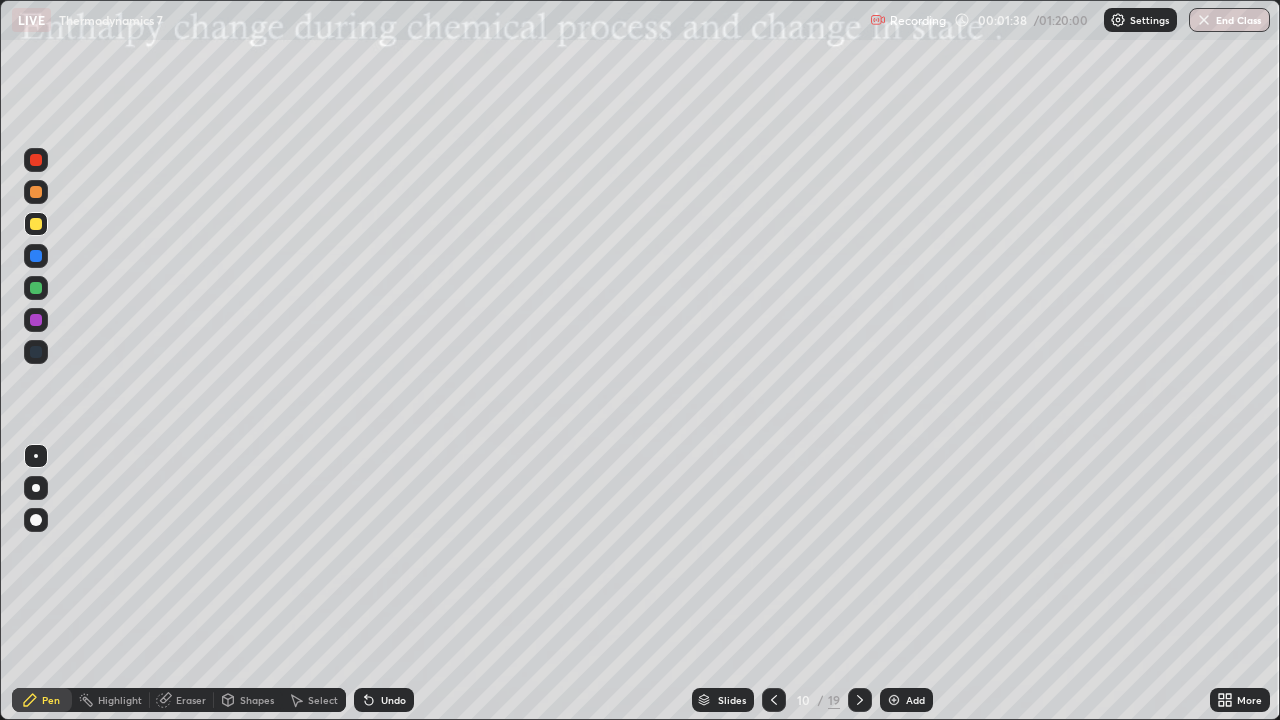 click on "Undo" at bounding box center (384, 700) 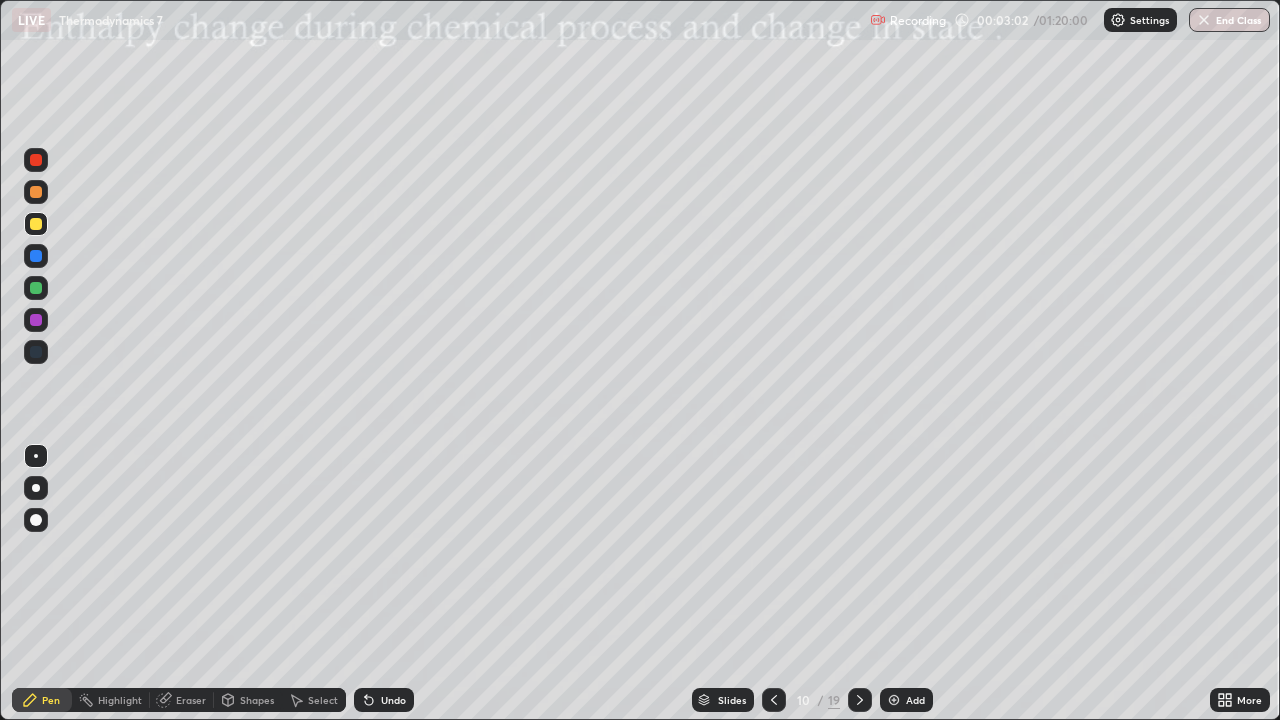 click on "Shapes" at bounding box center (257, 700) 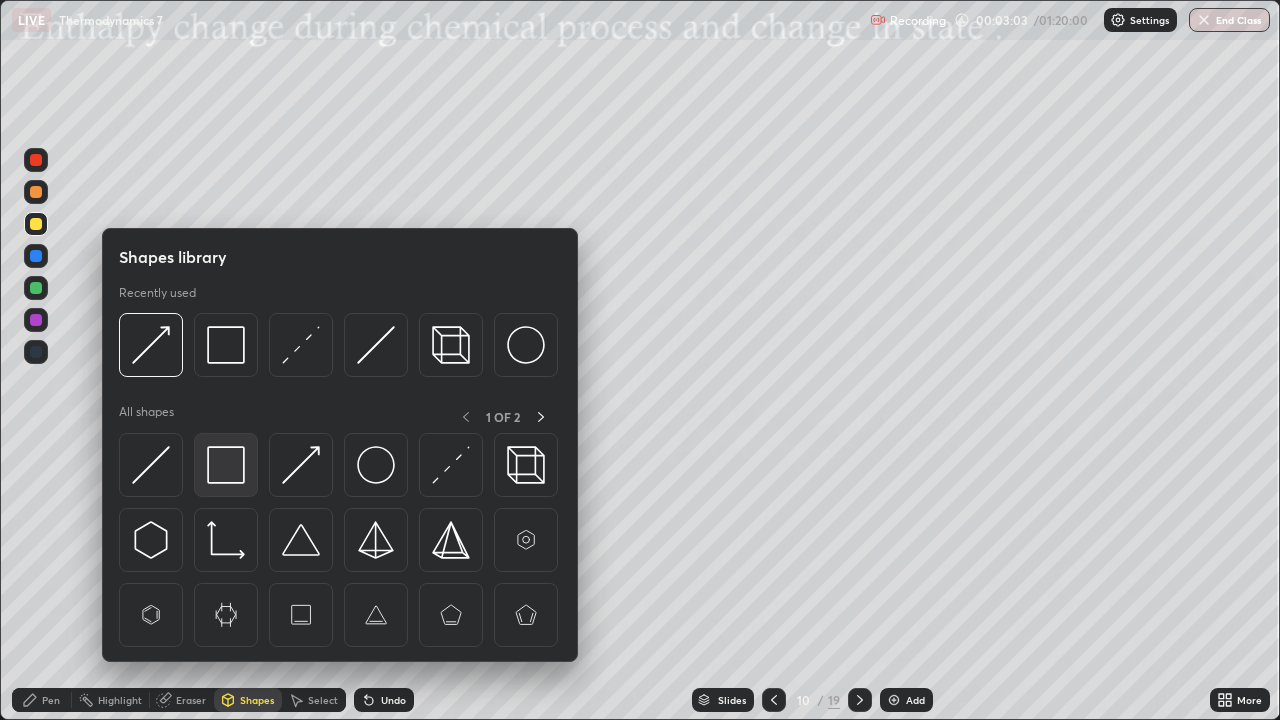 click at bounding box center [226, 465] 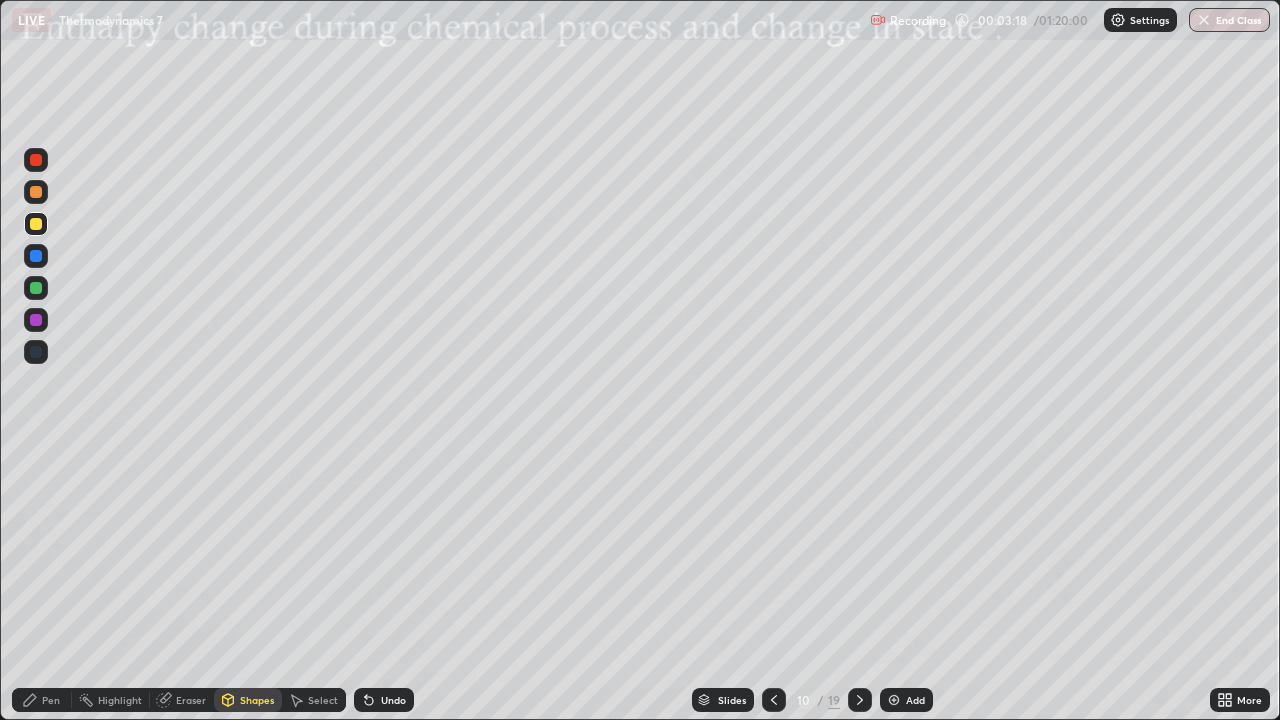 click 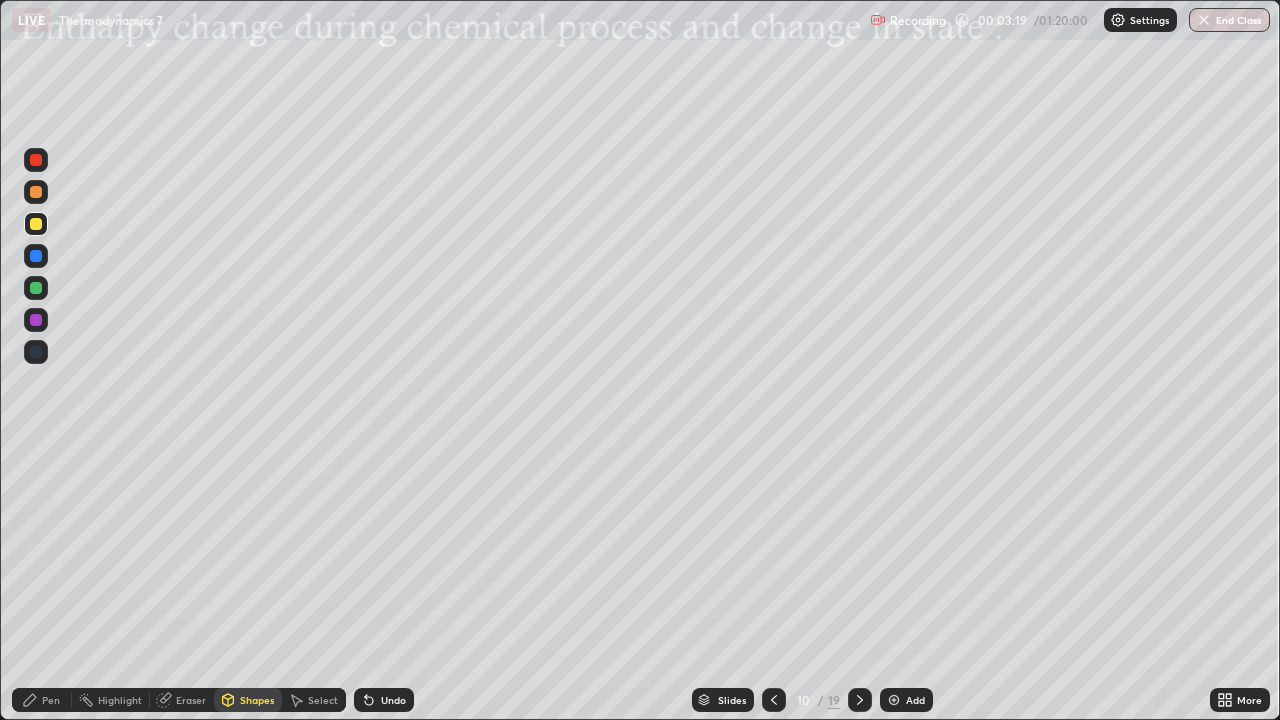 click 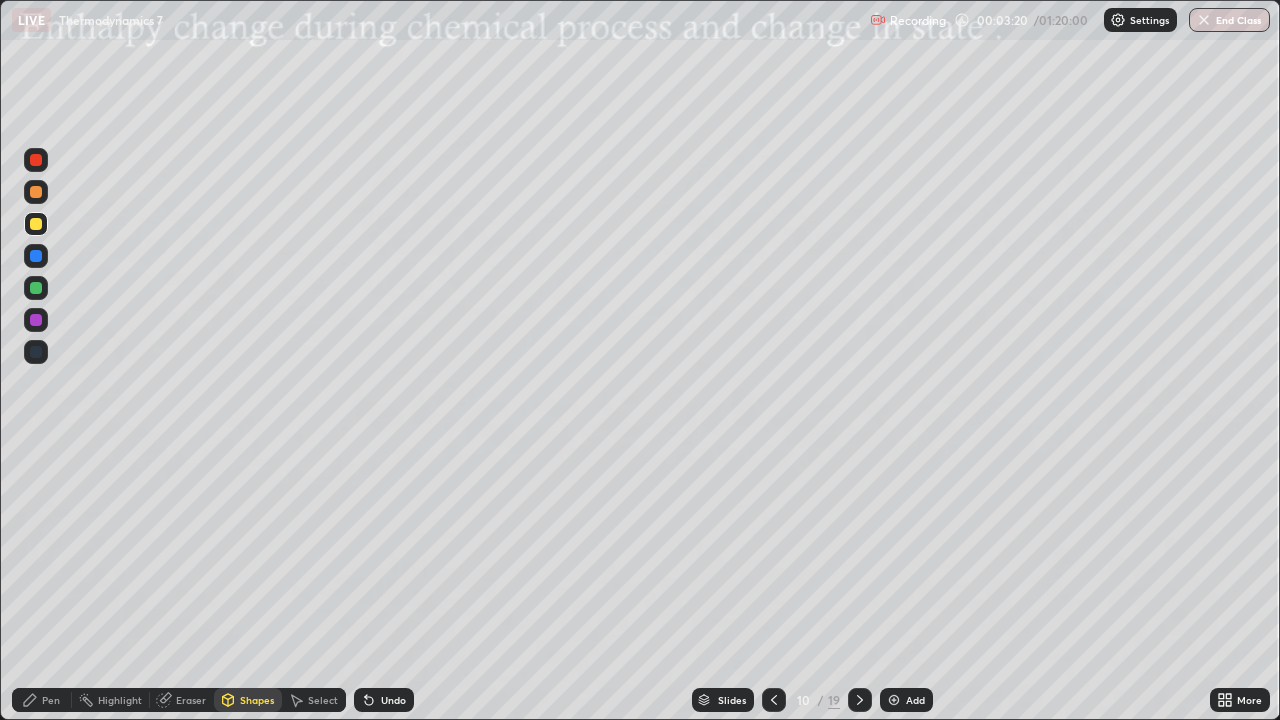 click on "Pen" at bounding box center [51, 700] 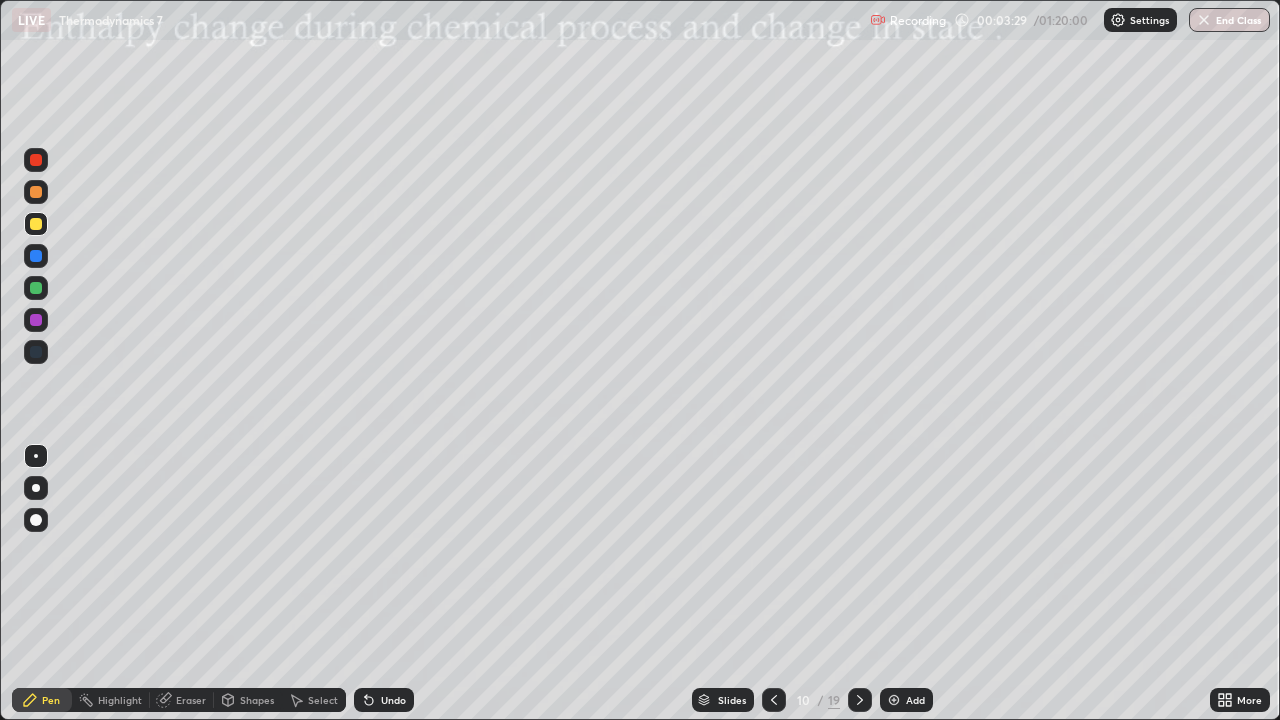click on "Shapes" at bounding box center [257, 700] 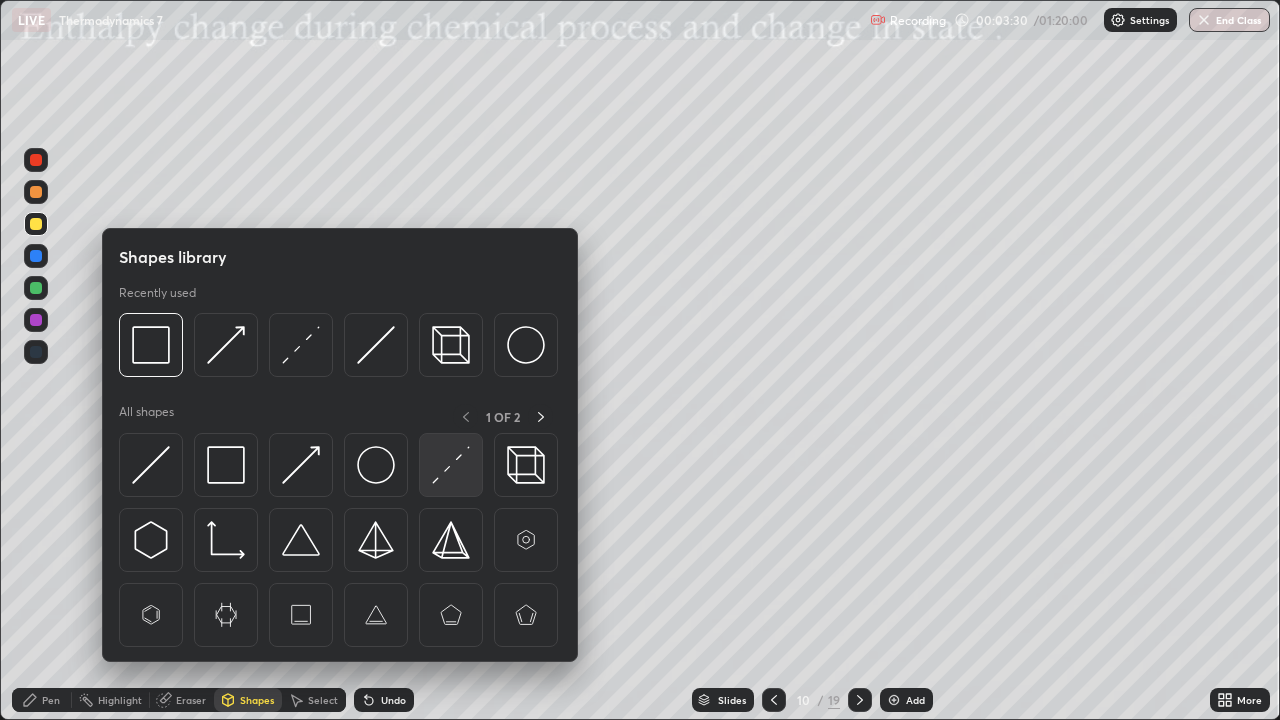 click at bounding box center (451, 465) 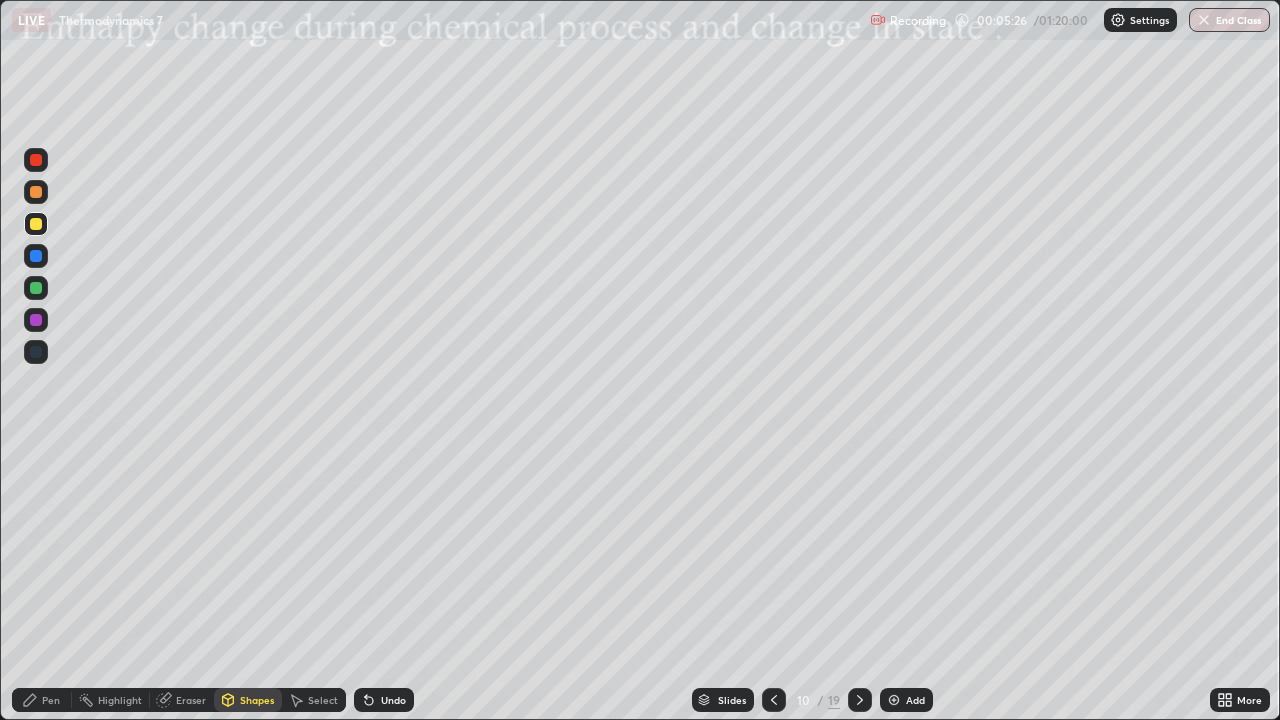click at bounding box center [36, 224] 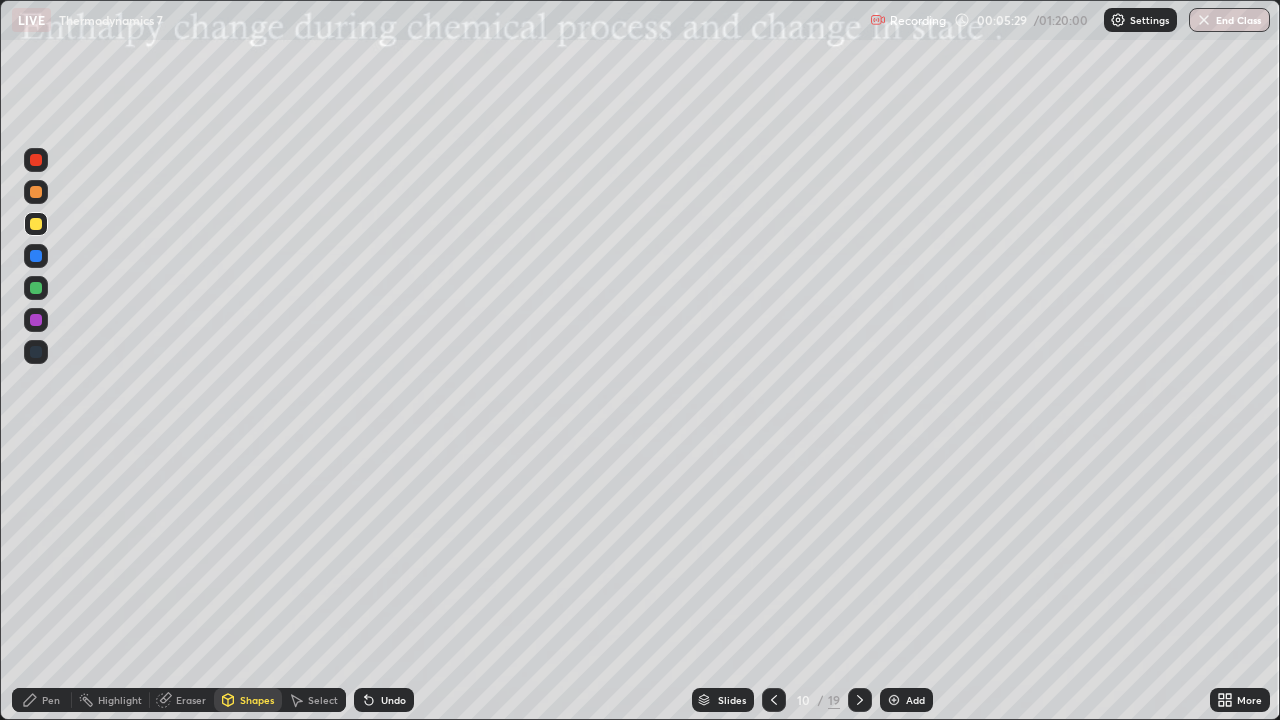 click on "Undo" at bounding box center [384, 700] 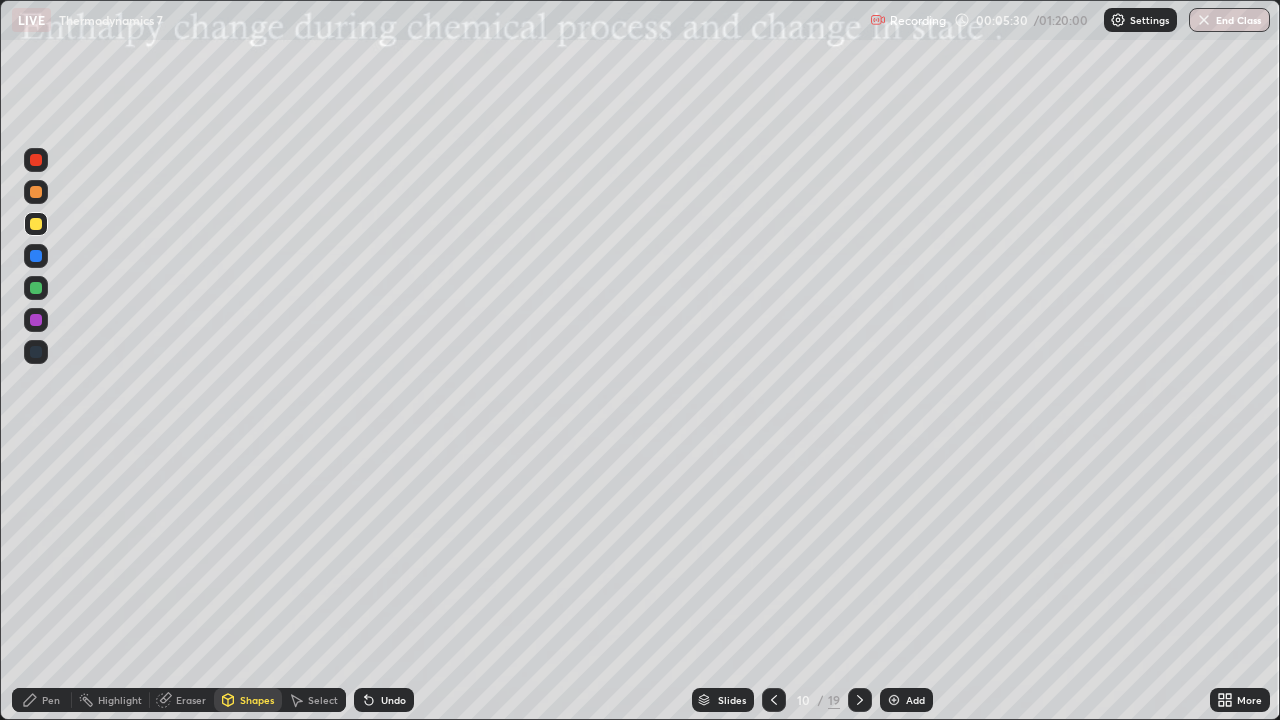 click on "Undo" at bounding box center (393, 700) 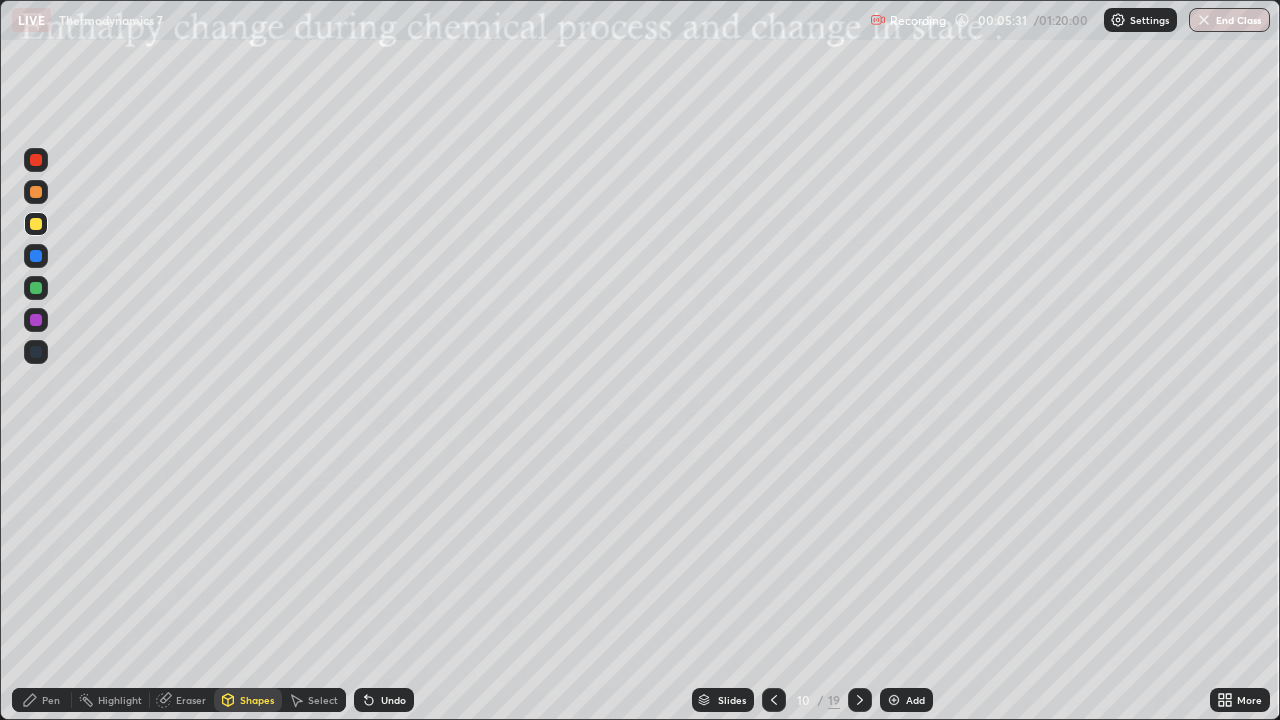 click on "Pen" at bounding box center [51, 700] 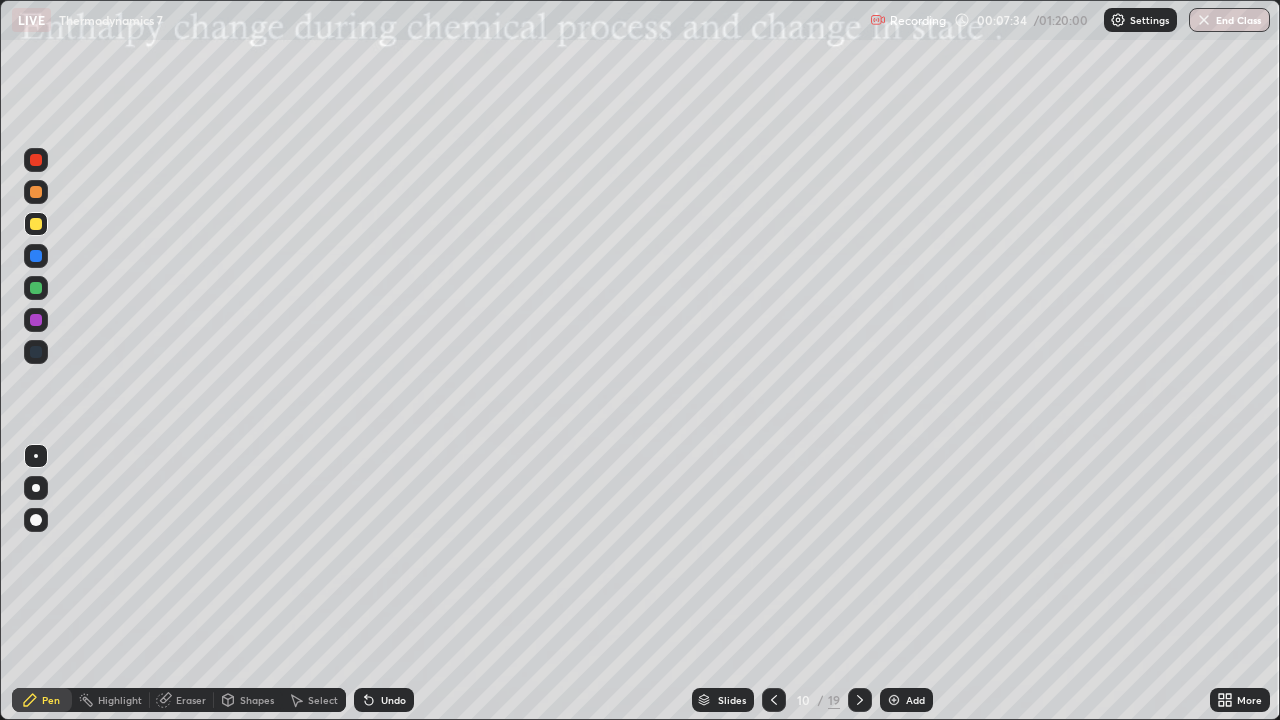 click at bounding box center (36, 192) 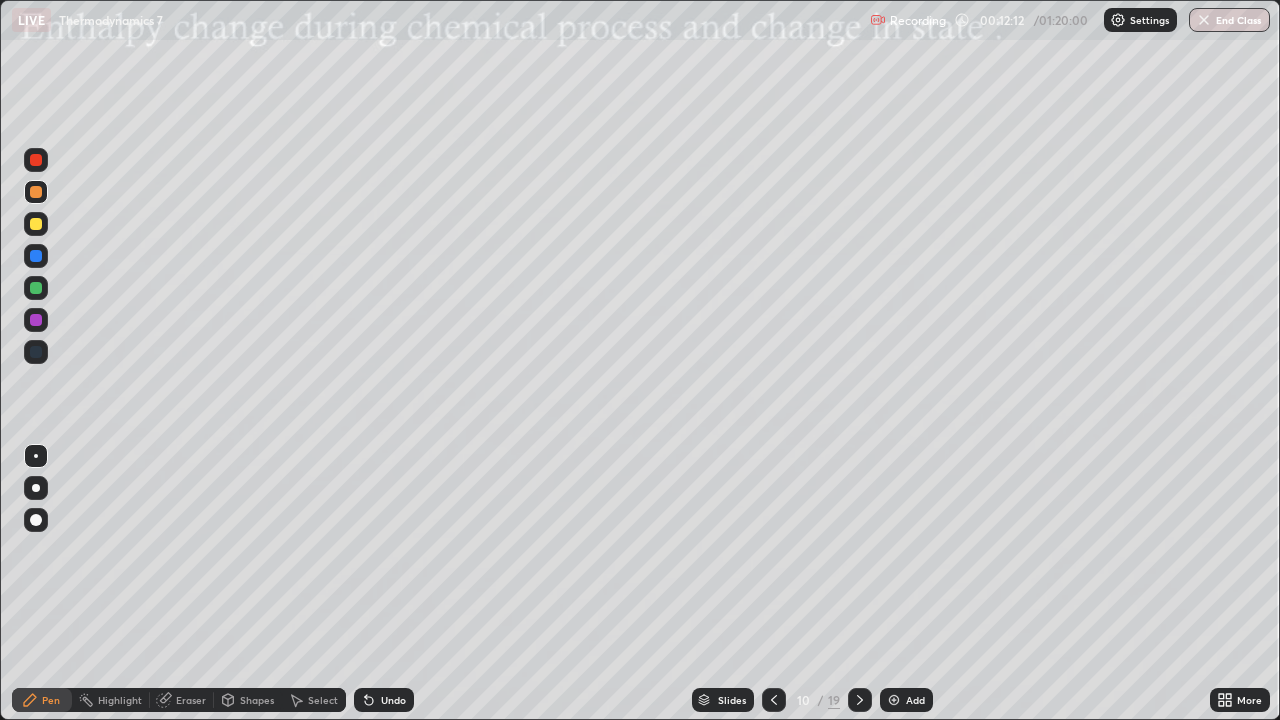 click at bounding box center (894, 700) 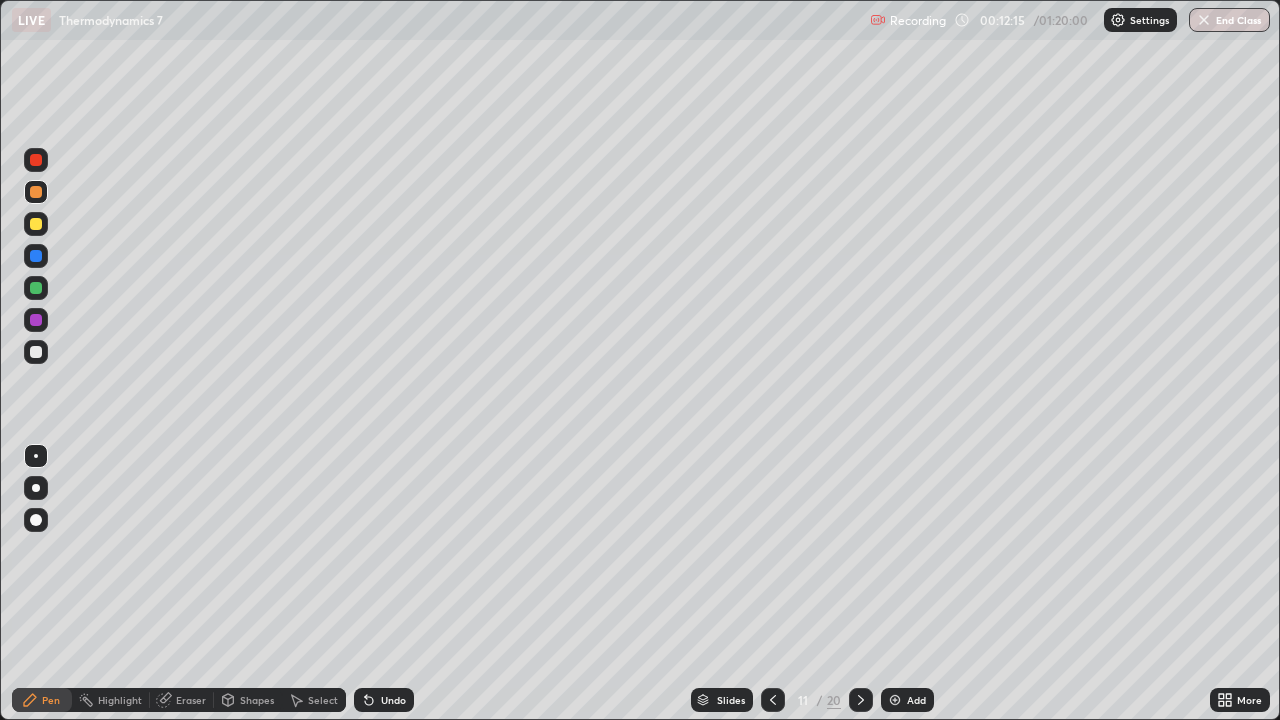 click at bounding box center (36, 352) 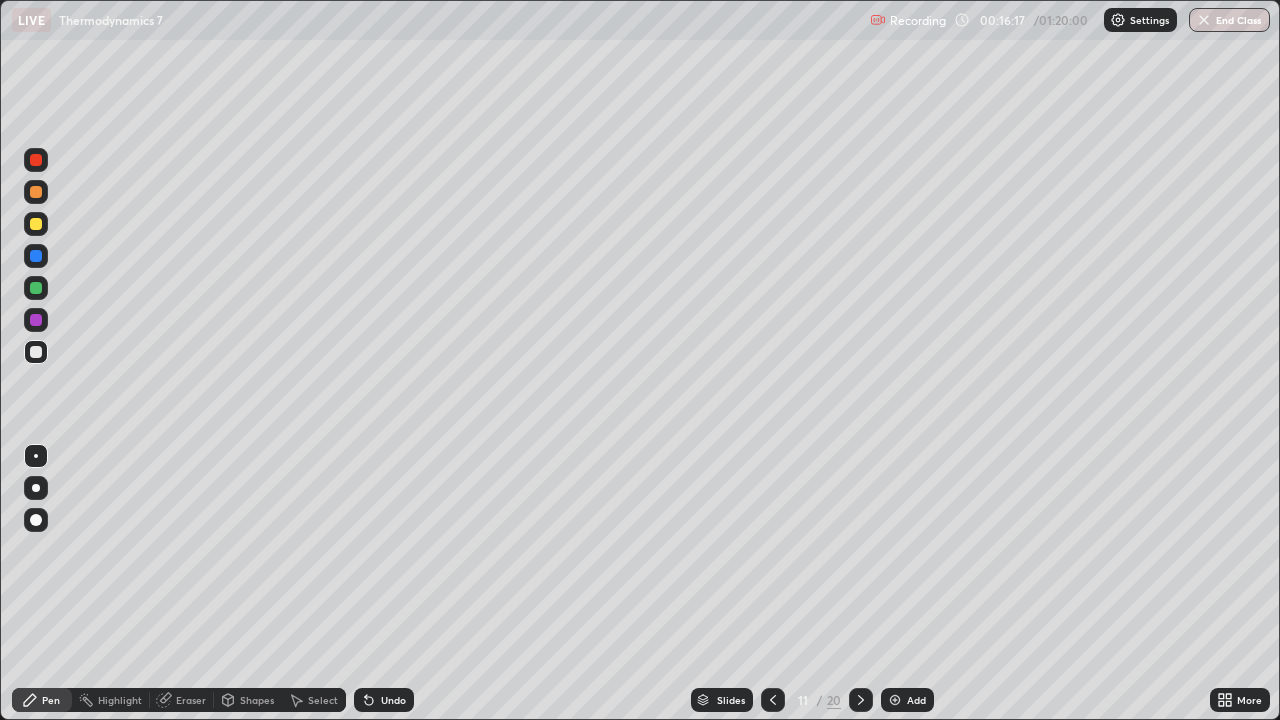 click at bounding box center (36, 224) 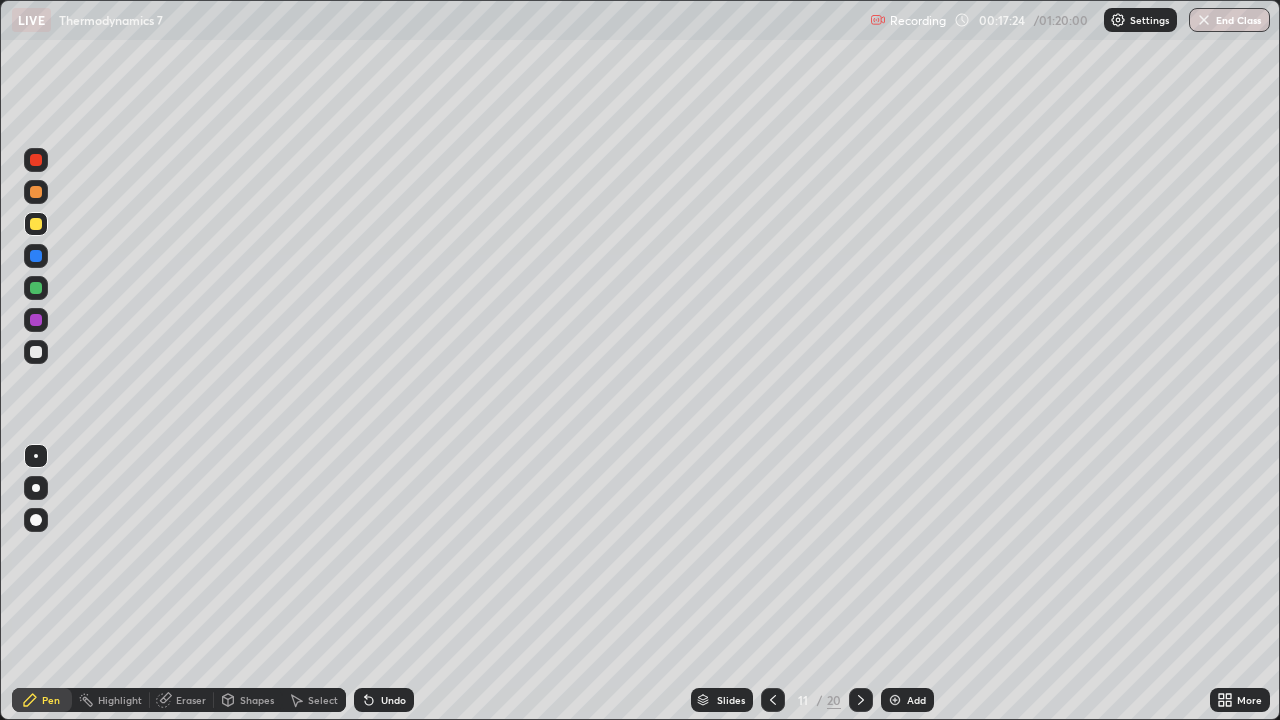 click on "Undo" at bounding box center (384, 700) 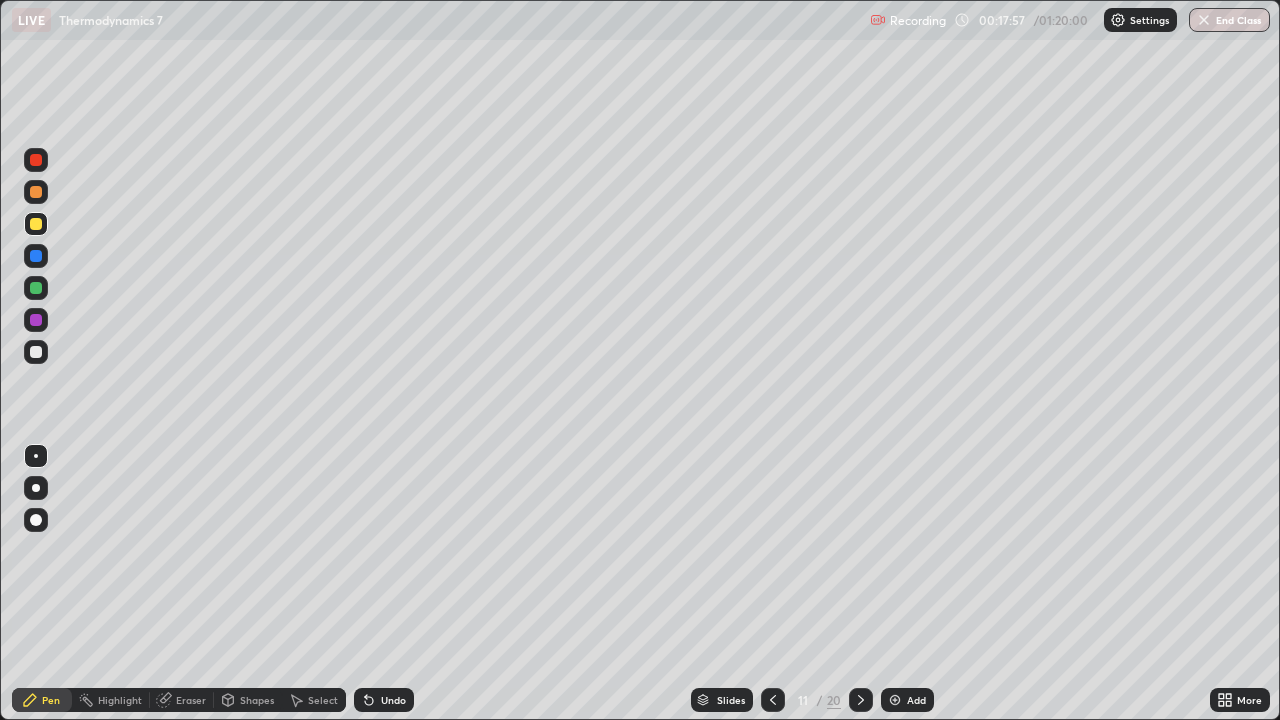 click 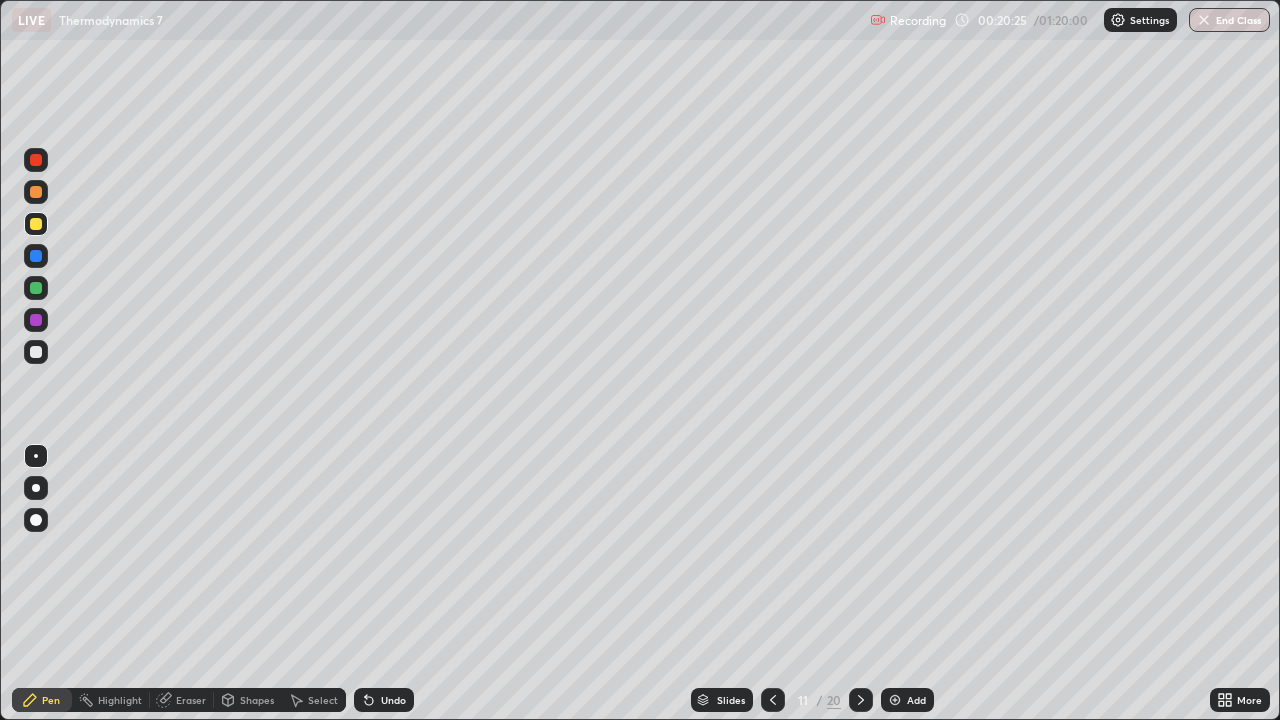 click at bounding box center (895, 700) 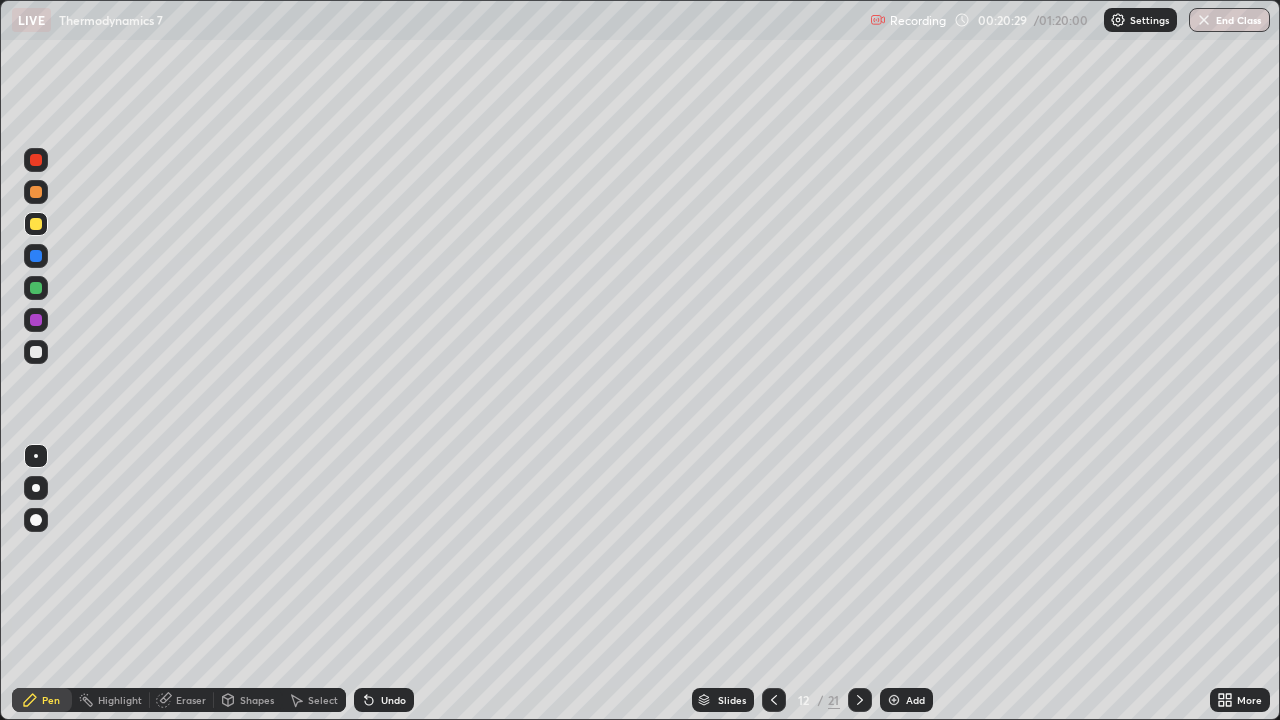 click at bounding box center [36, 352] 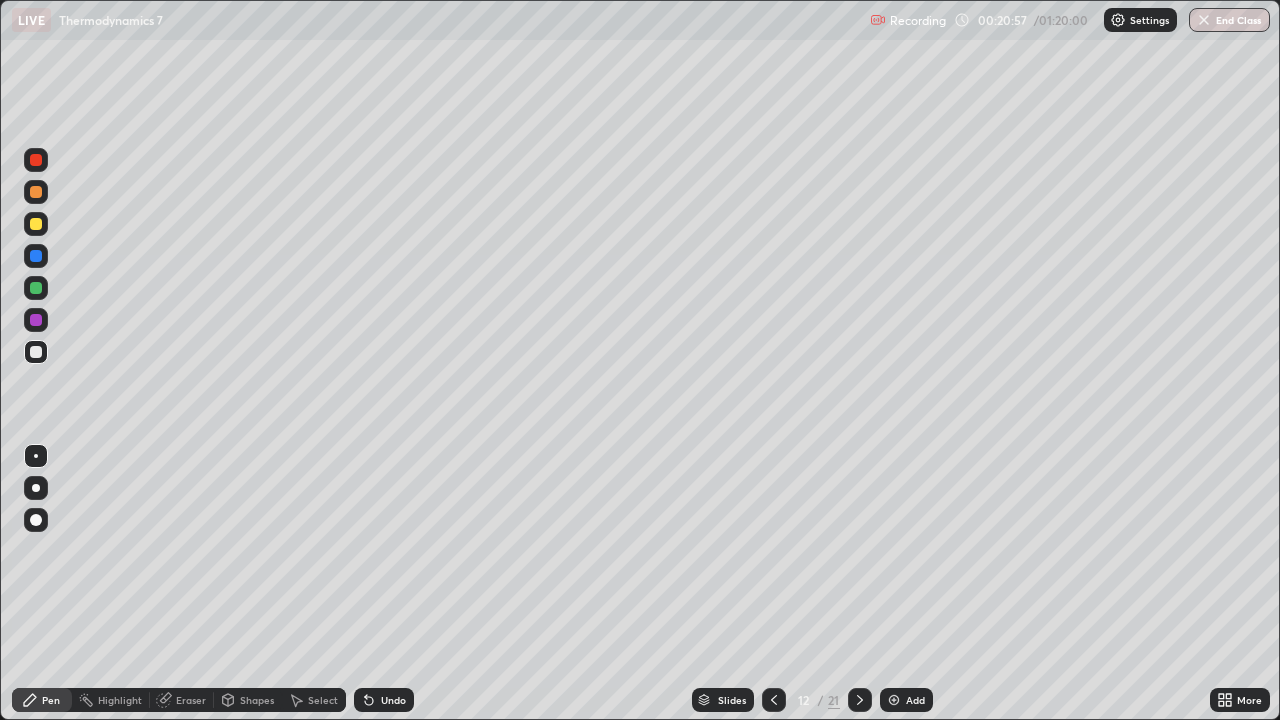 click 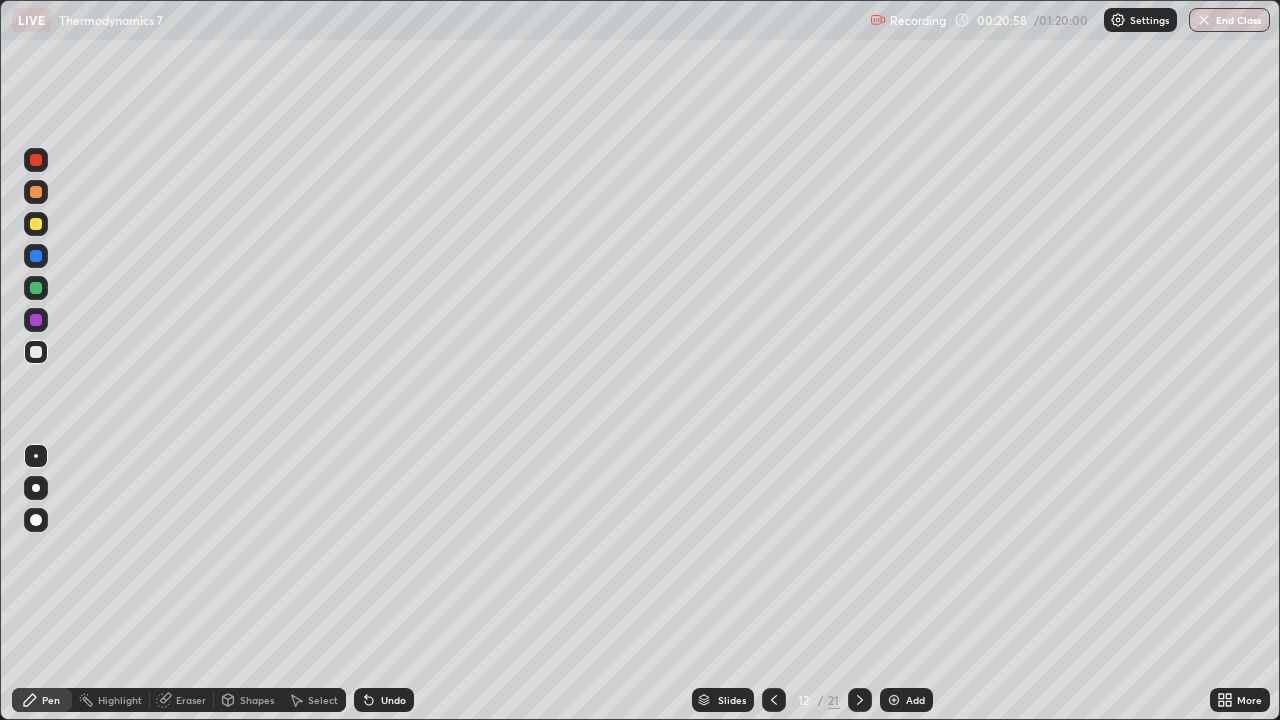 click 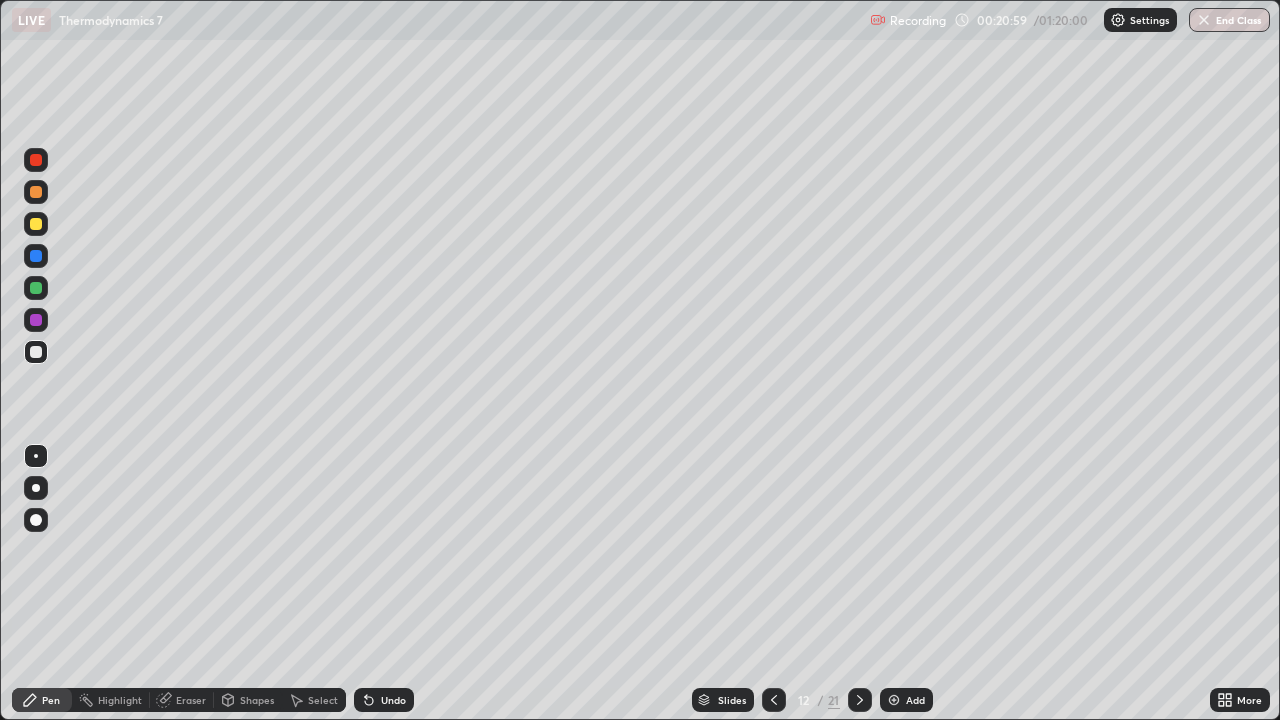 click 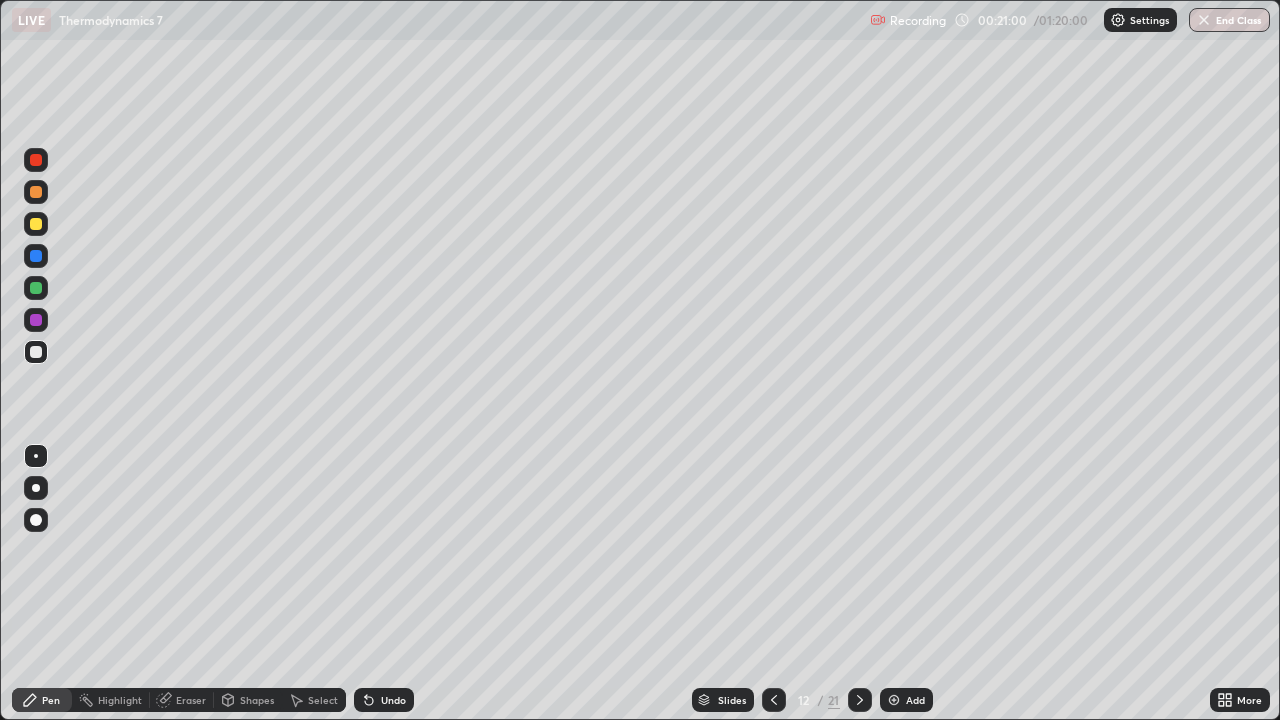 click 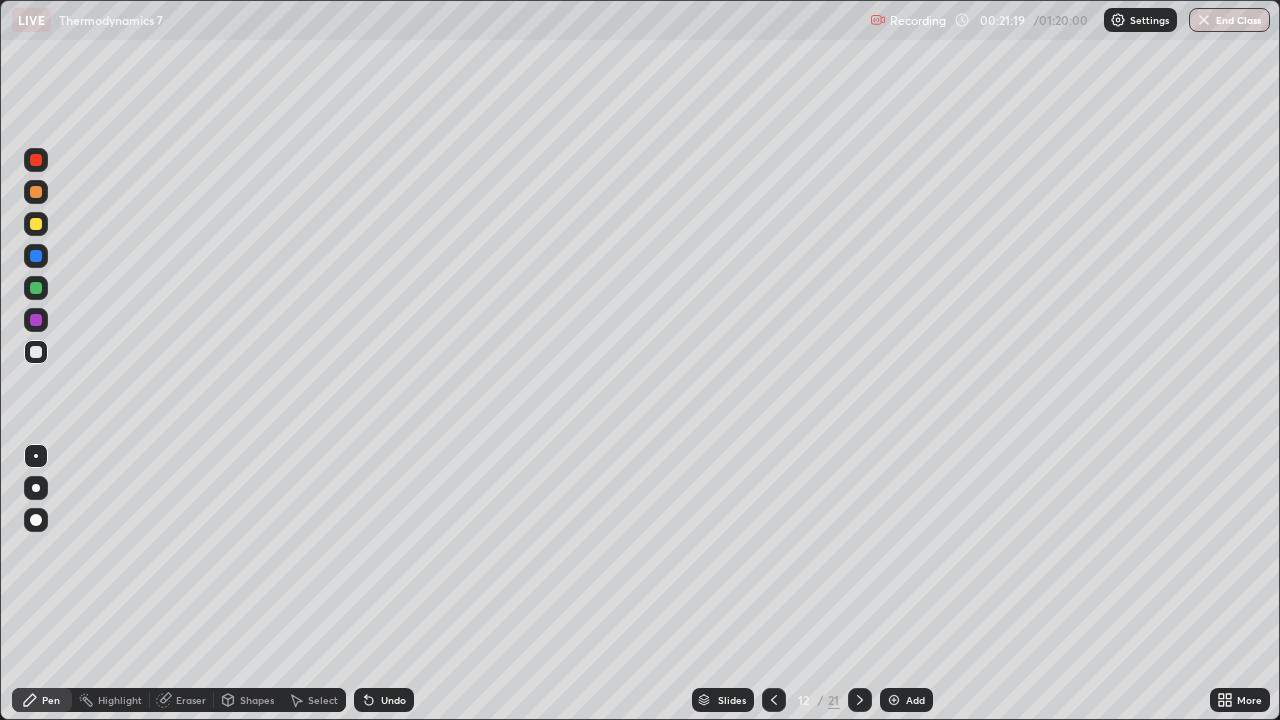 click on "Undo" at bounding box center (384, 700) 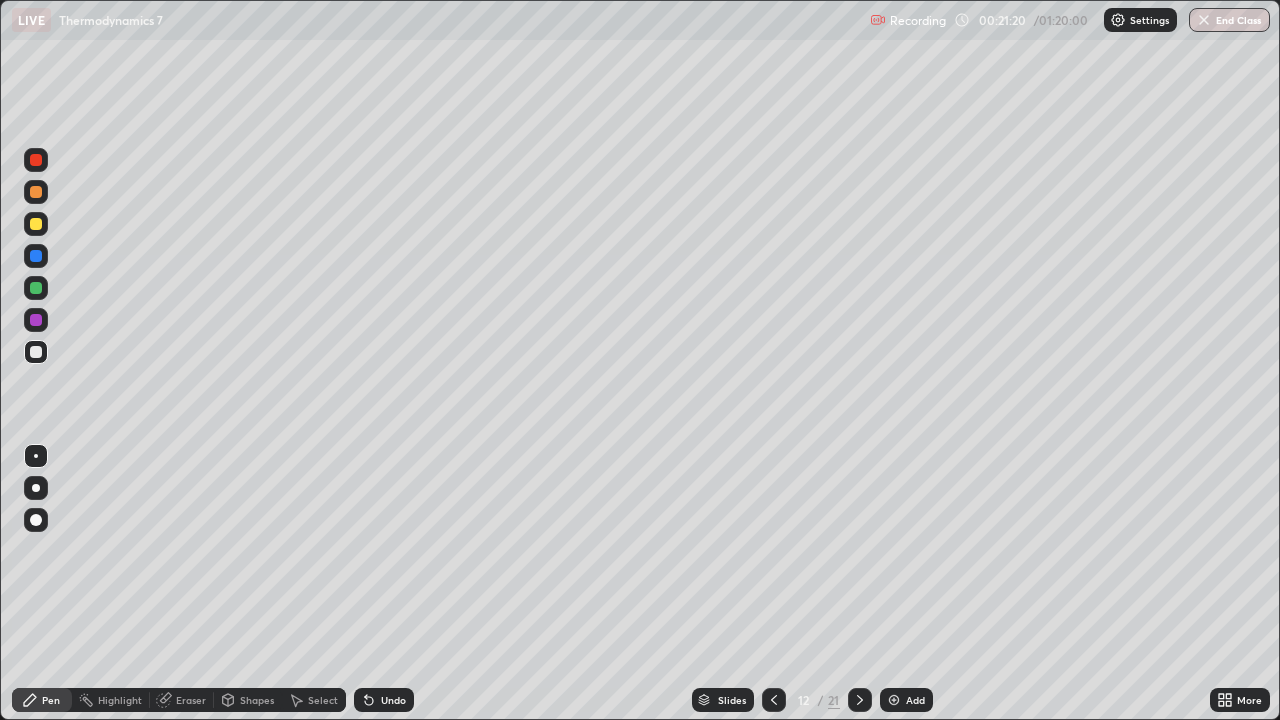 click on "Undo" at bounding box center (393, 700) 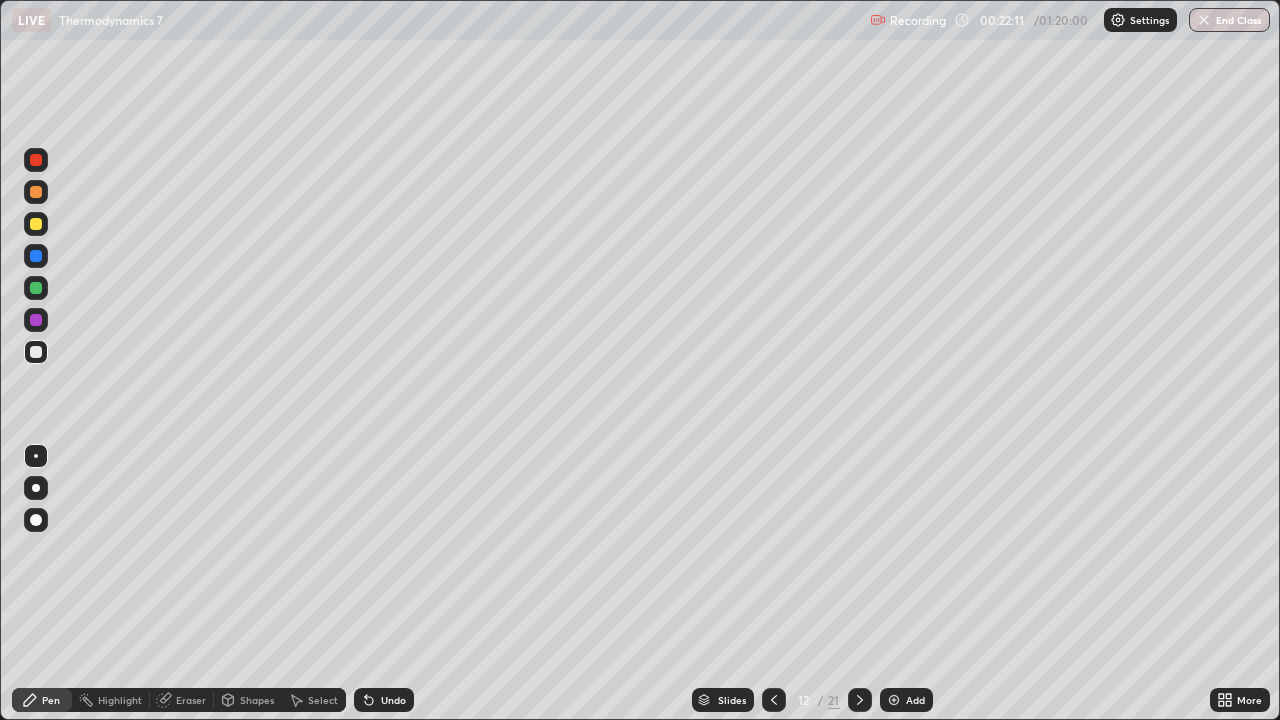click on "Select" at bounding box center [323, 700] 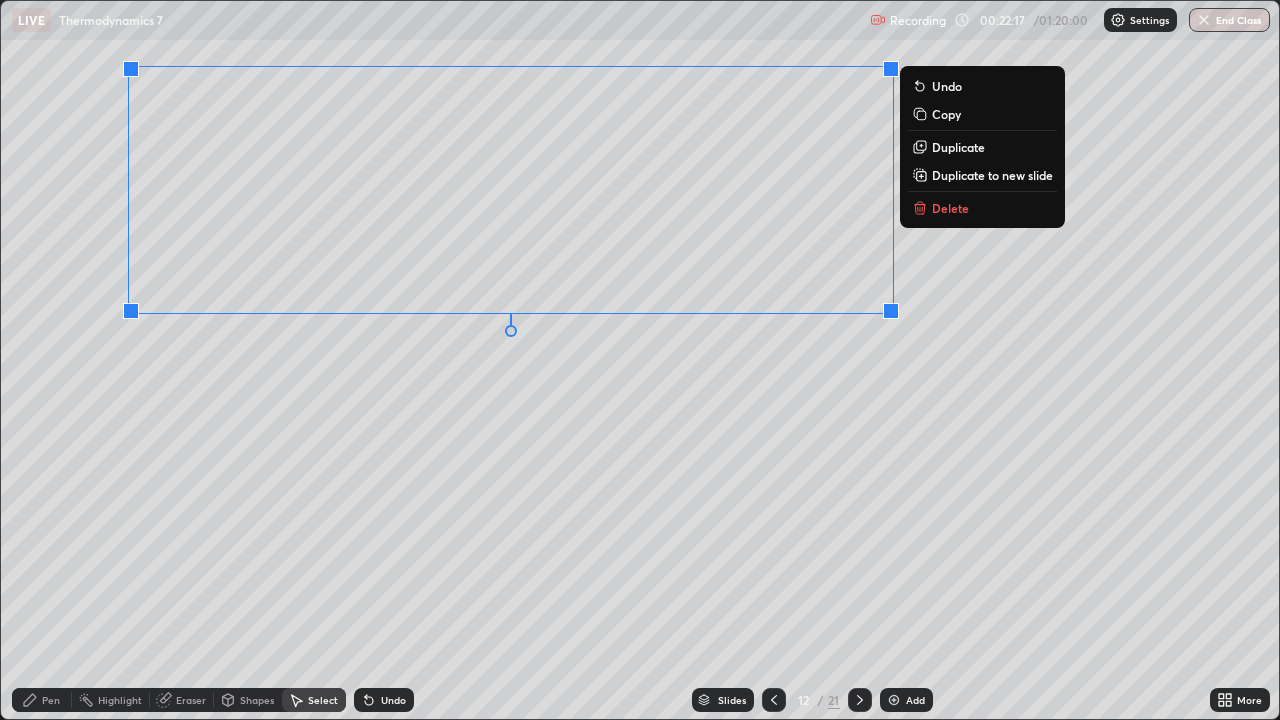 click on "0 ° Undo Copy Duplicate Duplicate to new slide Delete" at bounding box center (640, 360) 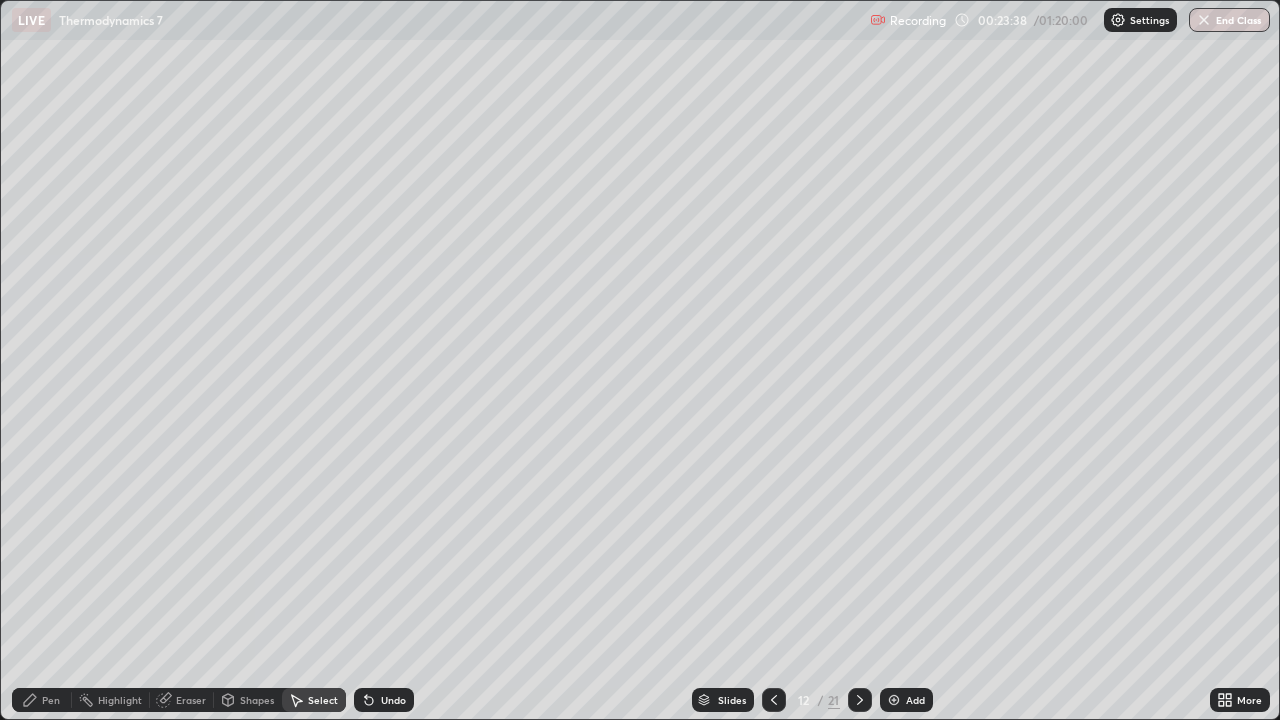 click on "Pen" at bounding box center (42, 700) 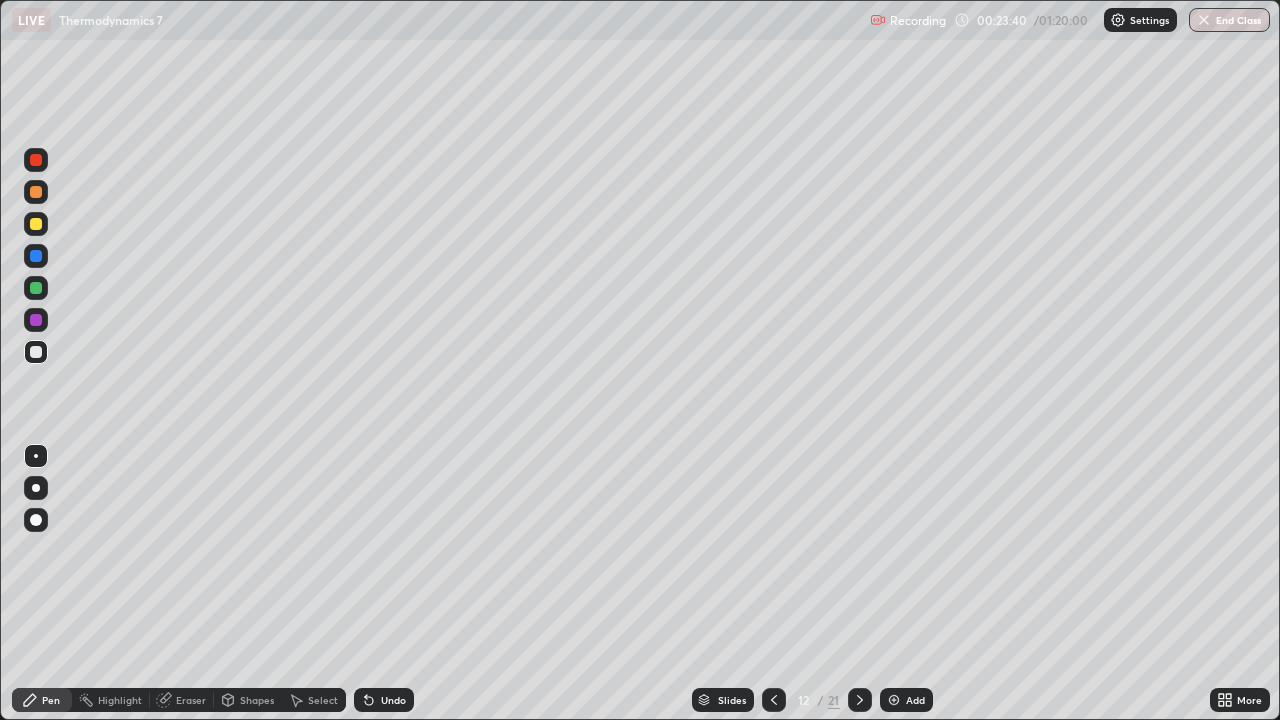 click at bounding box center (36, 224) 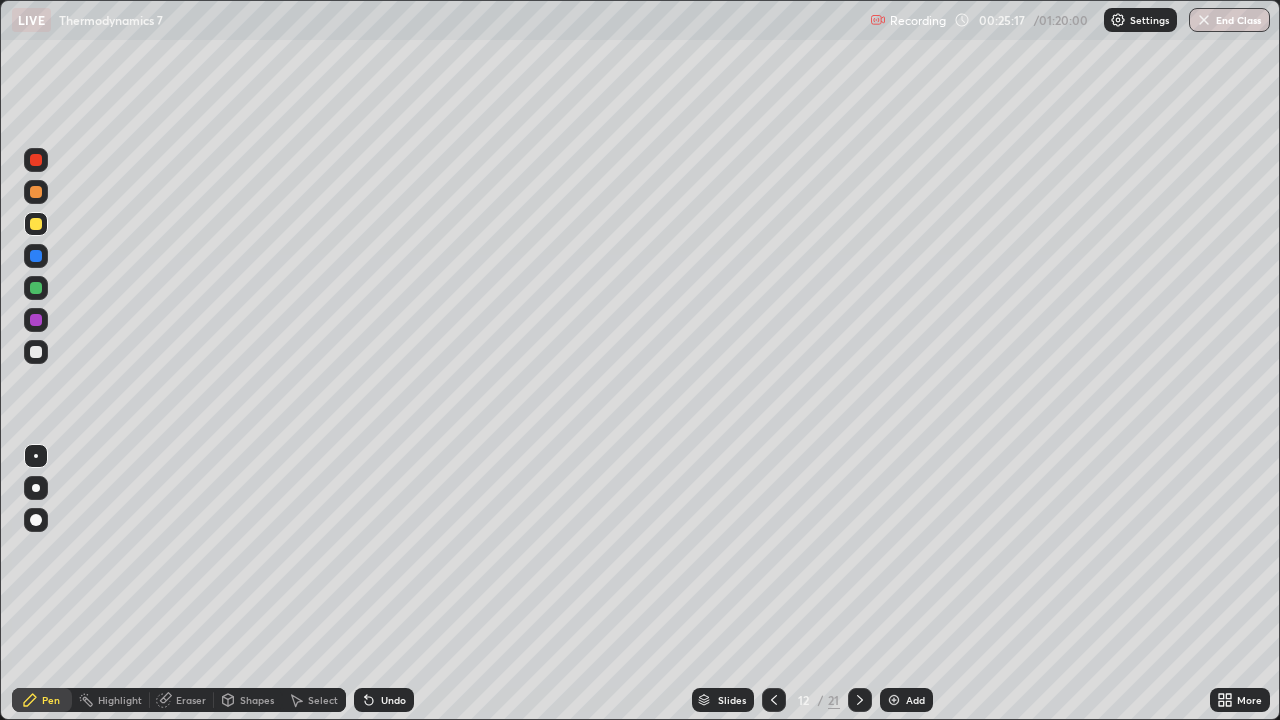 click on "Add" at bounding box center (906, 700) 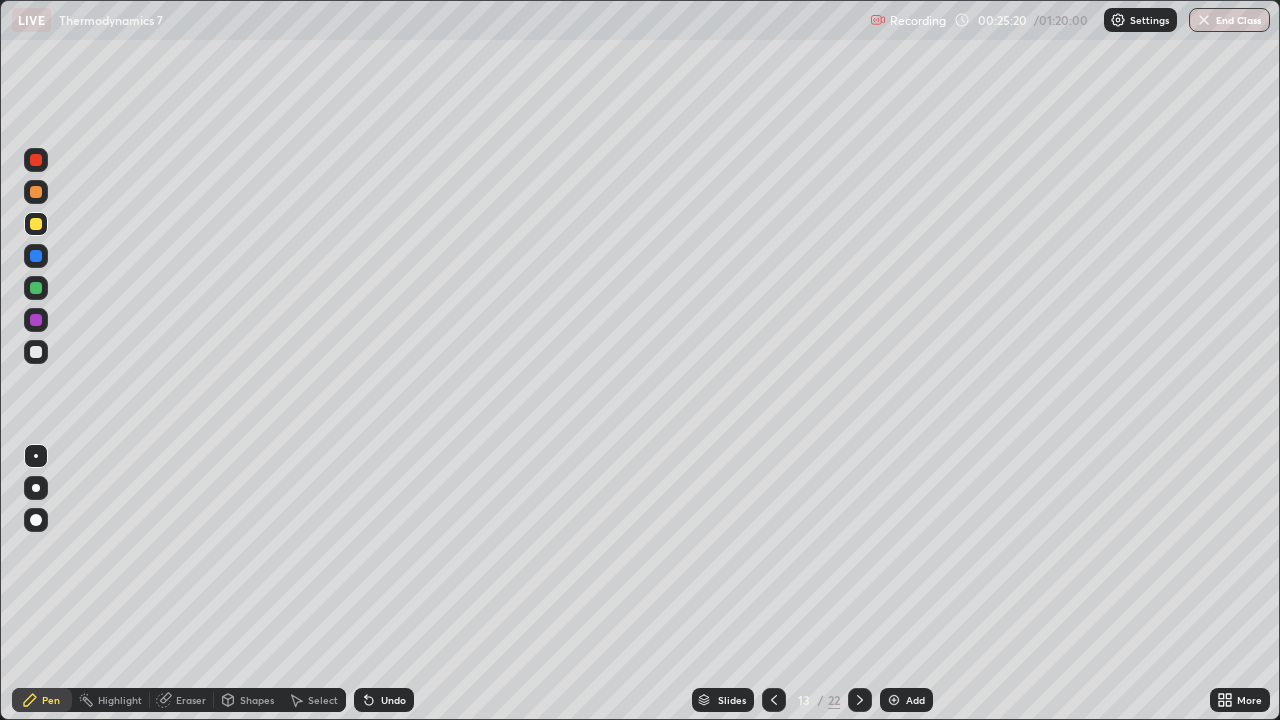 click at bounding box center [36, 352] 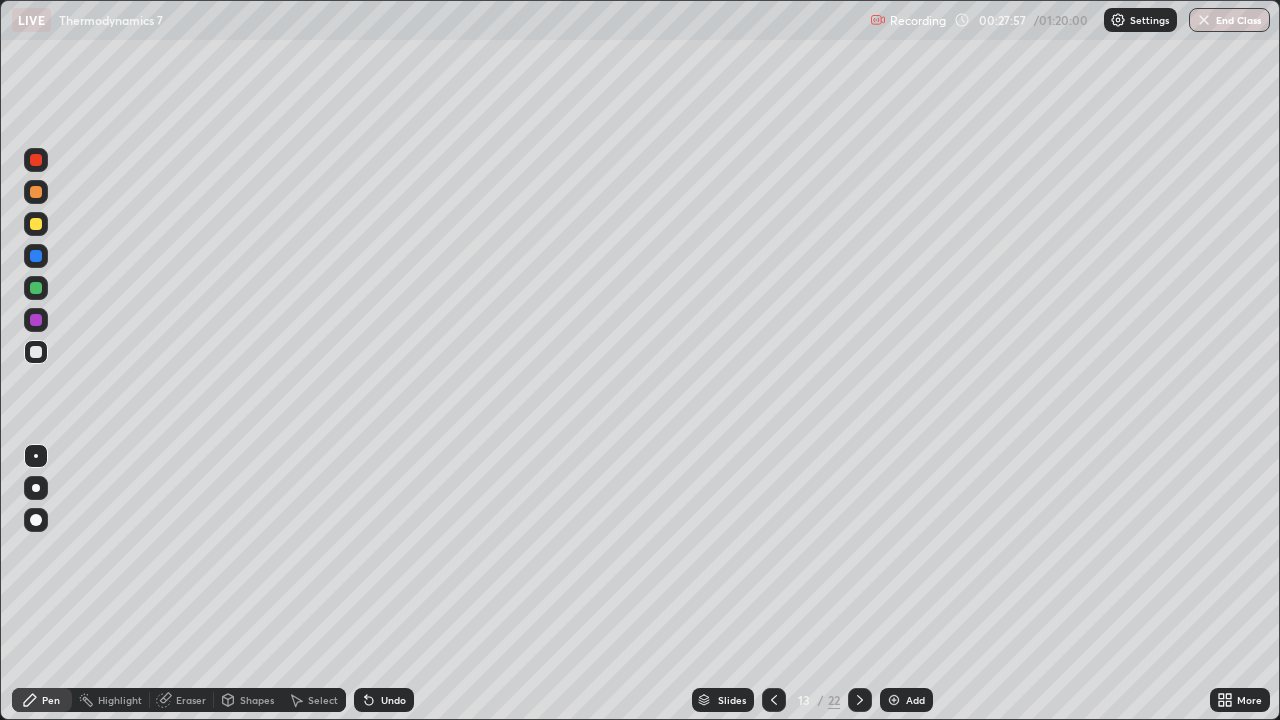 click at bounding box center [36, 224] 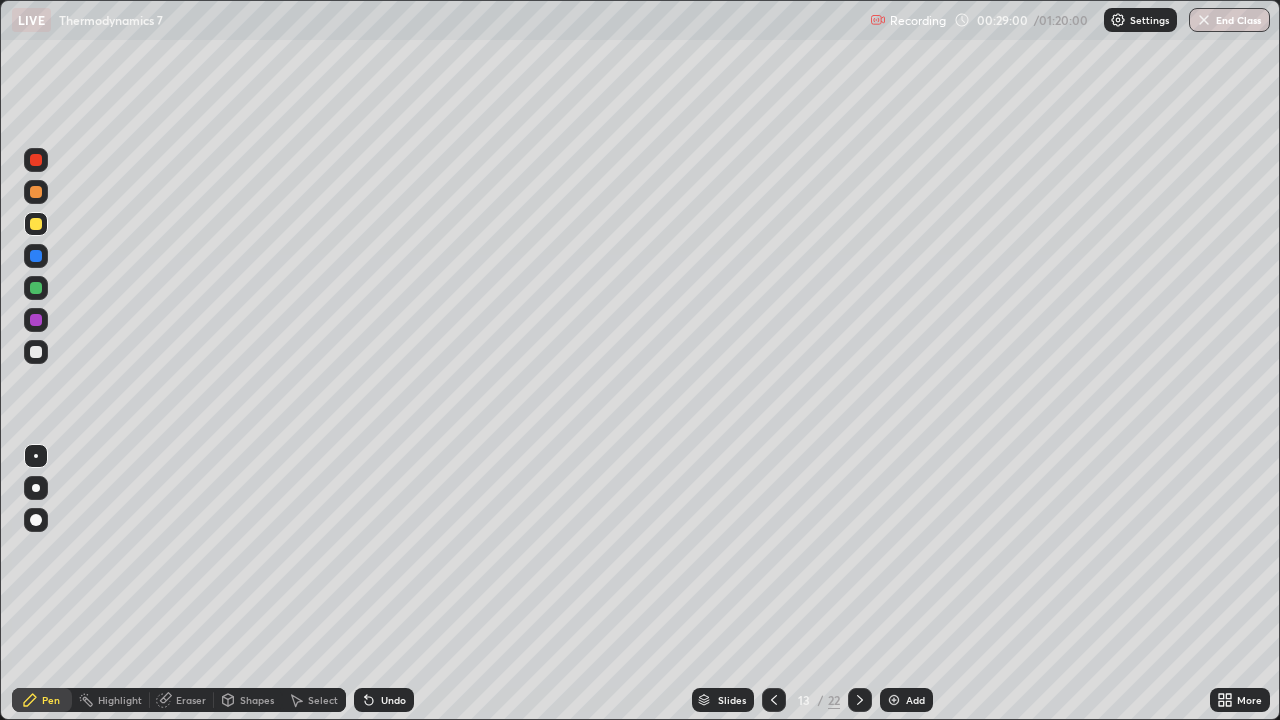 click at bounding box center (894, 700) 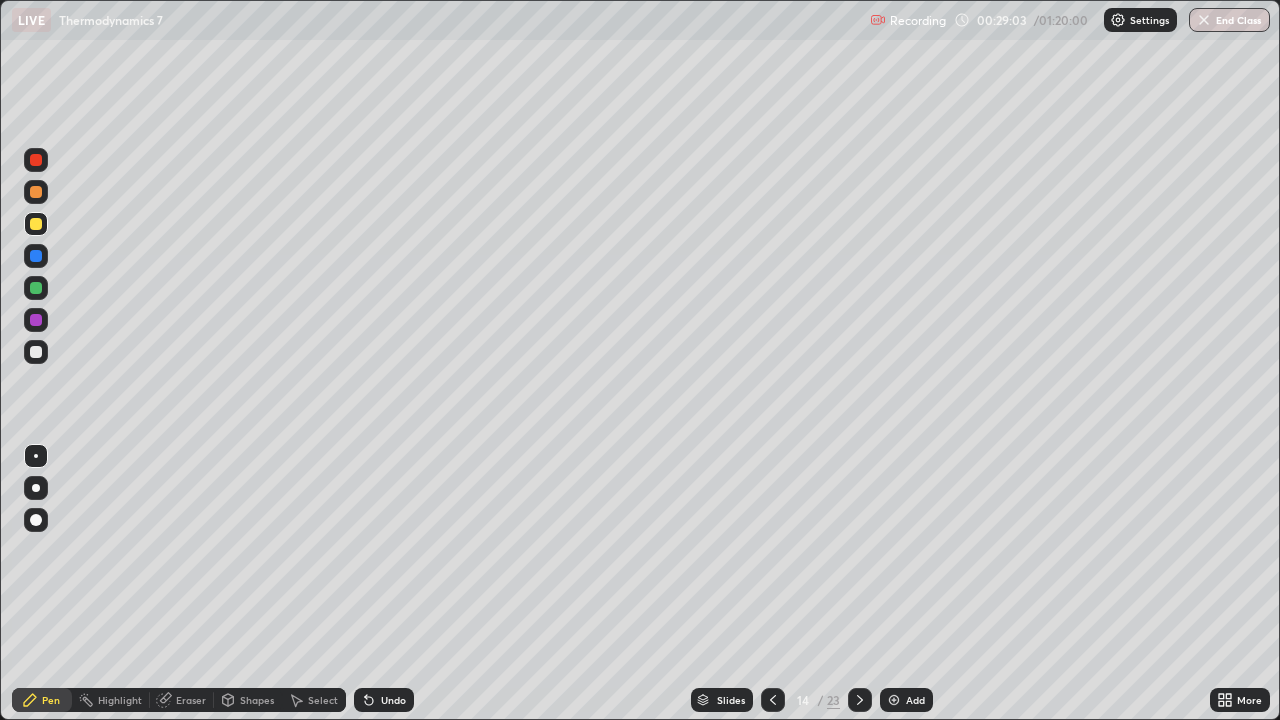 click at bounding box center (36, 352) 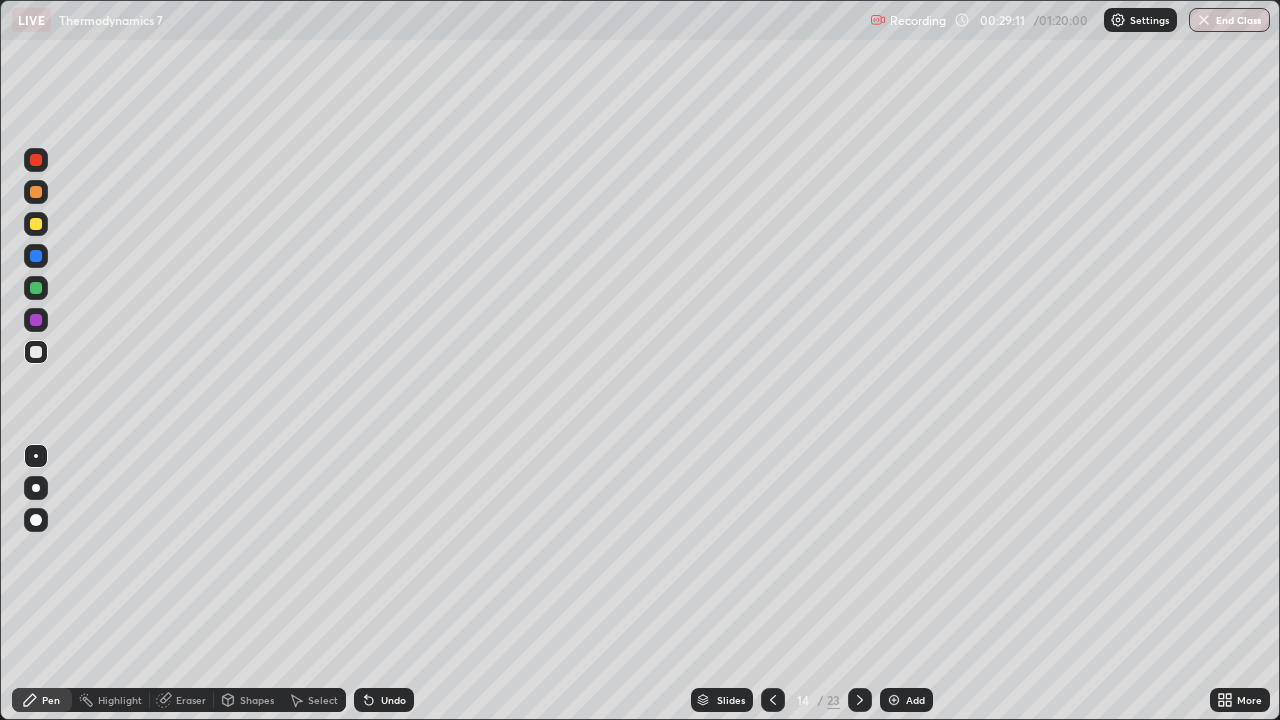 click 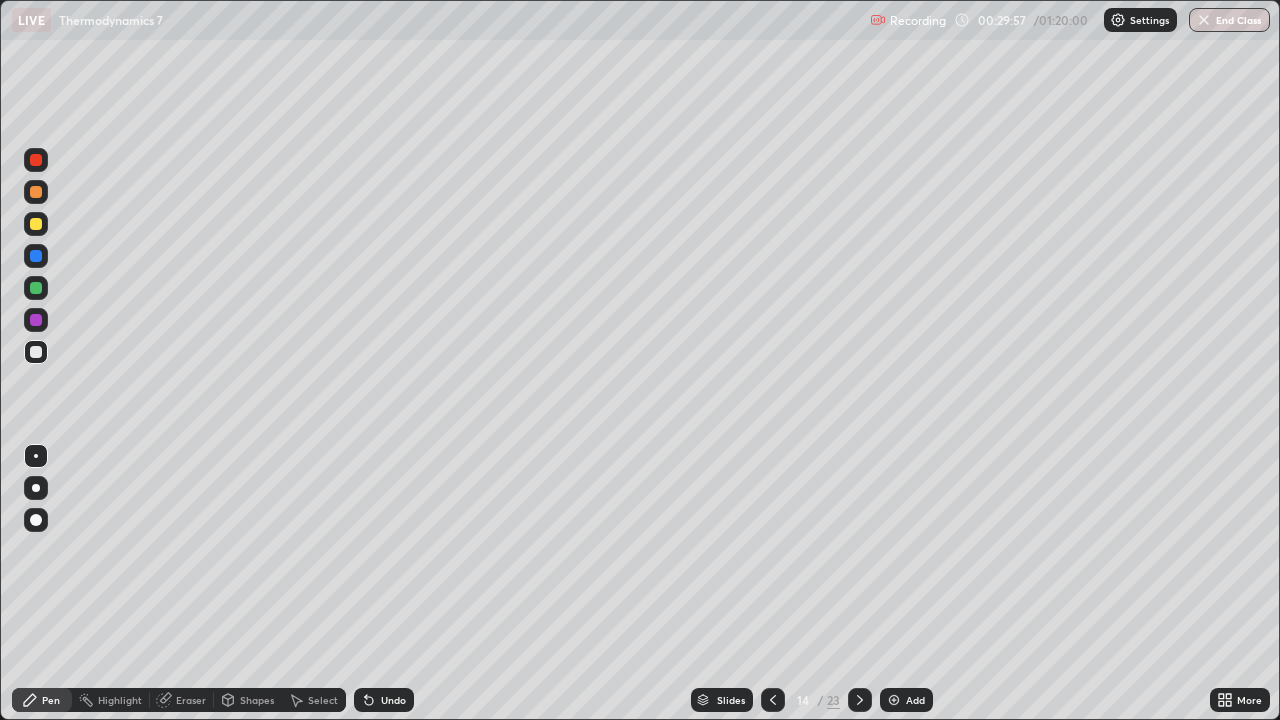 click at bounding box center [36, 224] 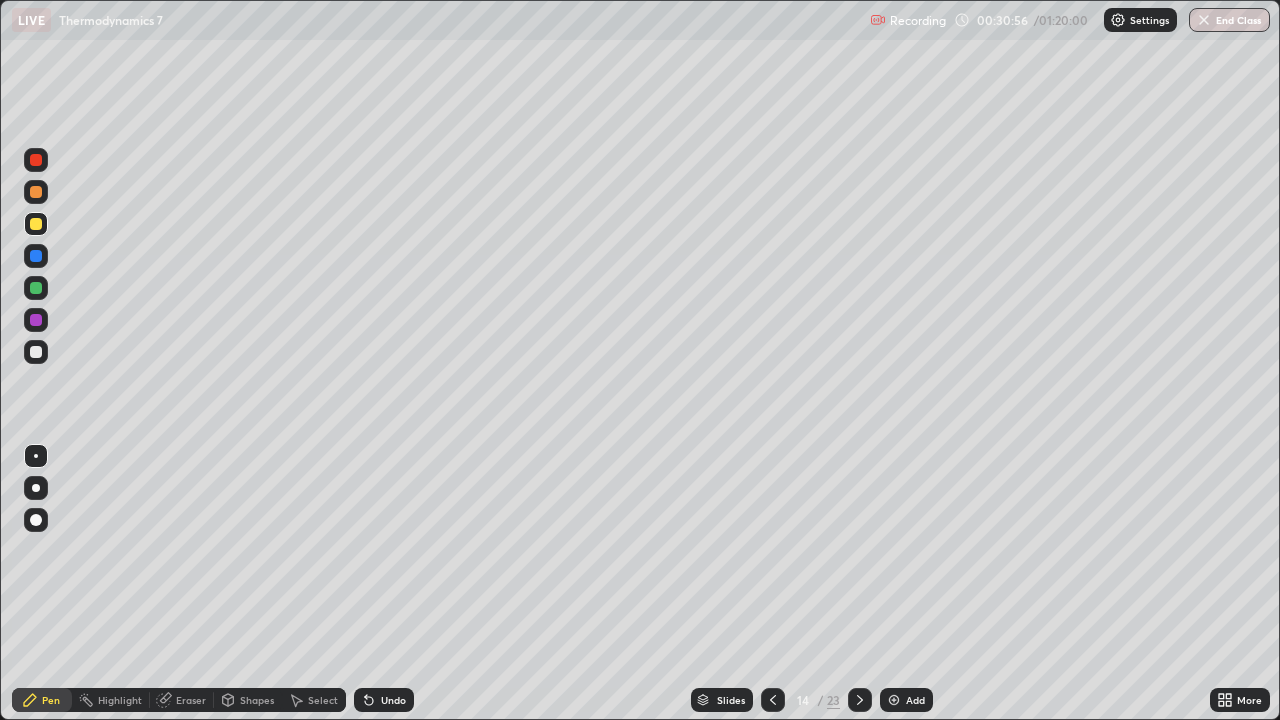 click on "Select" at bounding box center [323, 700] 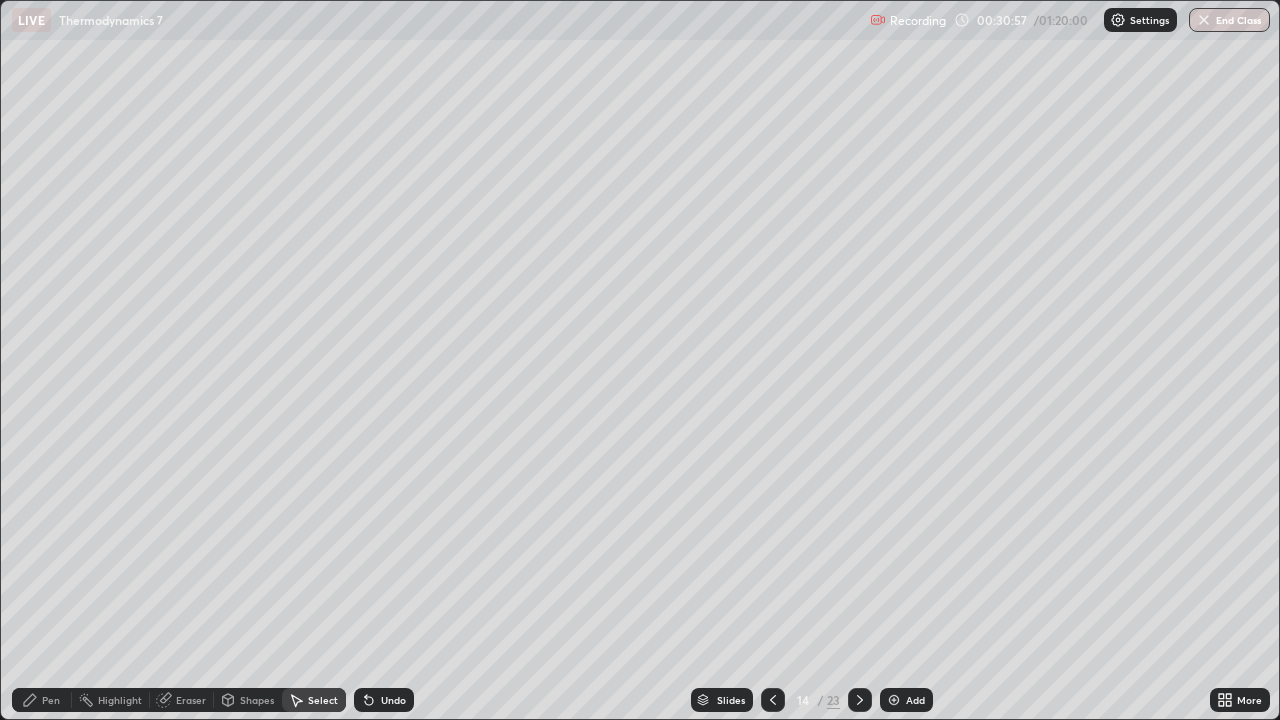 click on "Shapes" at bounding box center [257, 700] 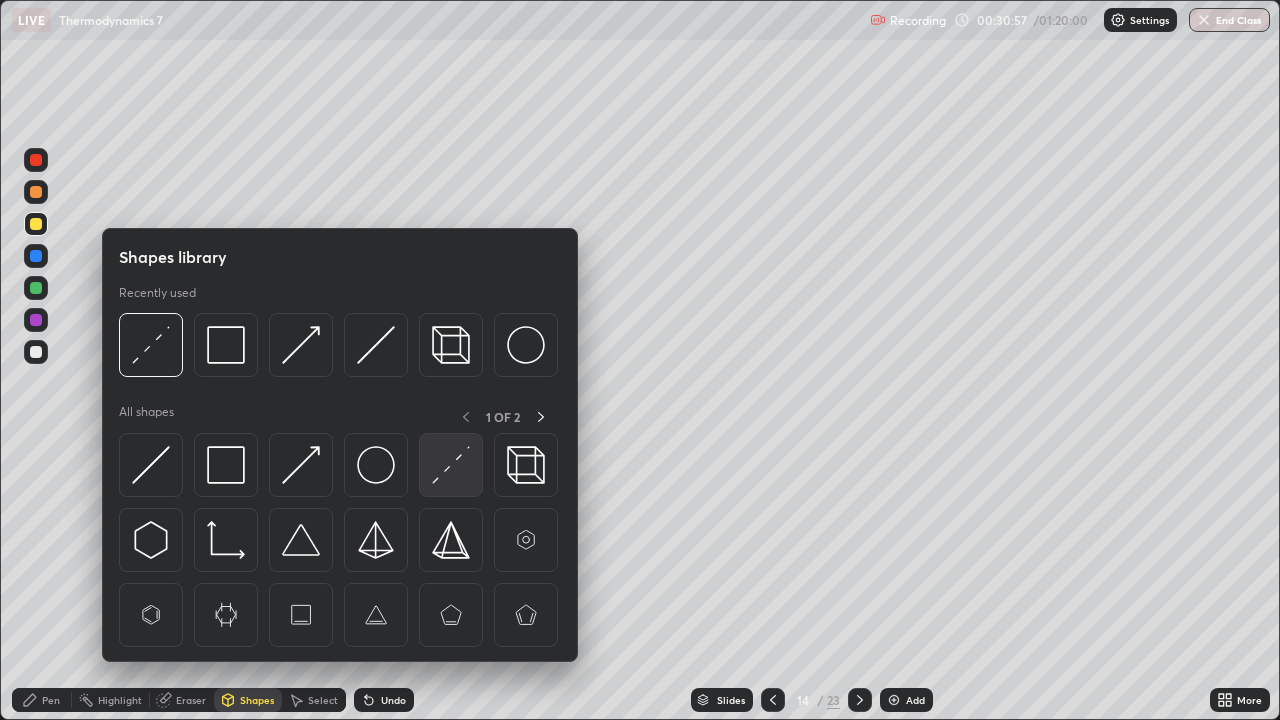click at bounding box center (451, 465) 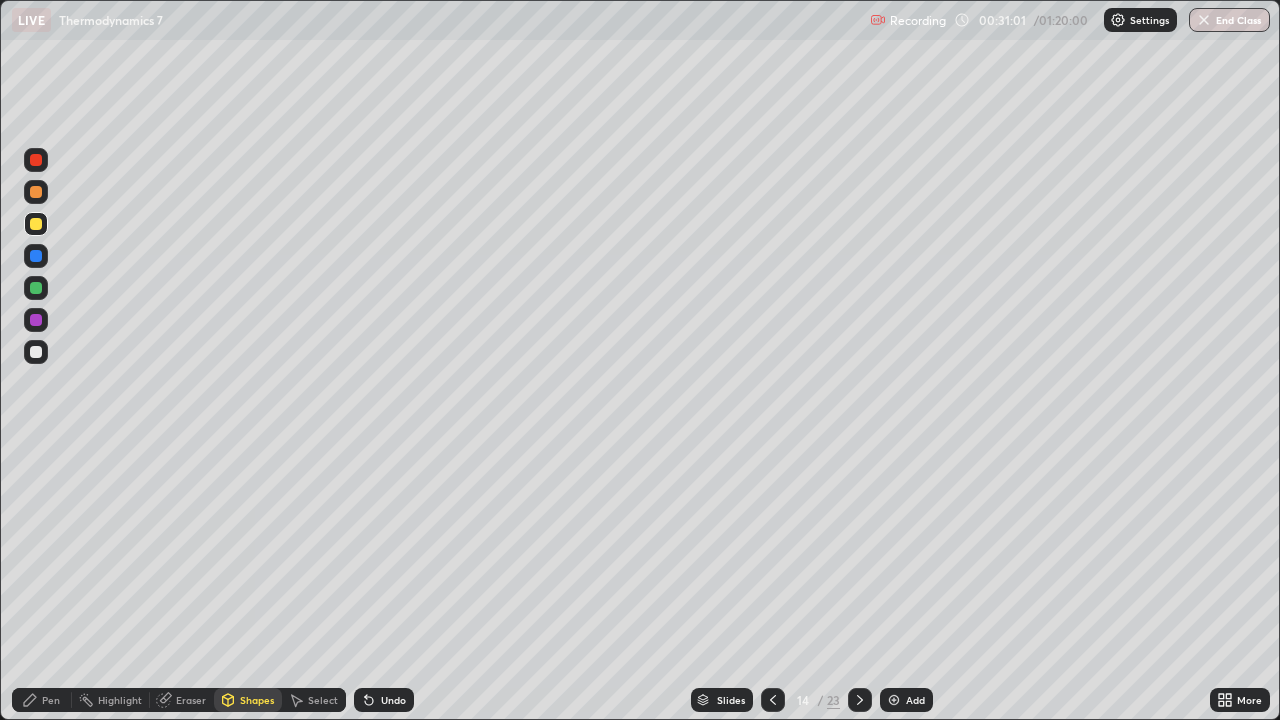 click at bounding box center [36, 352] 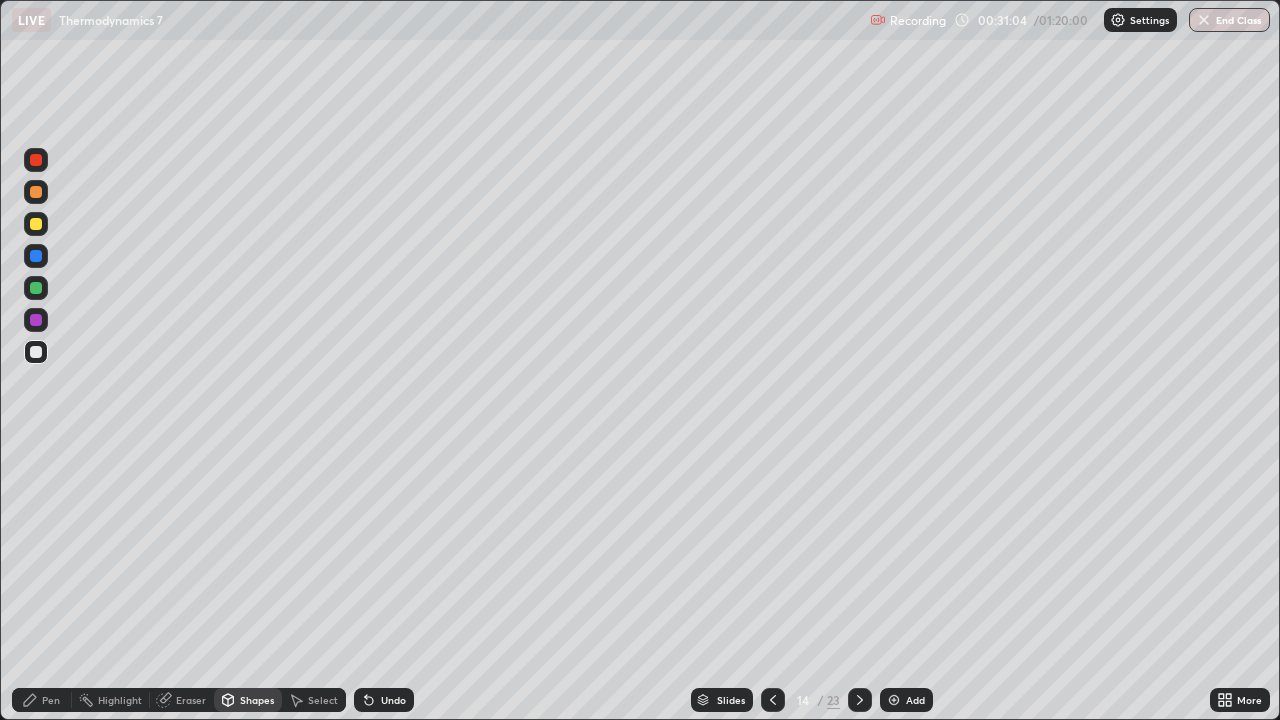 click on "Undo" at bounding box center [384, 700] 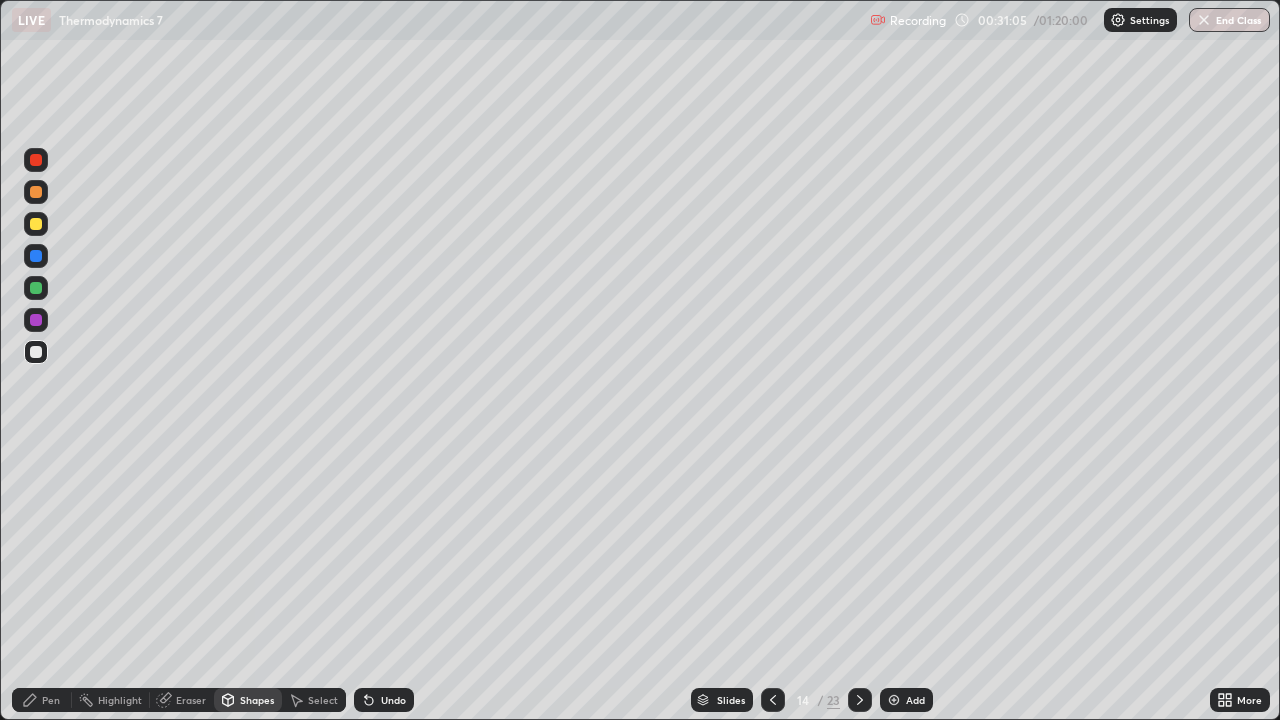 click on "Undo" at bounding box center [384, 700] 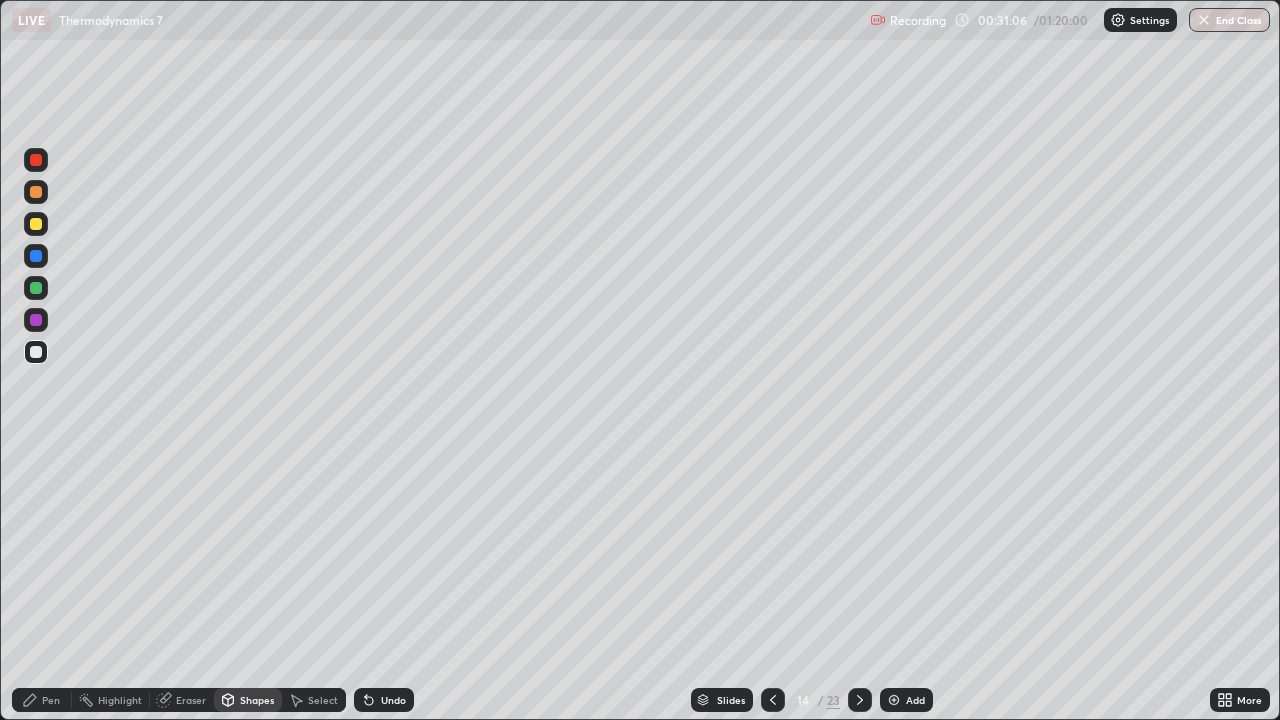 click on "Pen" at bounding box center (42, 700) 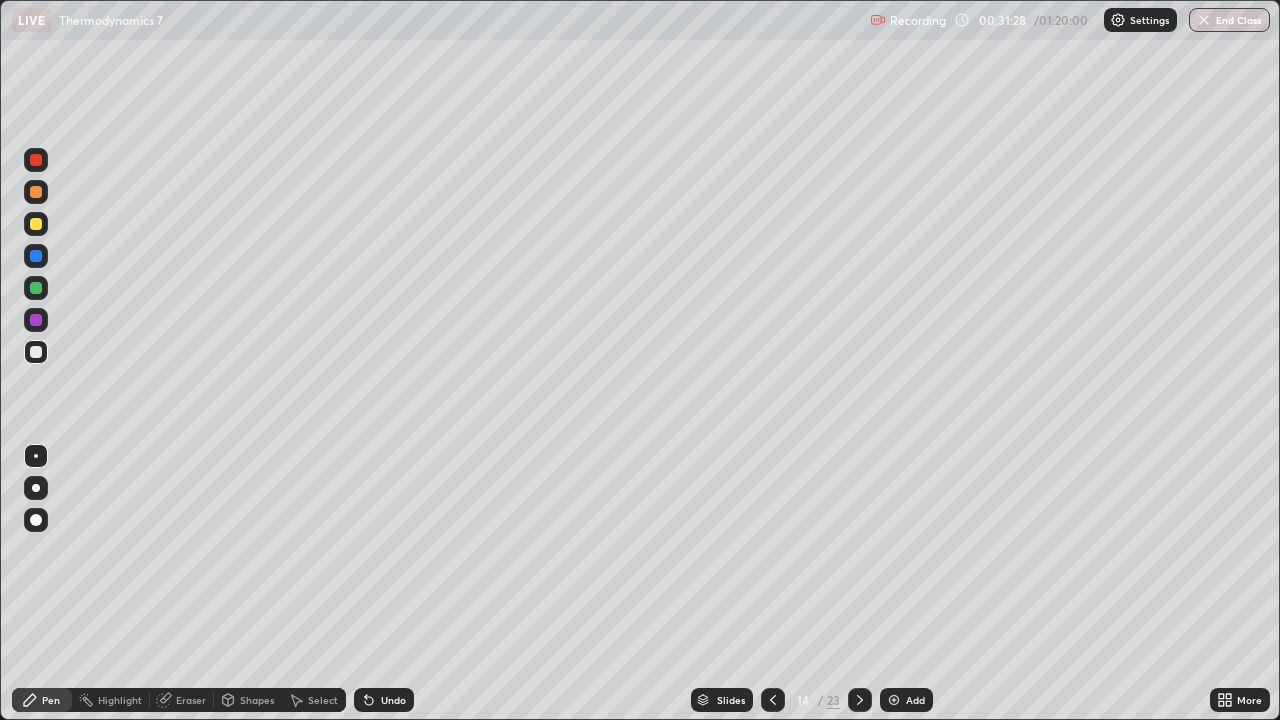 click on "Undo" at bounding box center [384, 700] 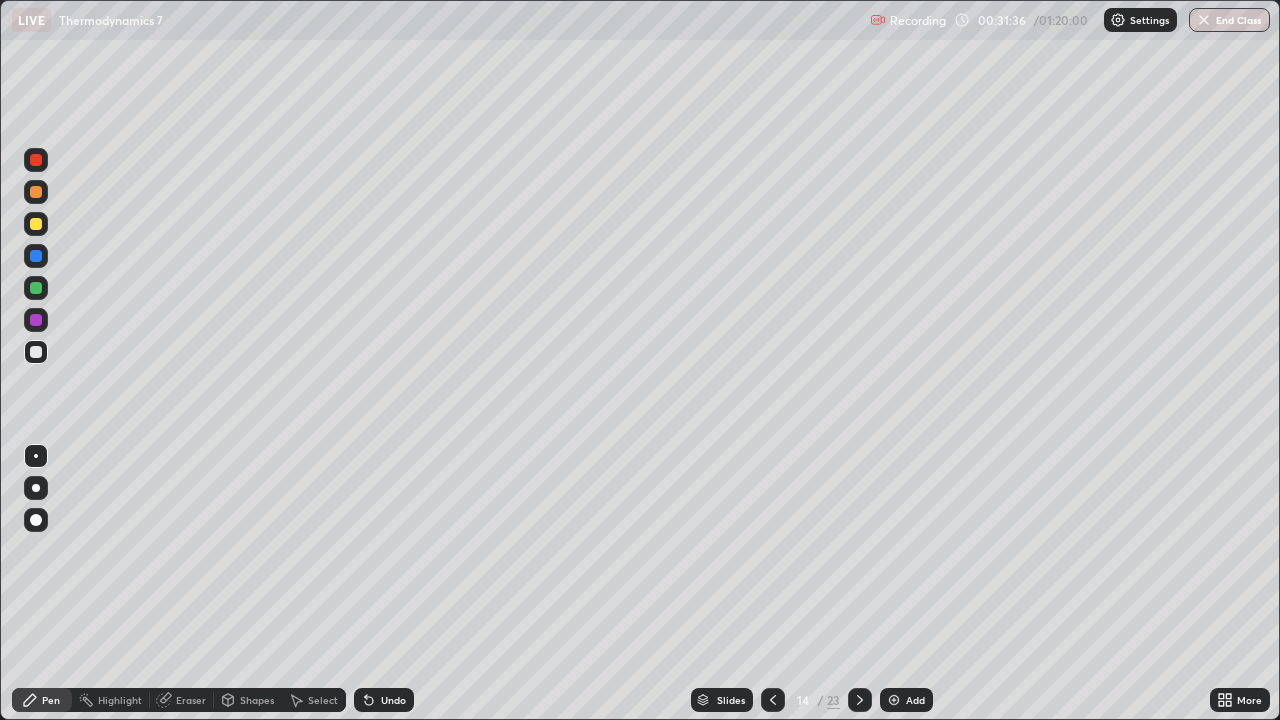 click on "Undo" at bounding box center [384, 700] 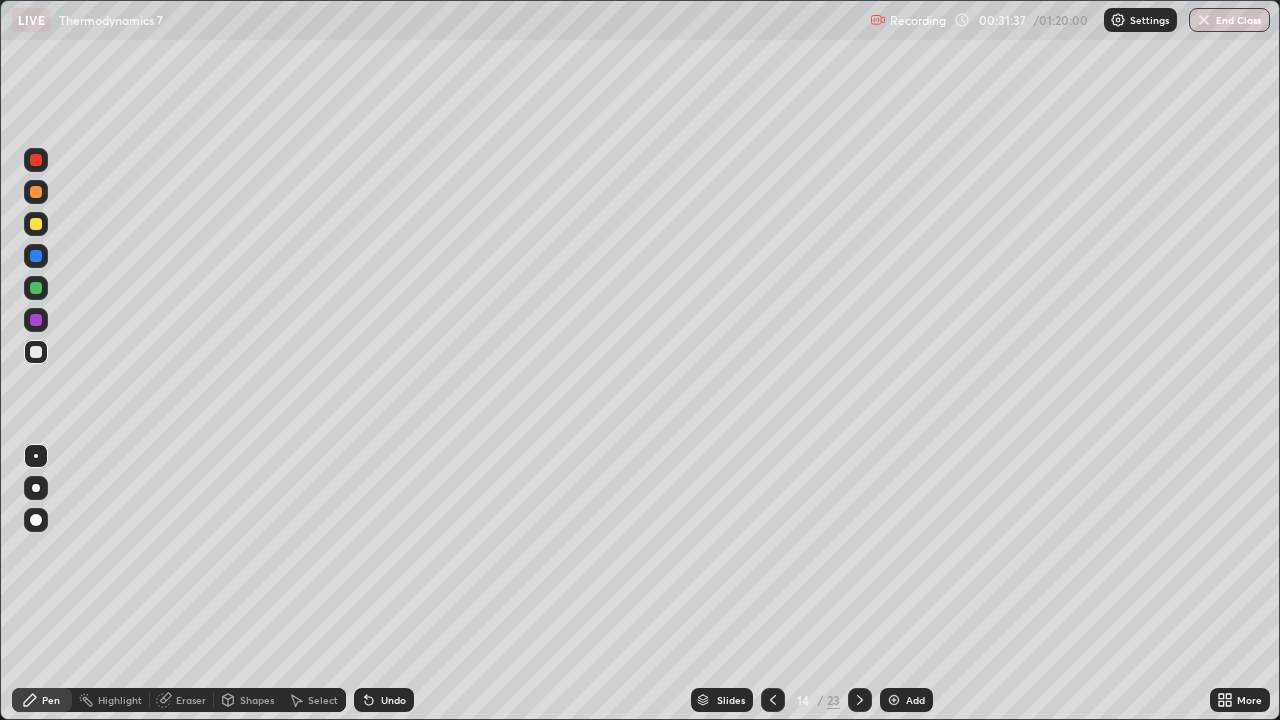 click on "Undo" at bounding box center [384, 700] 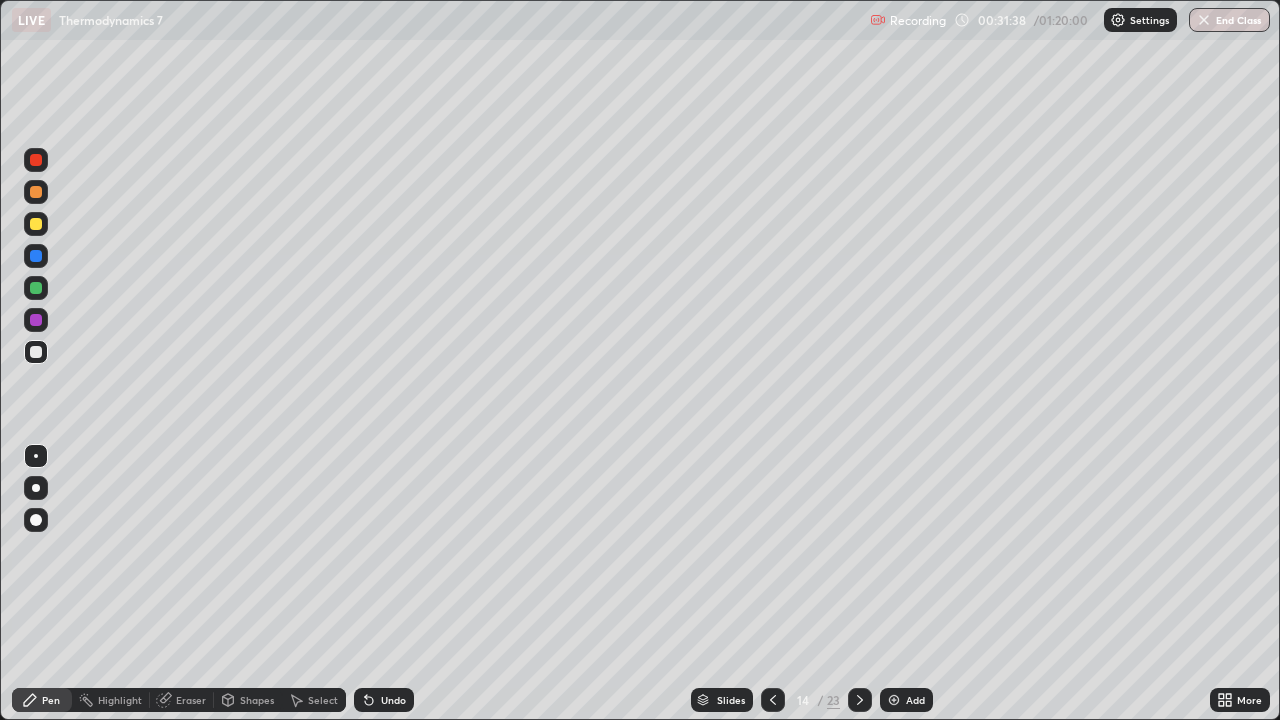 click on "Undo" at bounding box center (384, 700) 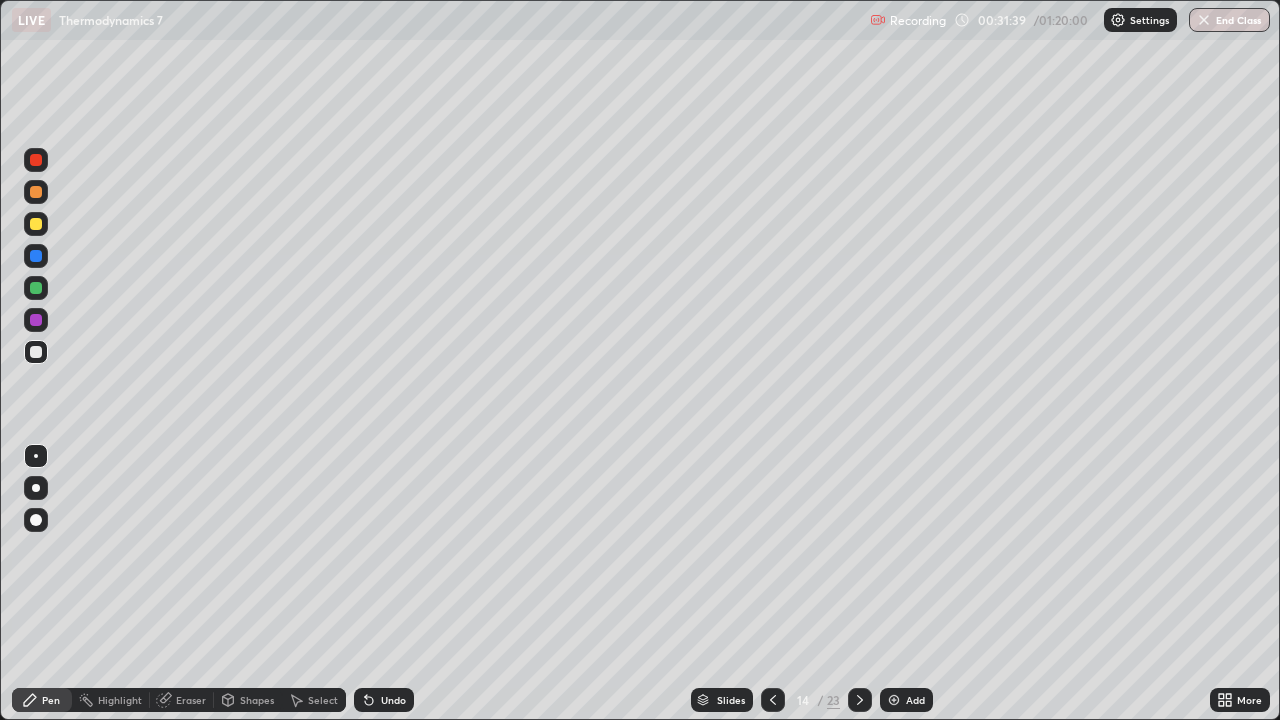 click on "Undo" at bounding box center [384, 700] 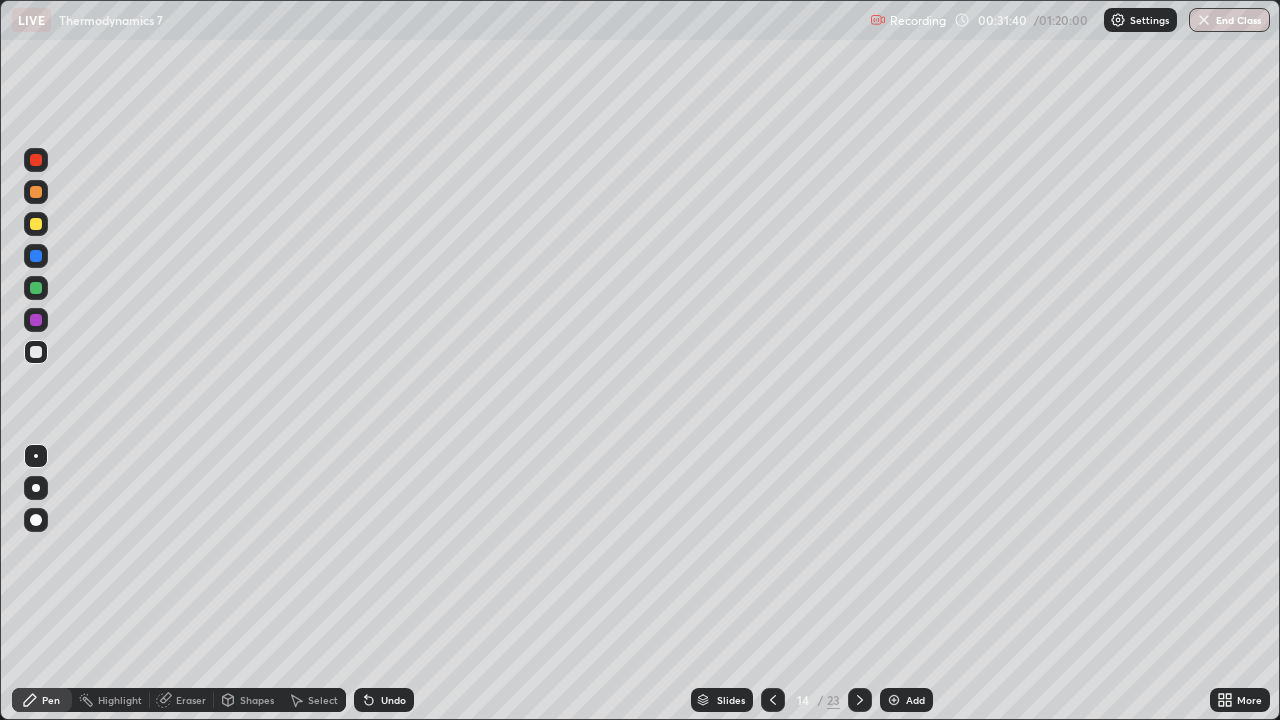 click on "Undo" at bounding box center (384, 700) 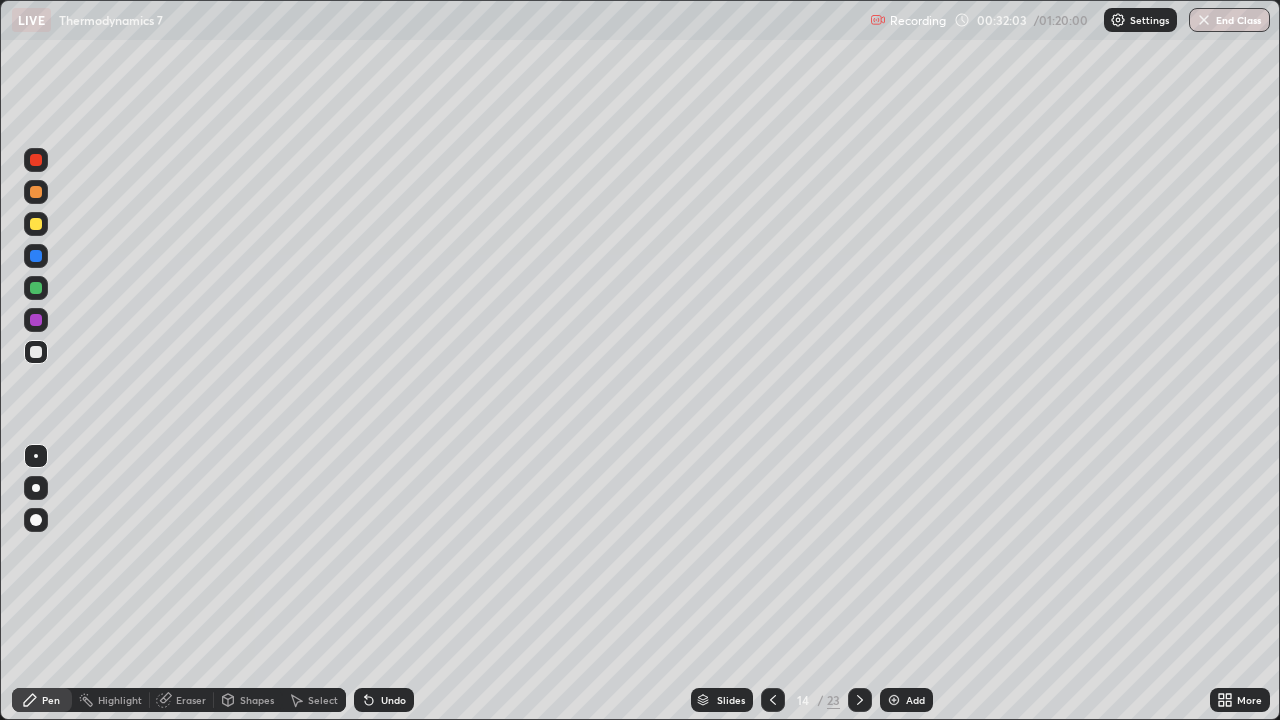 click on "Pen" at bounding box center [42, 700] 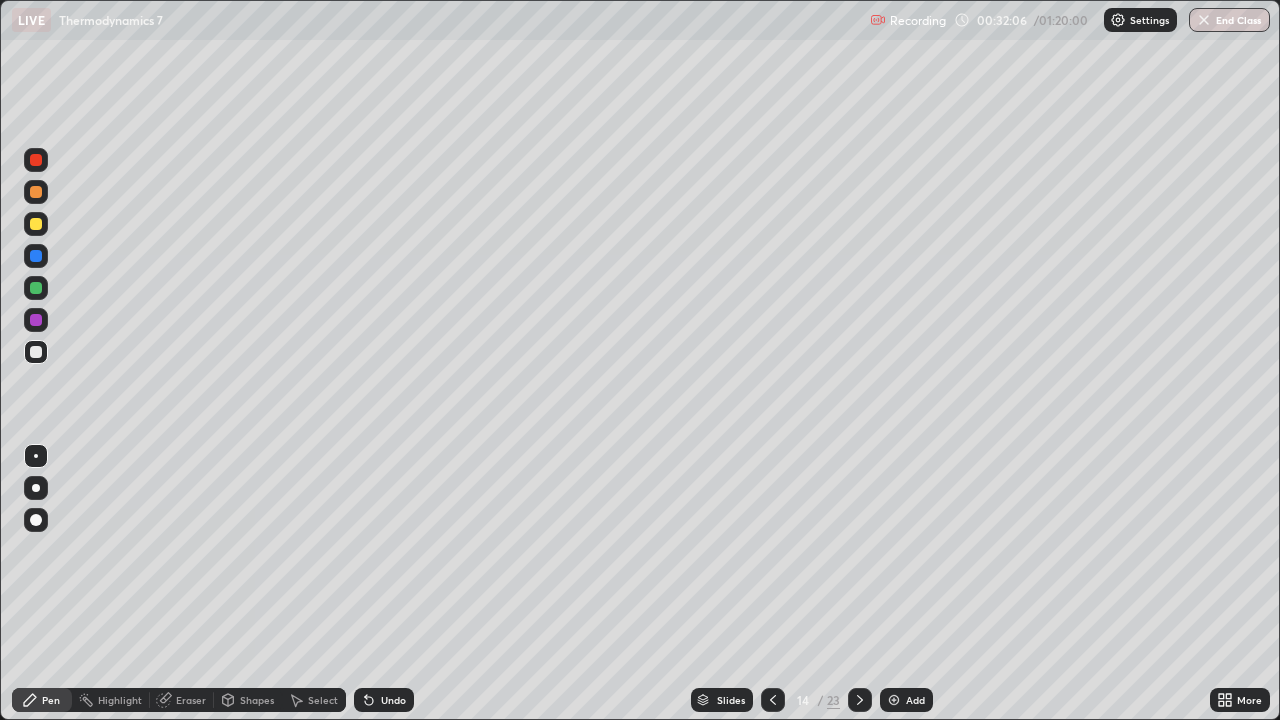click at bounding box center [36, 192] 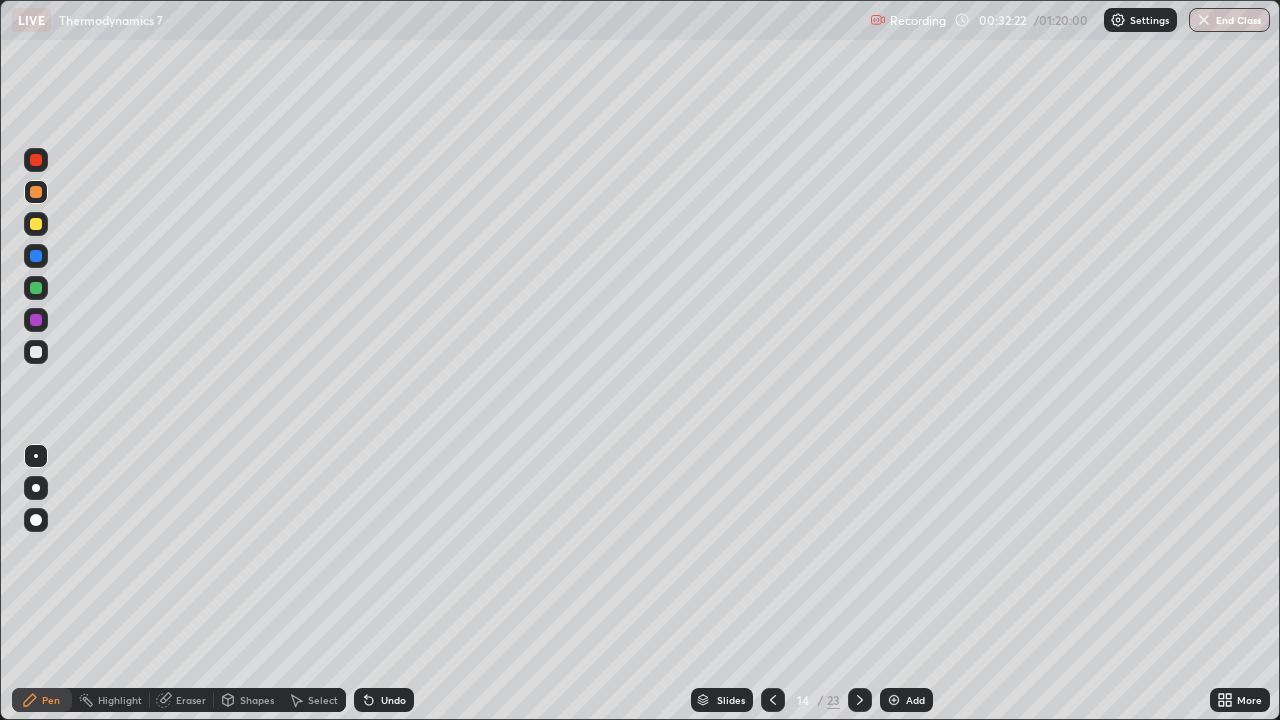 click at bounding box center [36, 224] 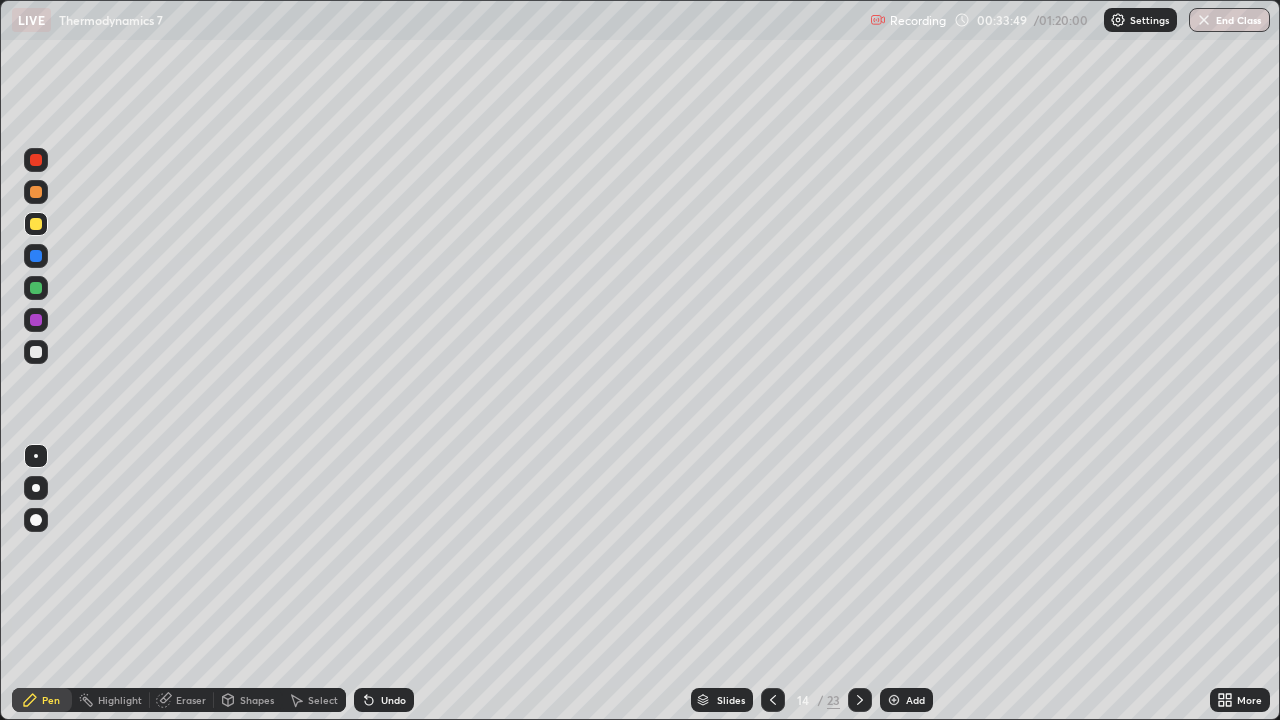 click 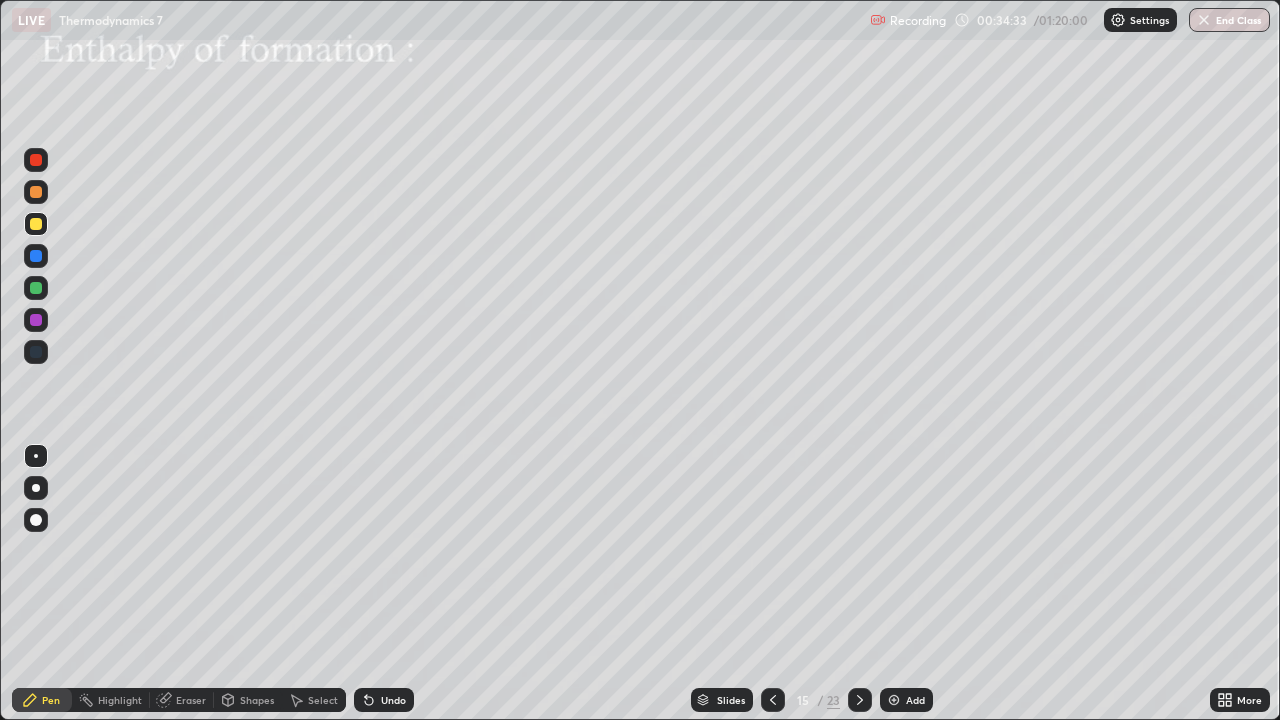 click 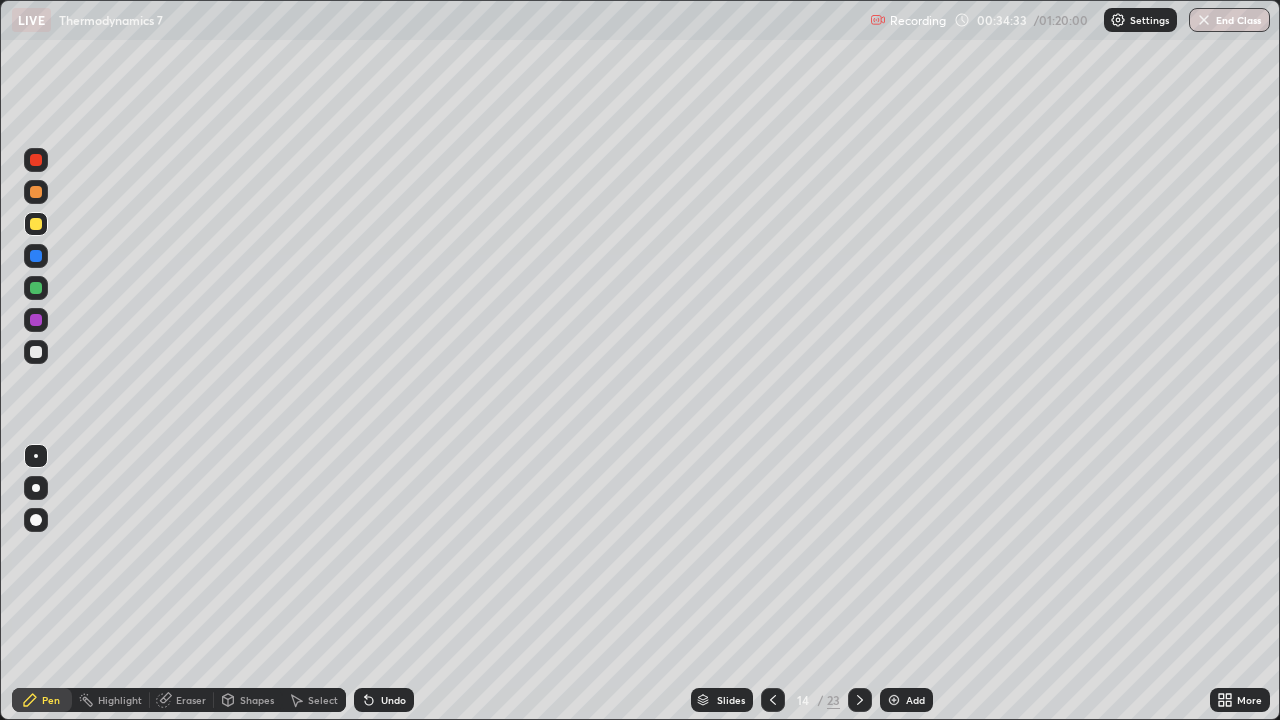 click at bounding box center (894, 700) 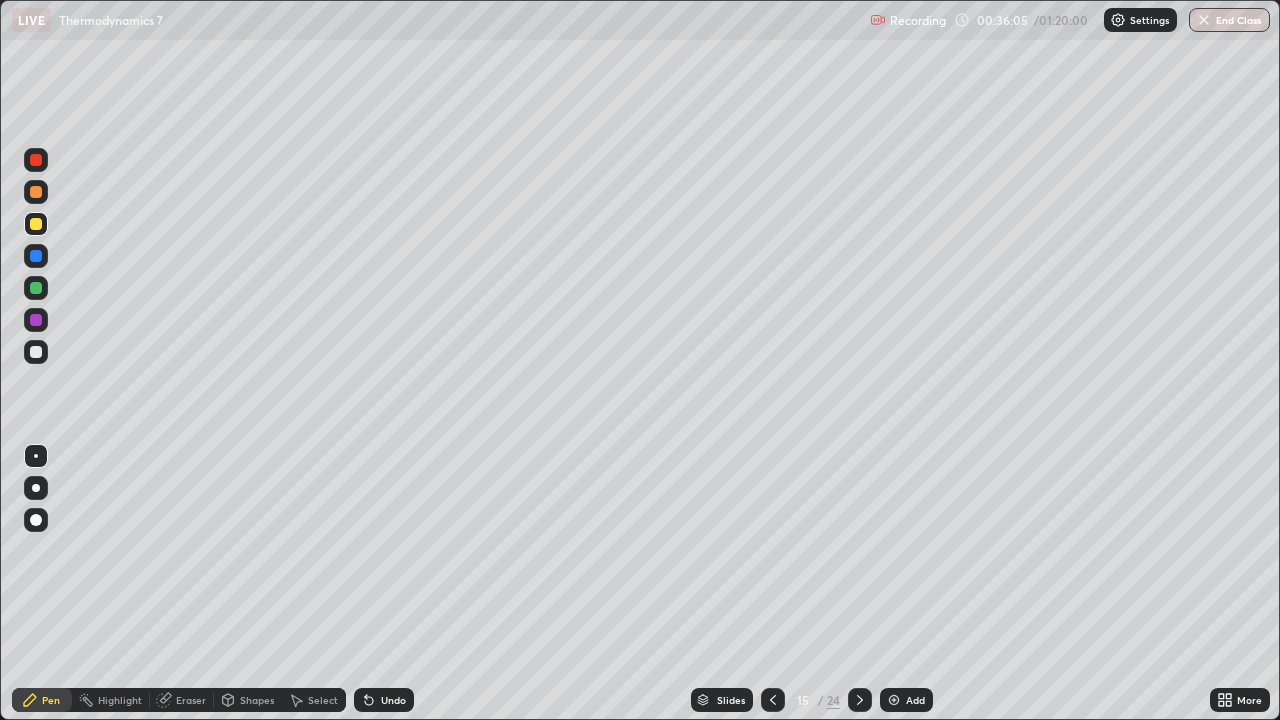 click at bounding box center [36, 224] 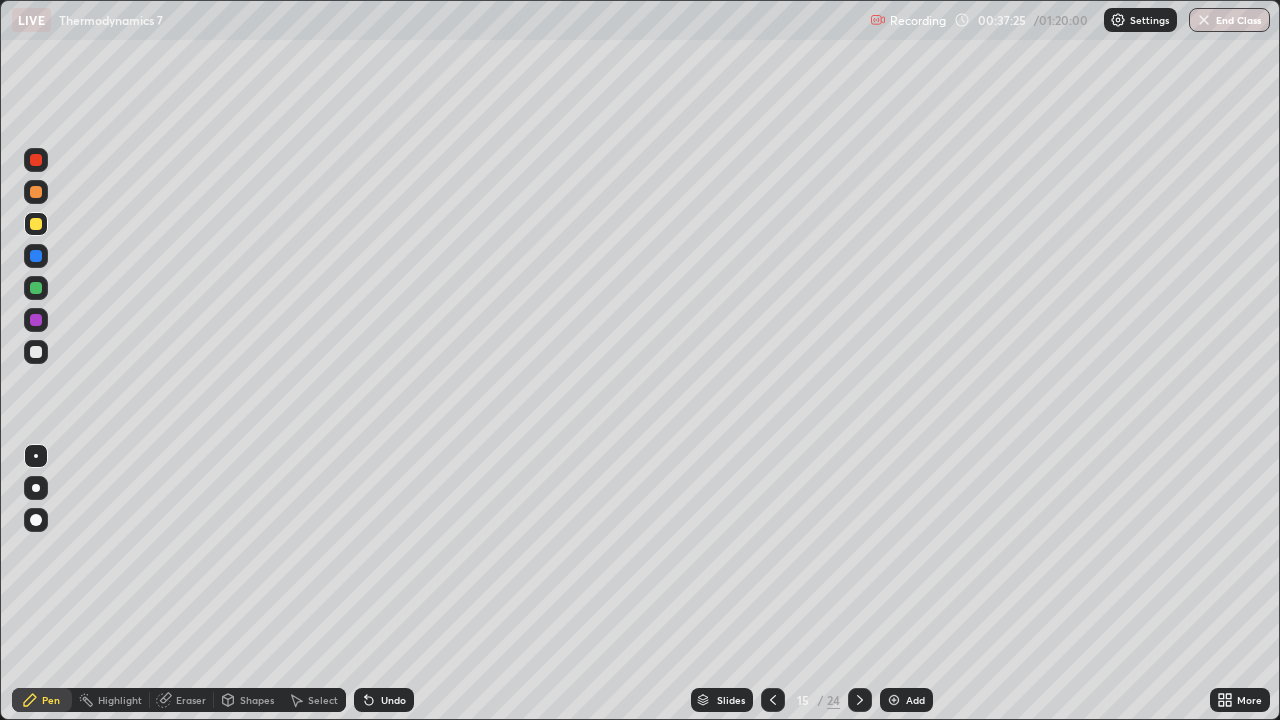 click on "Select" at bounding box center [314, 700] 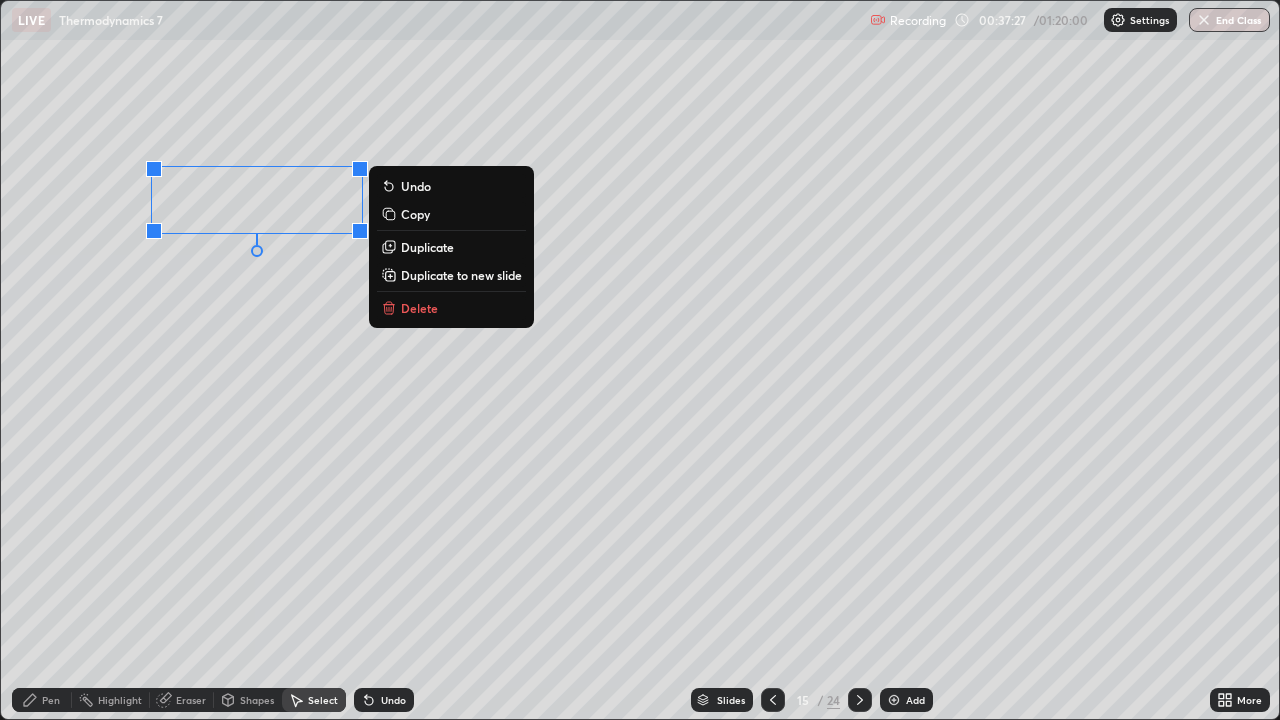 click on "Delete" at bounding box center [419, 308] 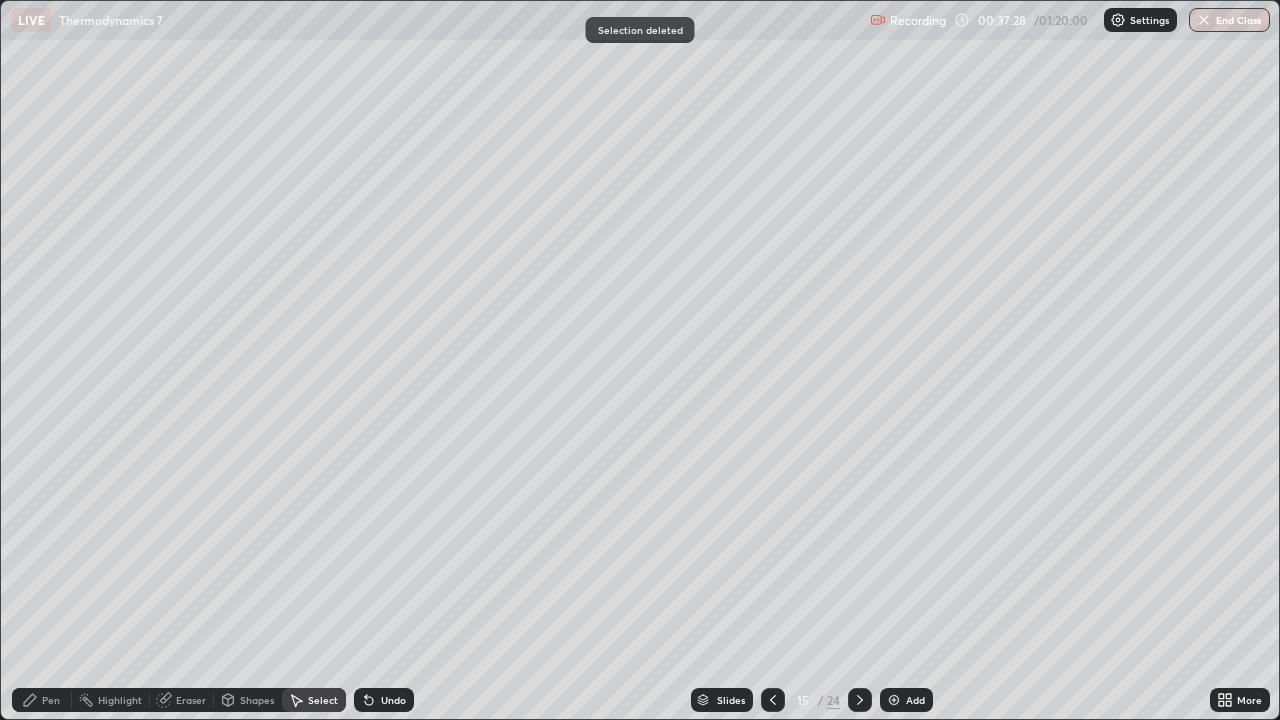 click on "Pen" at bounding box center (42, 700) 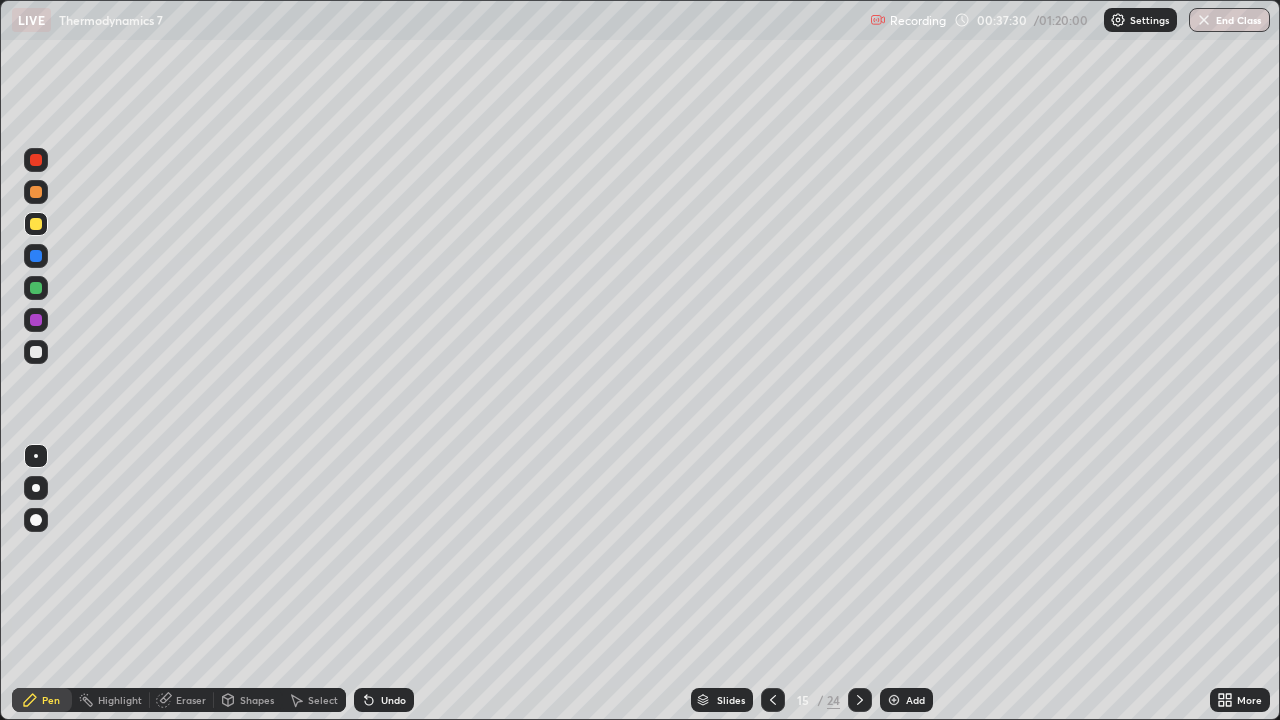 click at bounding box center (36, 352) 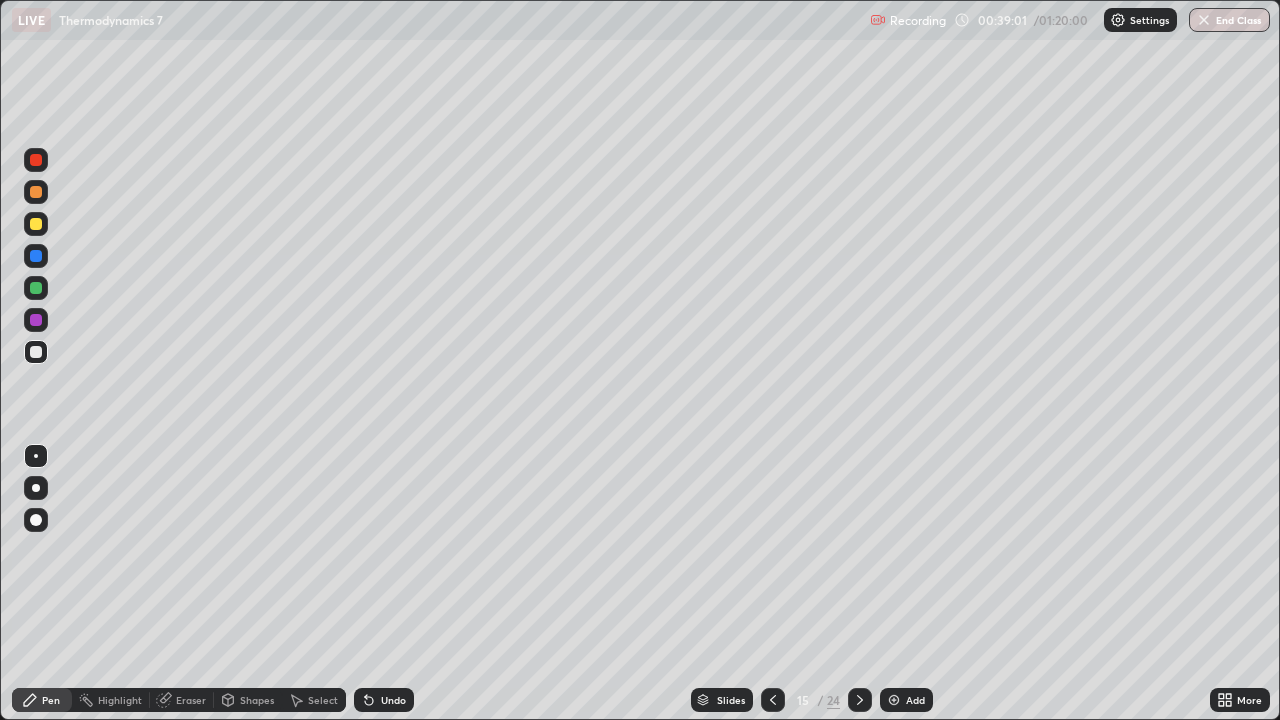 click on "Select" at bounding box center [323, 700] 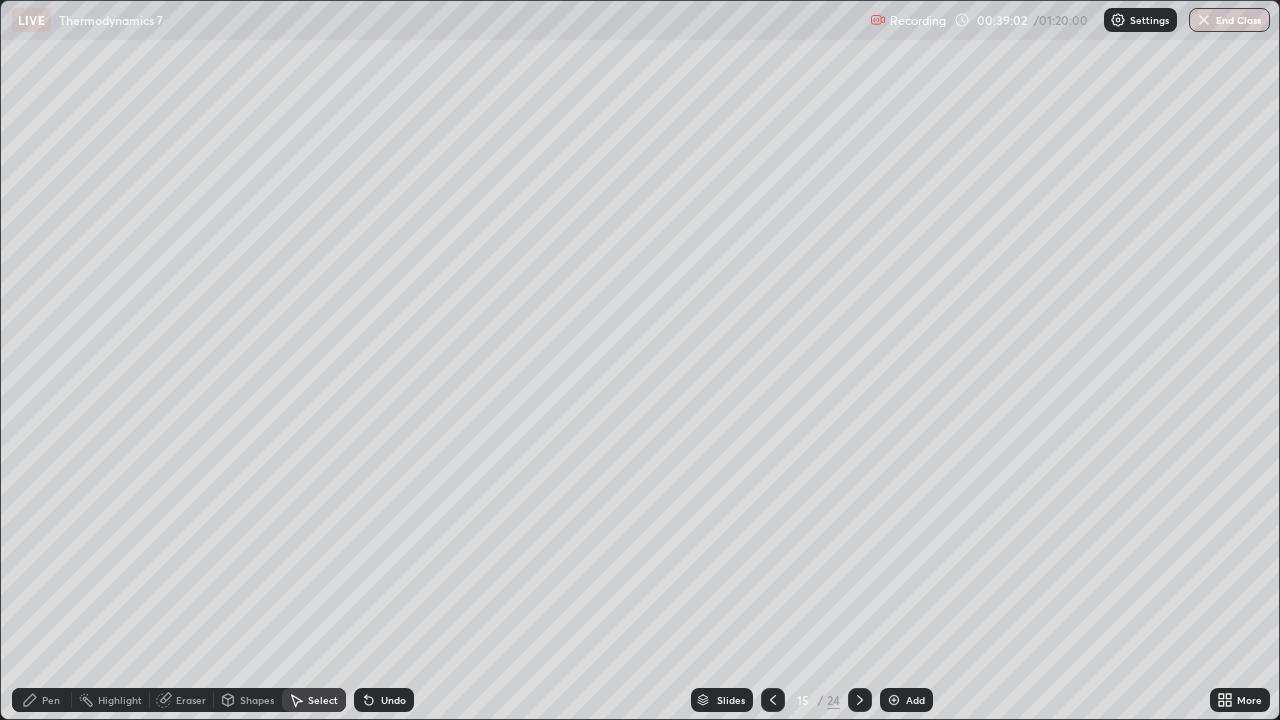 click on "Shapes" at bounding box center (257, 700) 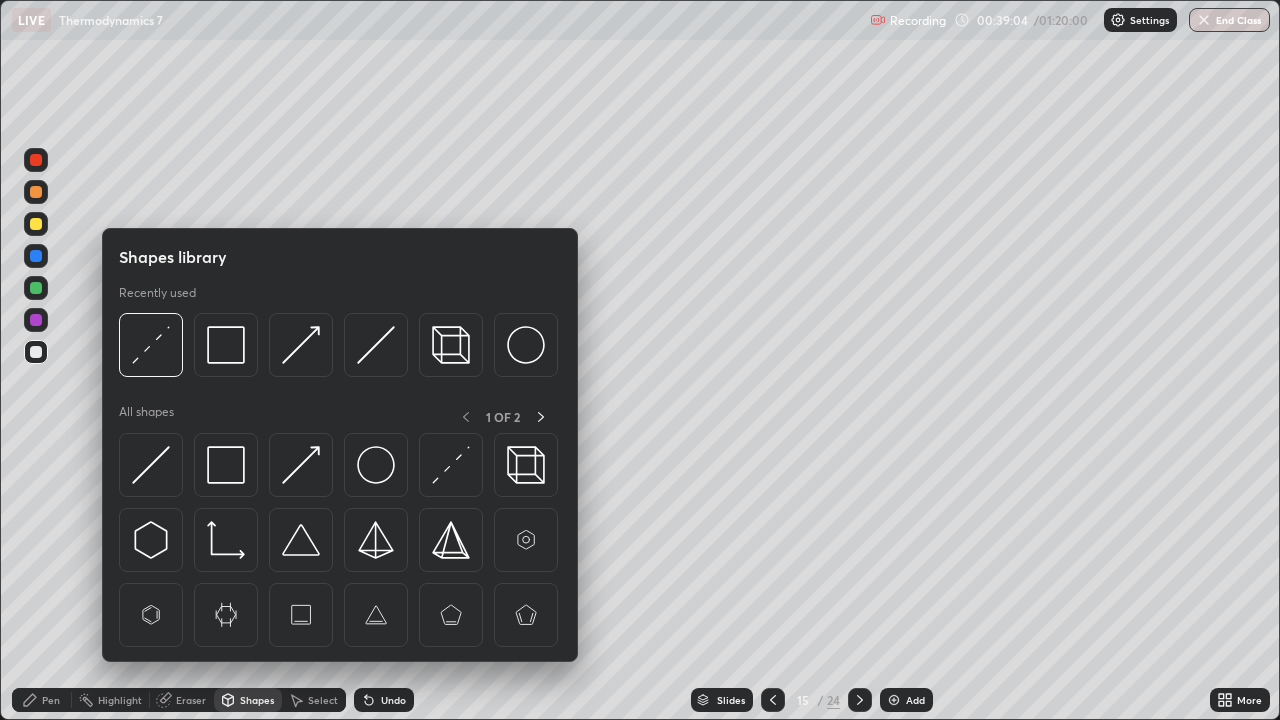 click on "Select" at bounding box center [323, 700] 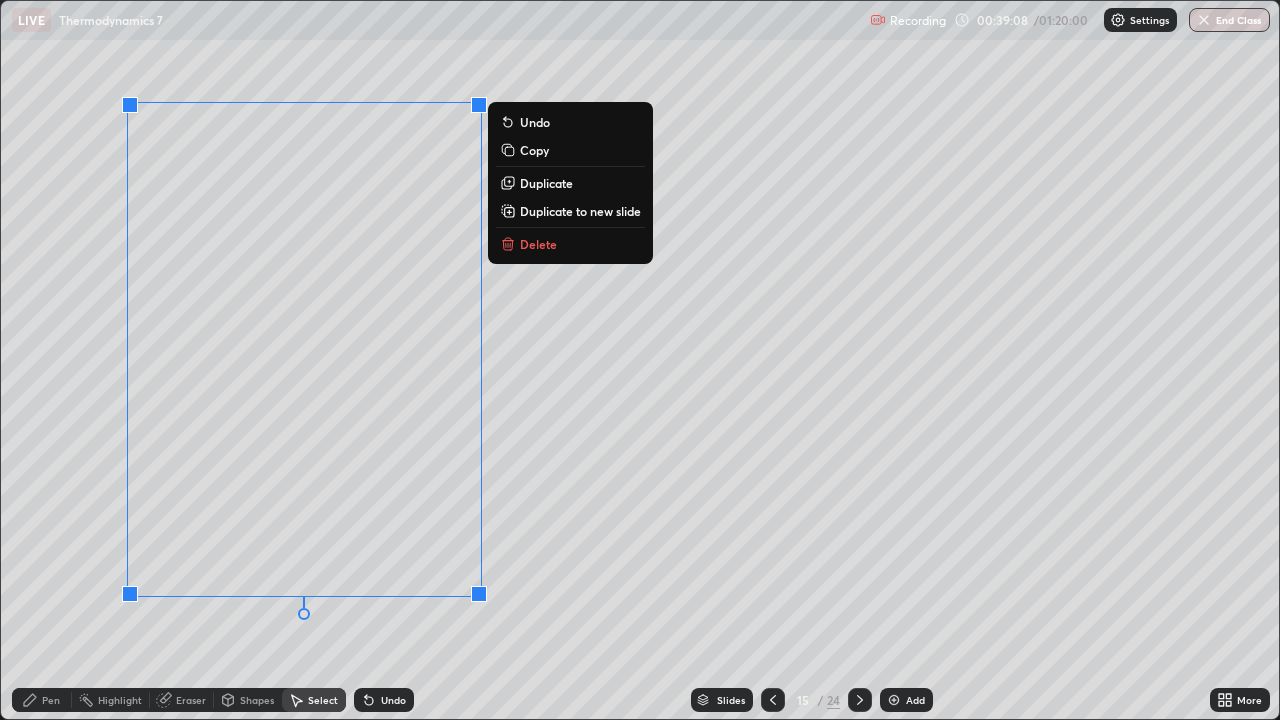 click on "Delete" at bounding box center [538, 244] 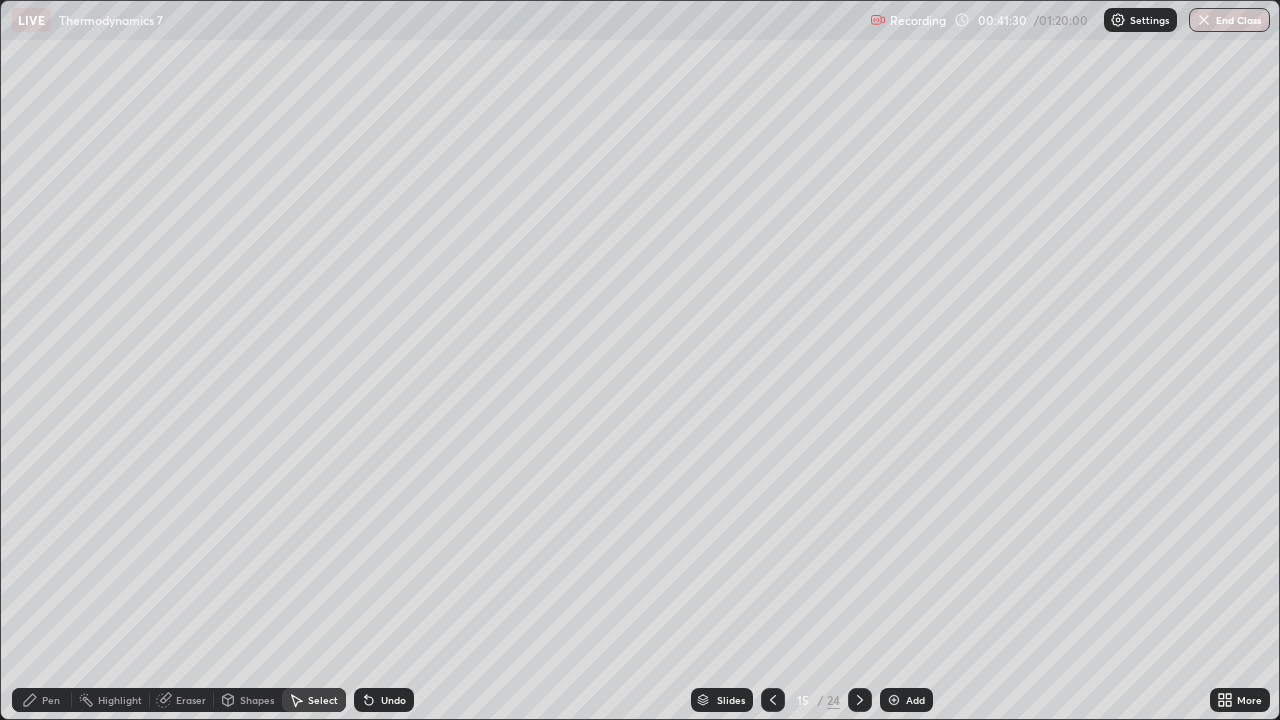 click at bounding box center [860, 700] 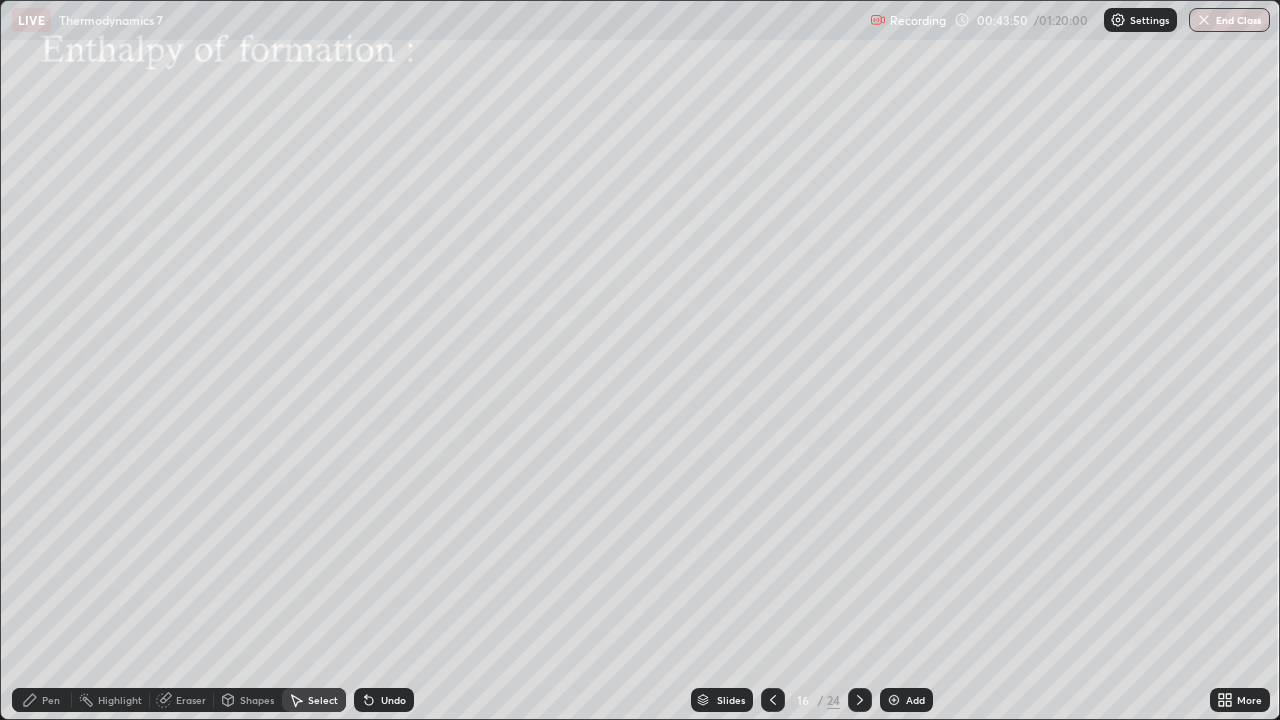 click on "Pen" at bounding box center (42, 700) 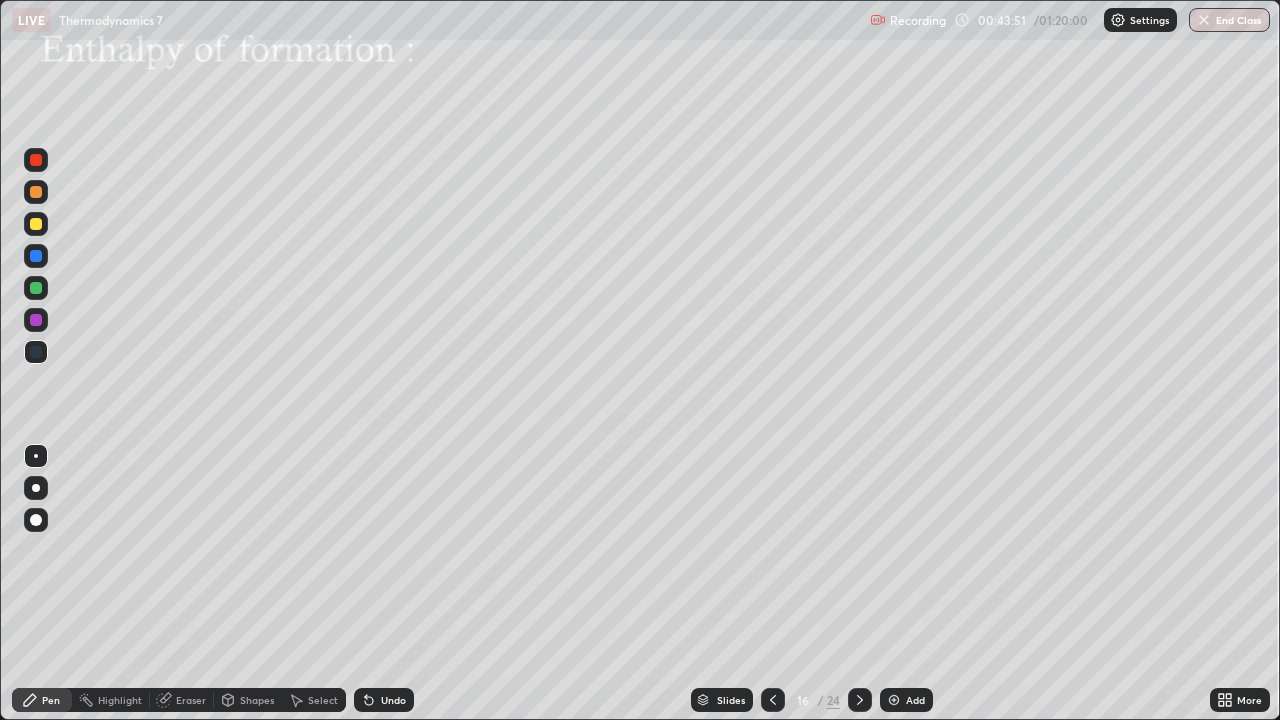 click at bounding box center [36, 224] 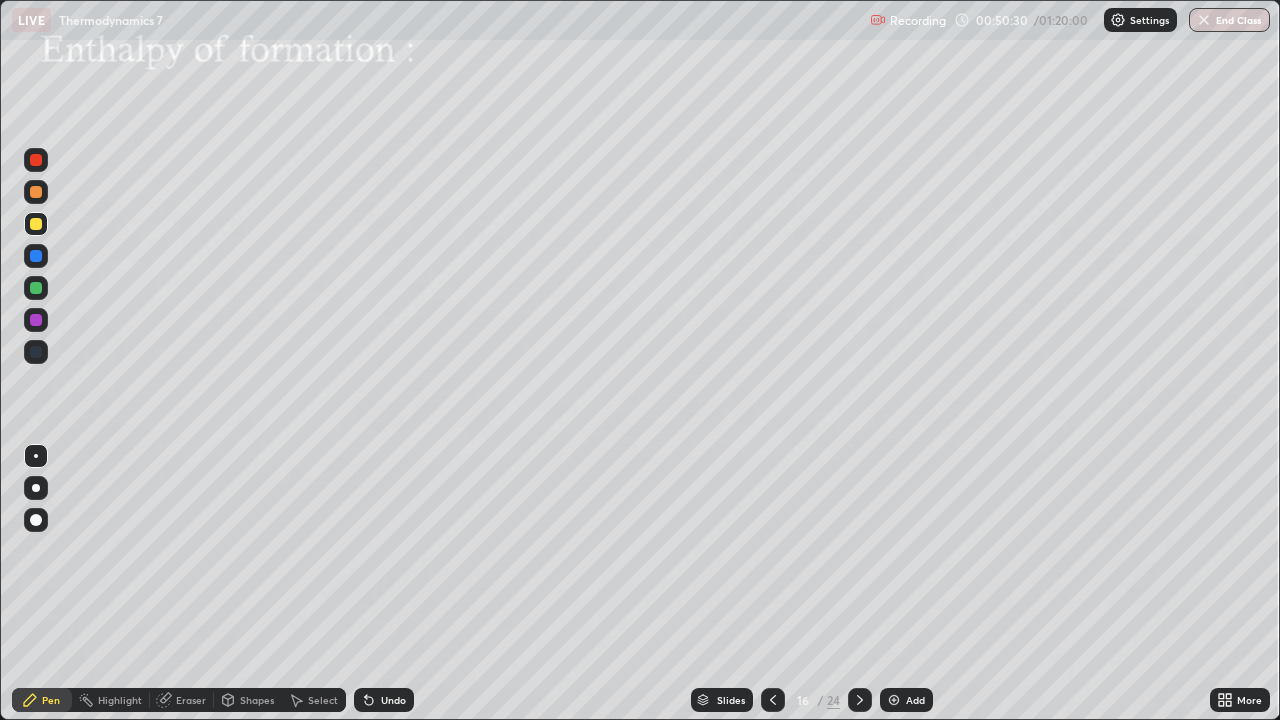 click on "Add" at bounding box center (906, 700) 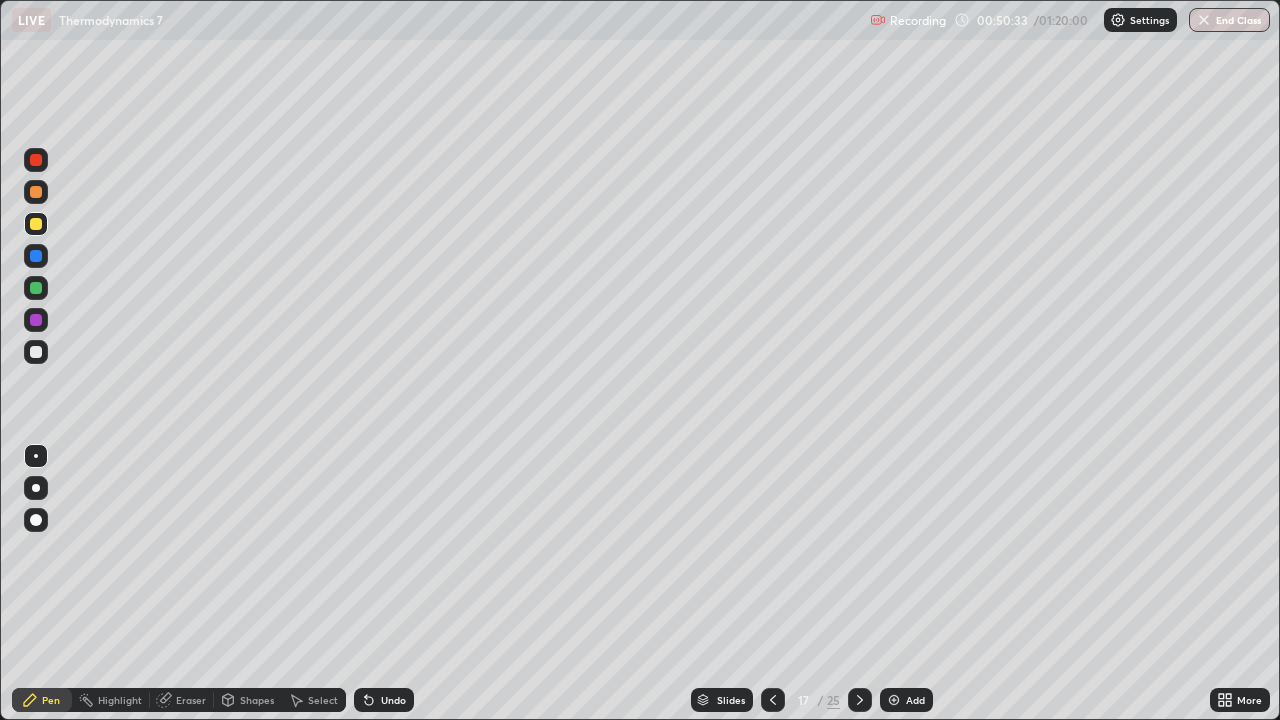 click at bounding box center (36, 352) 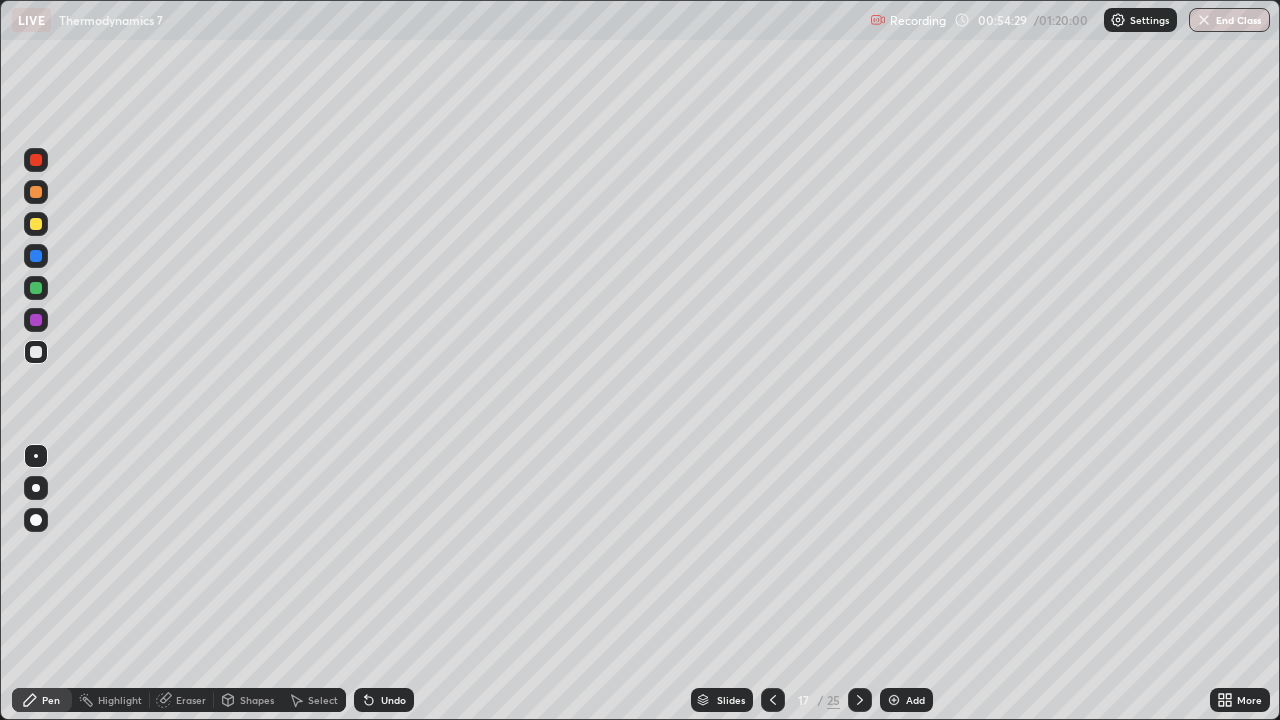 click at bounding box center [894, 700] 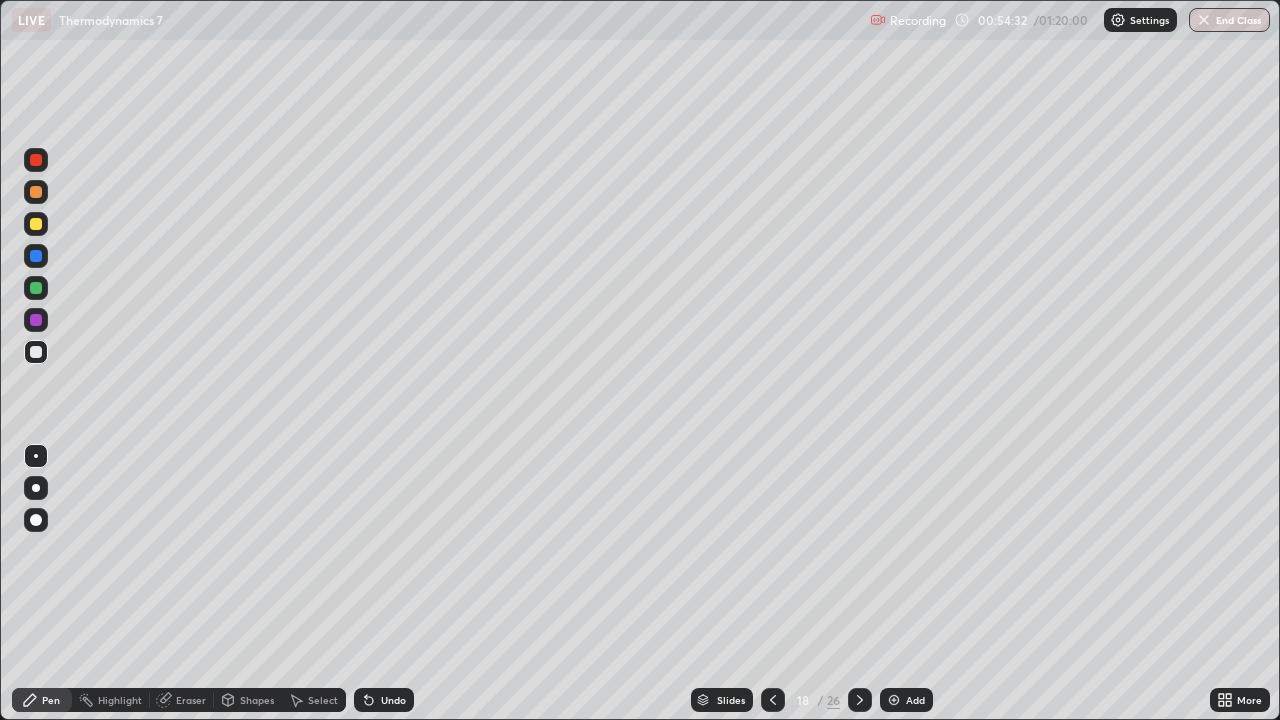click at bounding box center [36, 352] 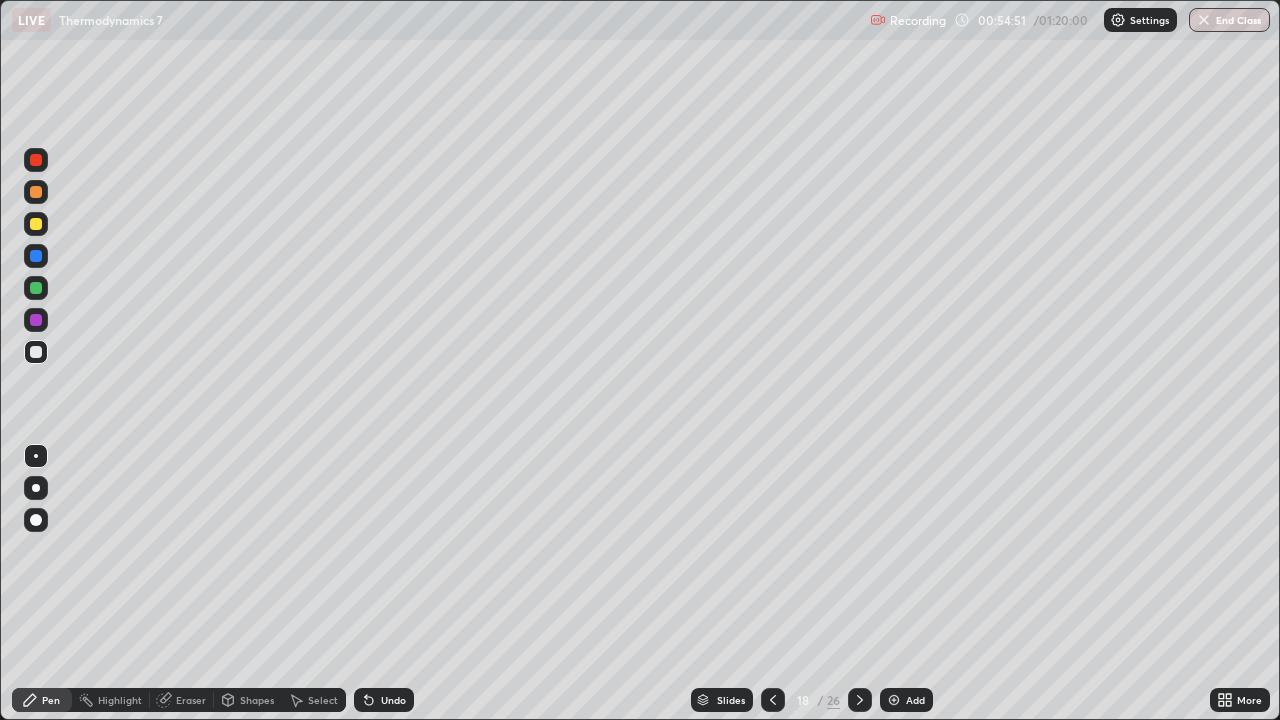 click on "Select" at bounding box center (323, 700) 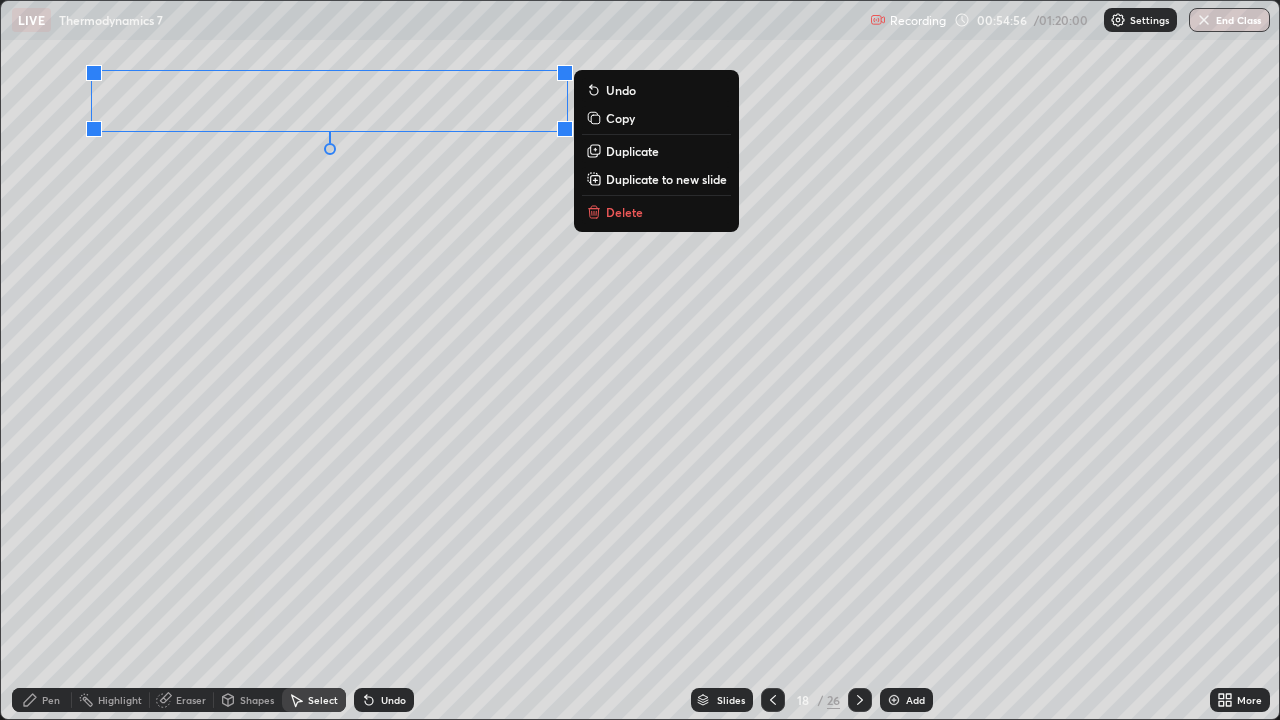 click on "0 ° Undo Copy Duplicate Duplicate to new slide Delete" at bounding box center (640, 360) 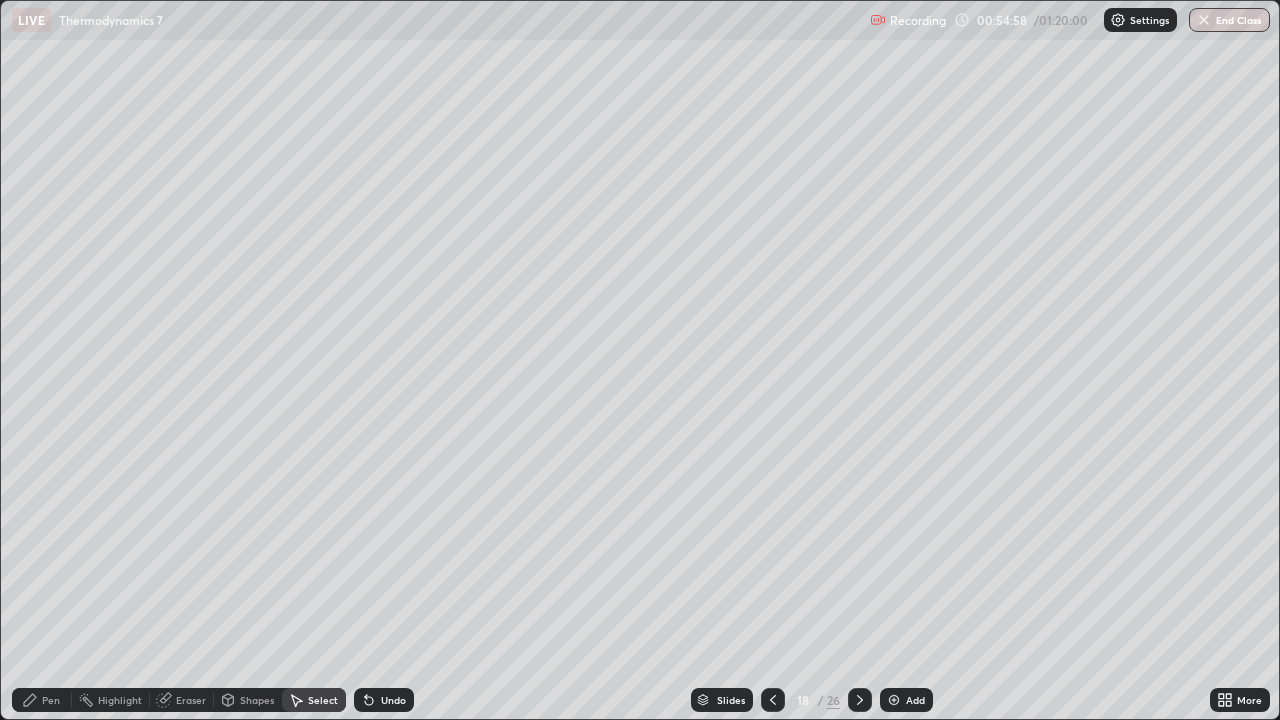 click on "Pen" at bounding box center [42, 700] 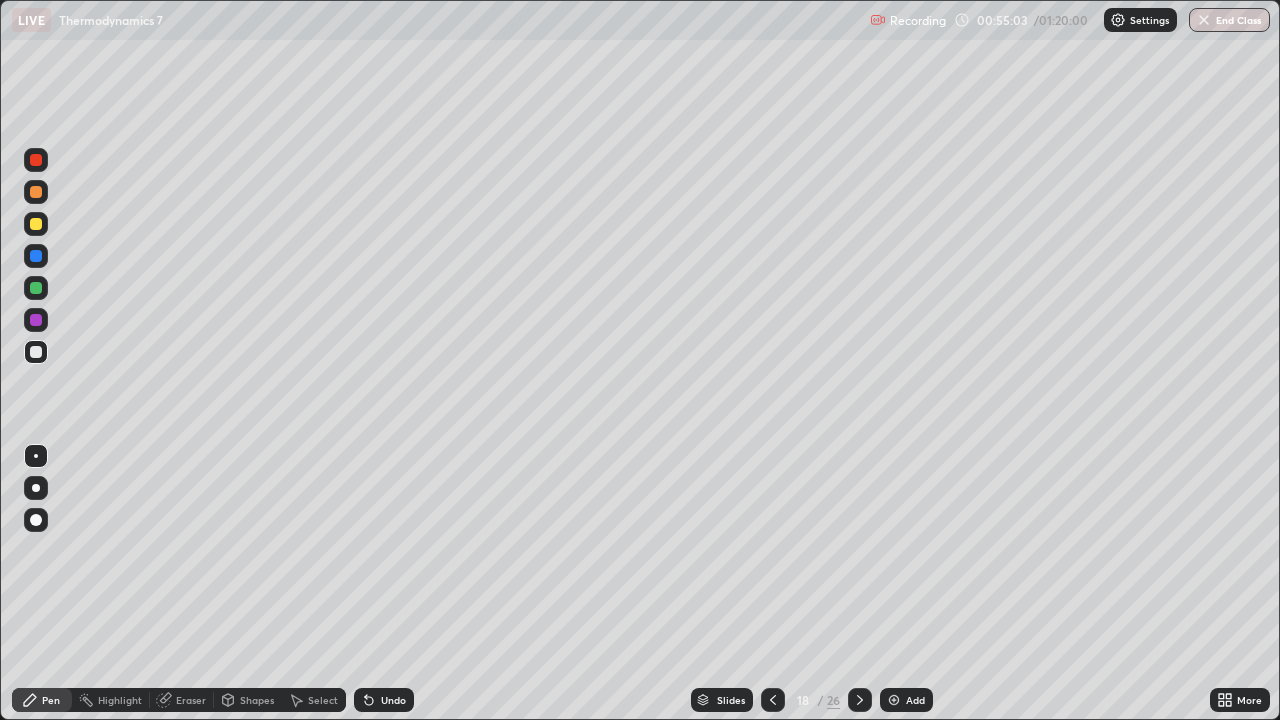 click 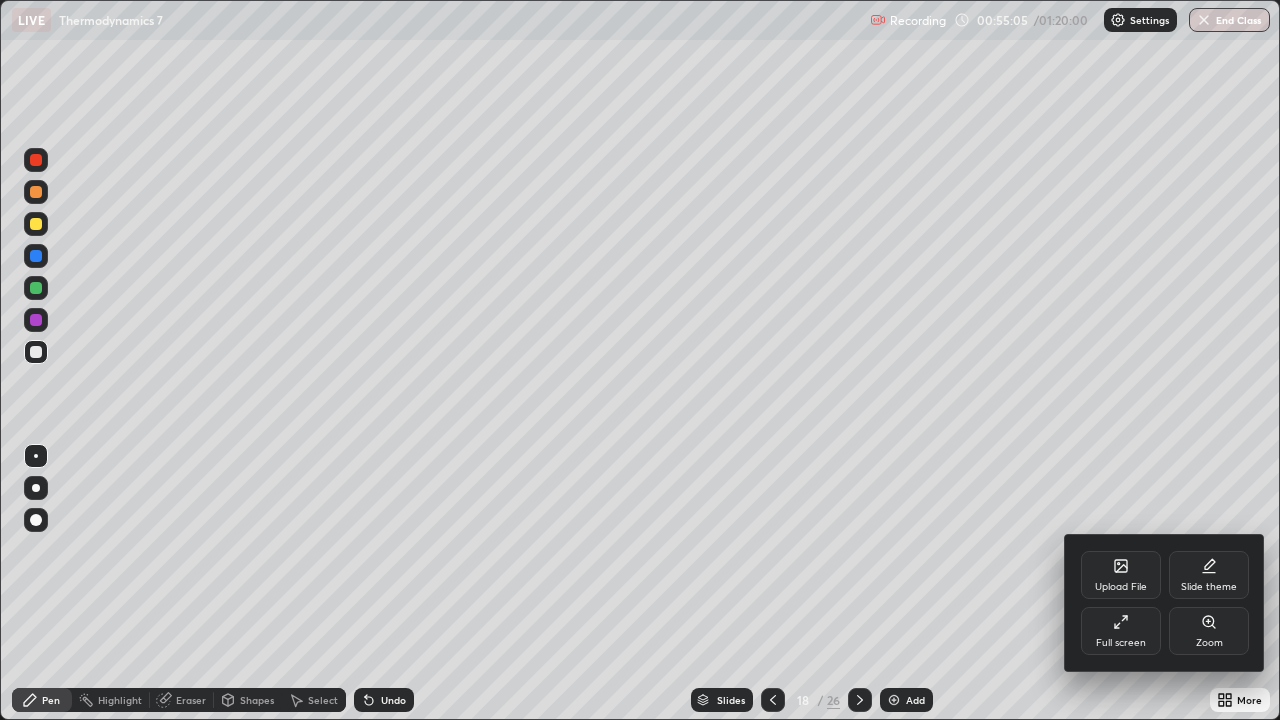 click on "Full screen" at bounding box center (1121, 631) 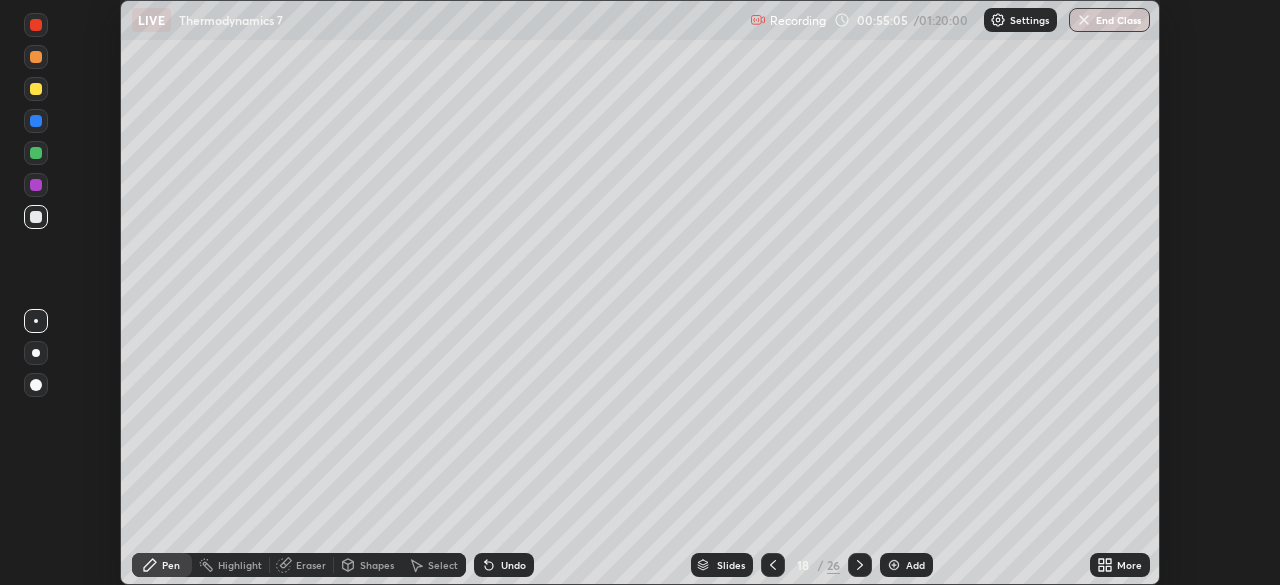 scroll, scrollTop: 585, scrollLeft: 1280, axis: both 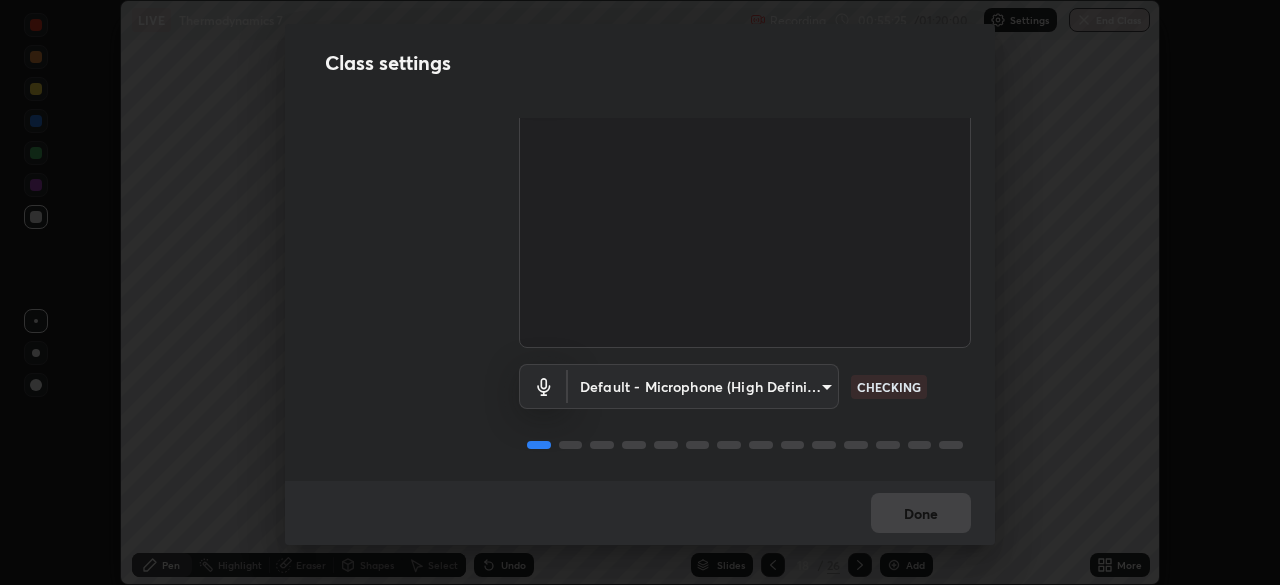 click on "Erase all LIVE Thermodynamics 7 Recording 00:55:25 /  01:20:00 Settings End Class Setting up your live class Thermodynamics 7 • L47 of Physical Chemistry [FIRST] [LAST] Pen Highlight Eraser Shapes Select Undo Slides 18 / 26 Add More No doubts shared Encourage your learners to ask a doubt for better clarity Report an issue Reason for reporting Buffering Chat not working Audio - Video sync issue Educator video quality low ​ Attach an image Report Class settings Audio & Video OBS Virtual Camera [HASH] CHECKING Default - Microphone (High Definition Audio Device) default CHECKING Done" at bounding box center (640, 292) 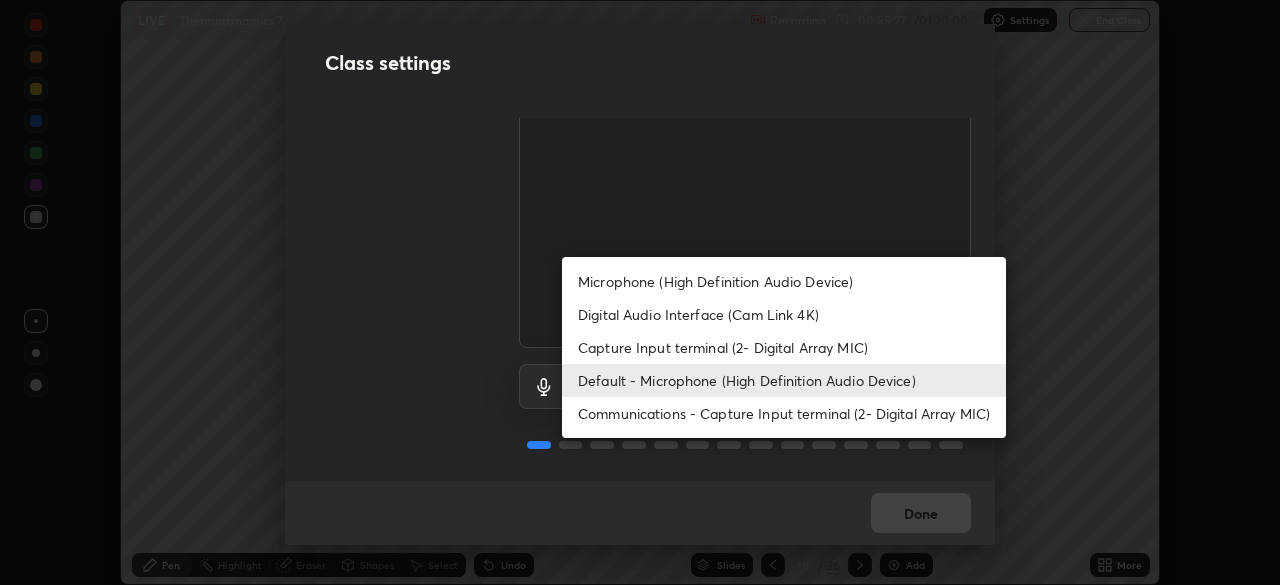 click on "Default - Microphone (High Definition Audio Device)" at bounding box center [784, 380] 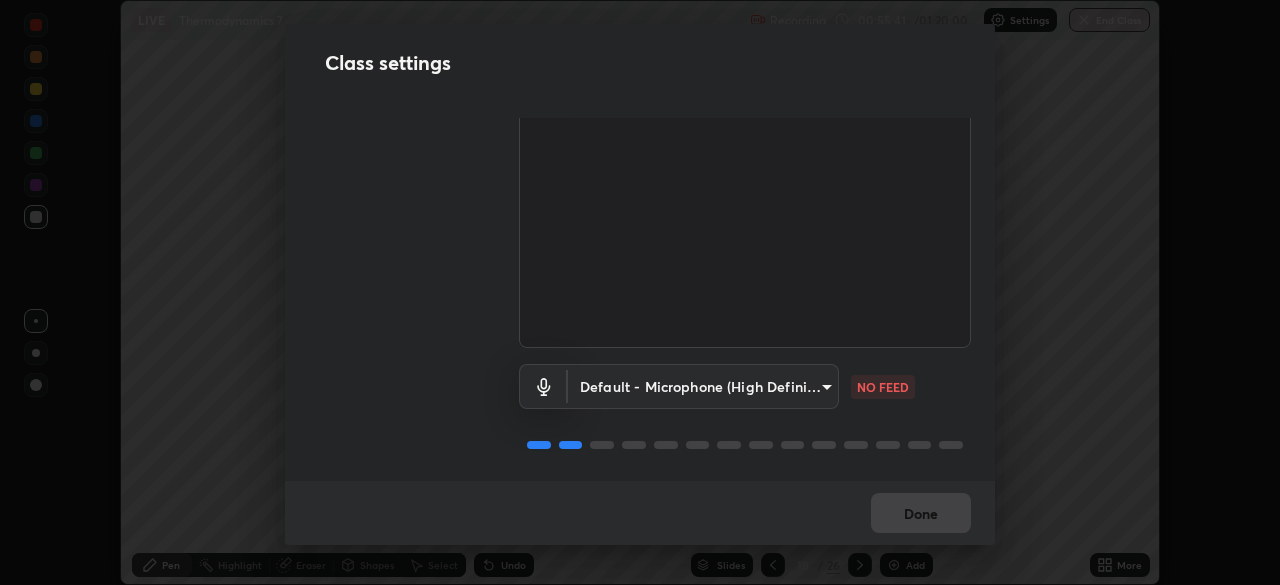 click on "Erase all LIVE Thermodynamics 7 Recording 00:55:41 /  01:20:00 Settings End Class Setting up your live class Thermodynamics 7 • L47 of Physical Chemistry [FIRST] [LAST] Pen Highlight Eraser Shapes Select Undo Slides 18 / 26 Add More No doubts shared Encourage your learners to ask a doubt for better clarity Report an issue Reason for reporting Buffering Chat not working Audio - Video sync issue Educator video quality low ​ Attach an image Report Class settings Audio & Video OBS Virtual Camera [HASH] WORKING Default - Microphone (High Definition Audio Device) default NO FEED Done" at bounding box center [640, 292] 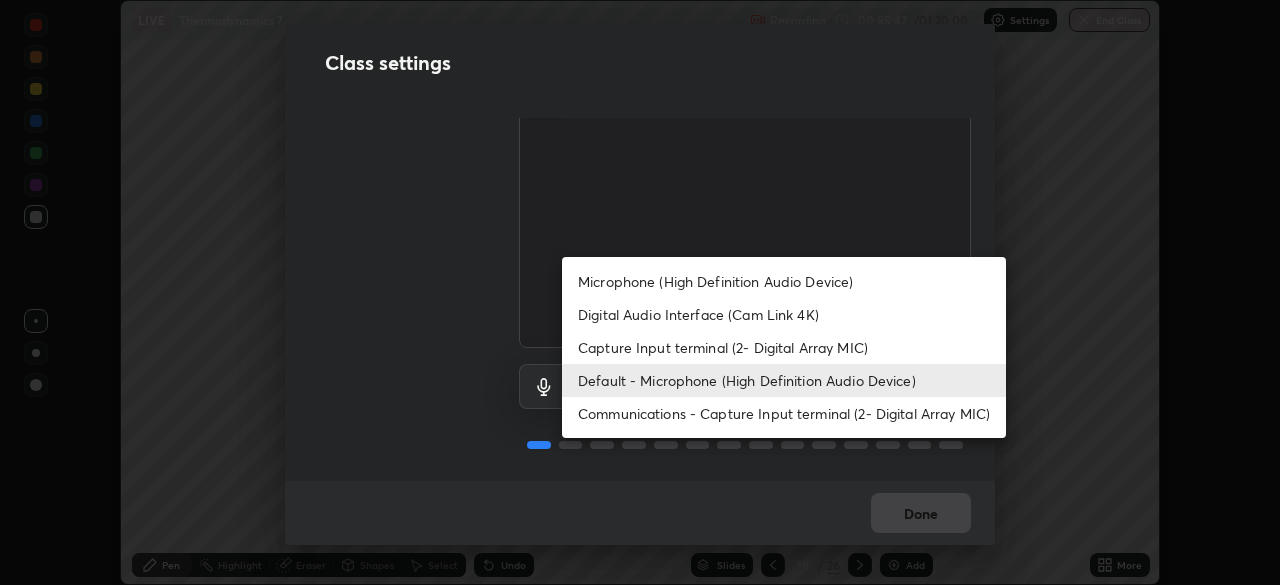 click on "Microphone (High Definition Audio Device)" at bounding box center (784, 281) 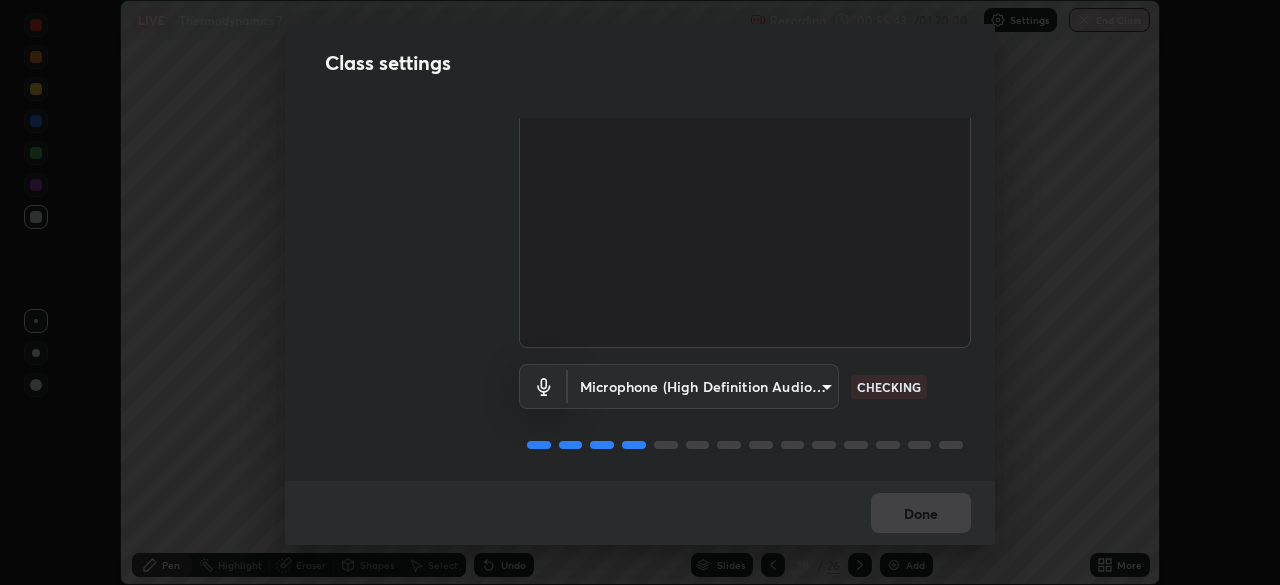 click on "Erase all LIVE Thermodynamics 7 Recording 00:55:43 /  01:20:00 Settings End Class Setting up your live class Thermodynamics 7 • L47 of Physical Chemistry [FIRST] [LAST] Pen Highlight Eraser Shapes Select Undo Slides 18 / 26 Add More No doubts shared Encourage your learners to ask a doubt for better clarity Report an issue Reason for reporting Buffering Chat not working Audio - Video sync issue Educator video quality low ​ Attach an image Report Class settings Audio & Video OBS Virtual Camera [HASH] WORKING Microphone (High Definition Audio Device) [HASH] CHECKING Done" at bounding box center [640, 292] 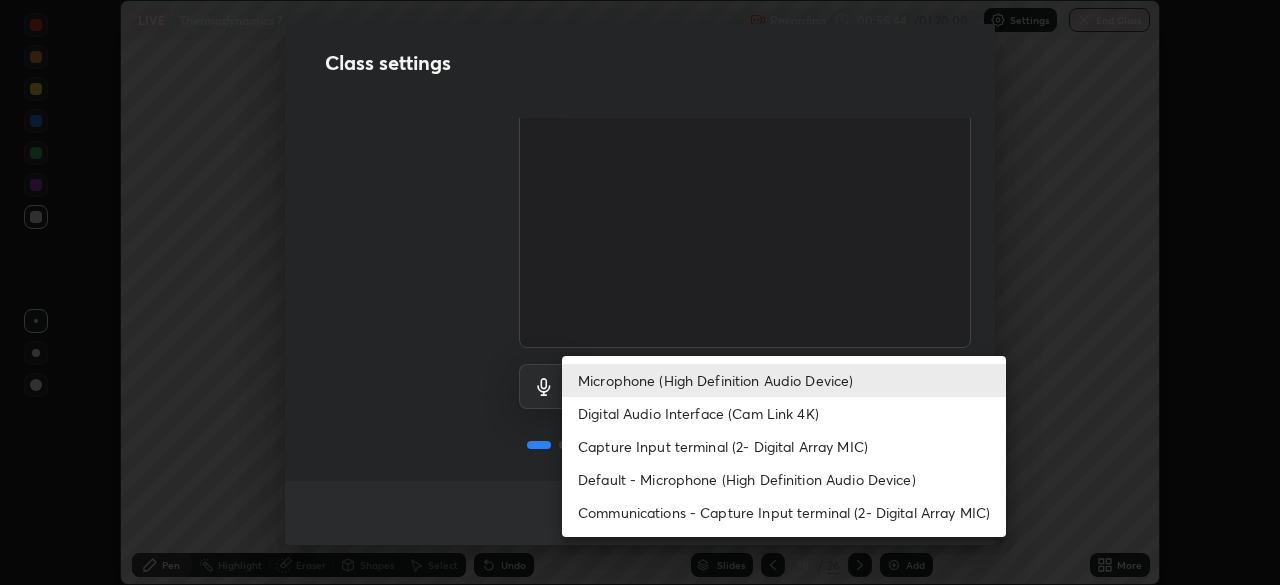 click on "Default - Microphone (High Definition Audio Device)" at bounding box center [784, 479] 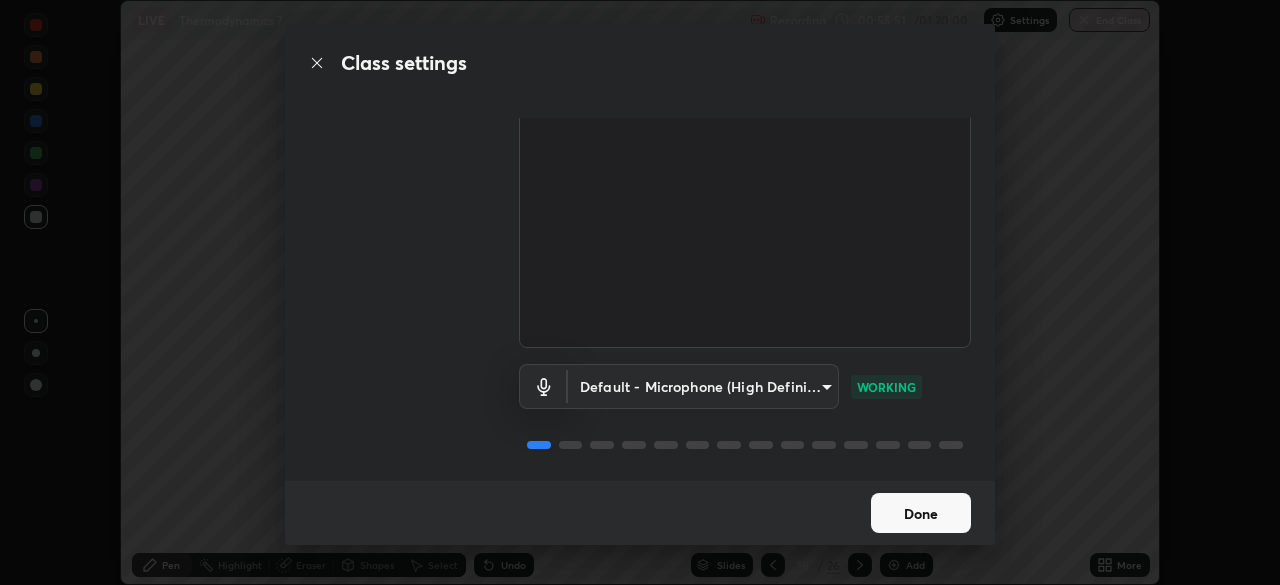 click on "Done" at bounding box center [921, 513] 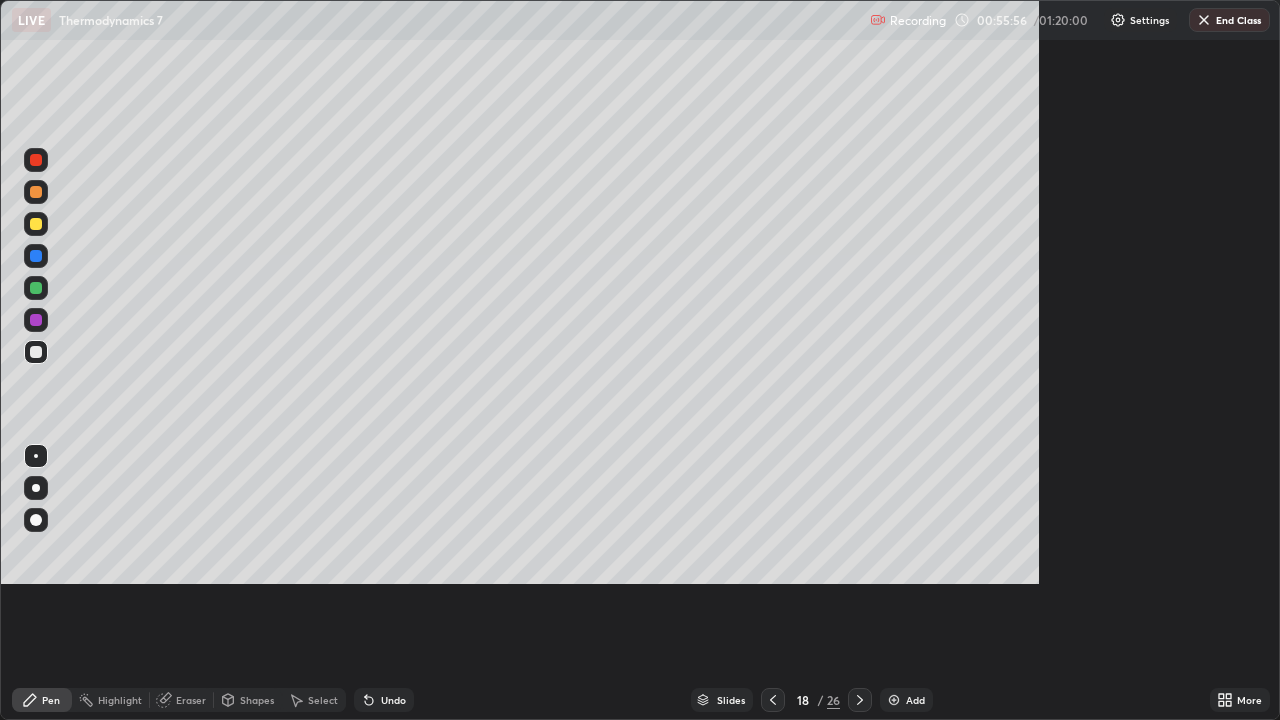 scroll, scrollTop: 99280, scrollLeft: 98720, axis: both 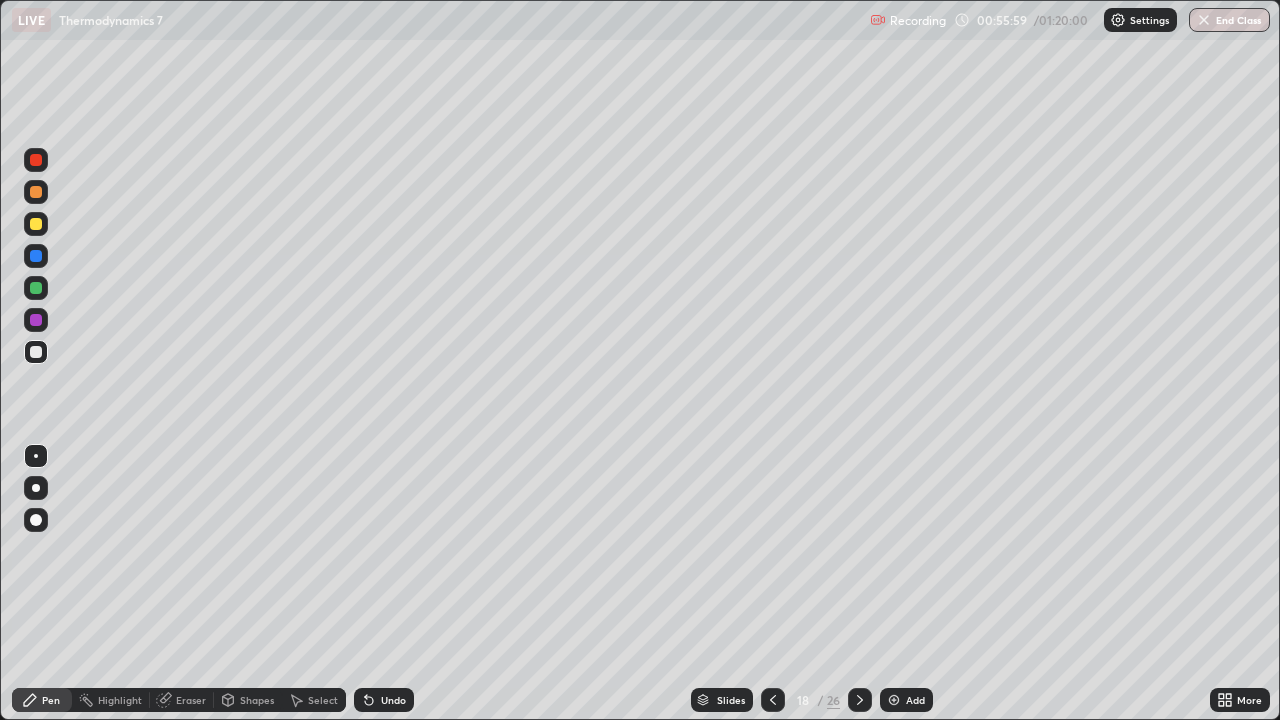 click on "Eraser" at bounding box center (191, 700) 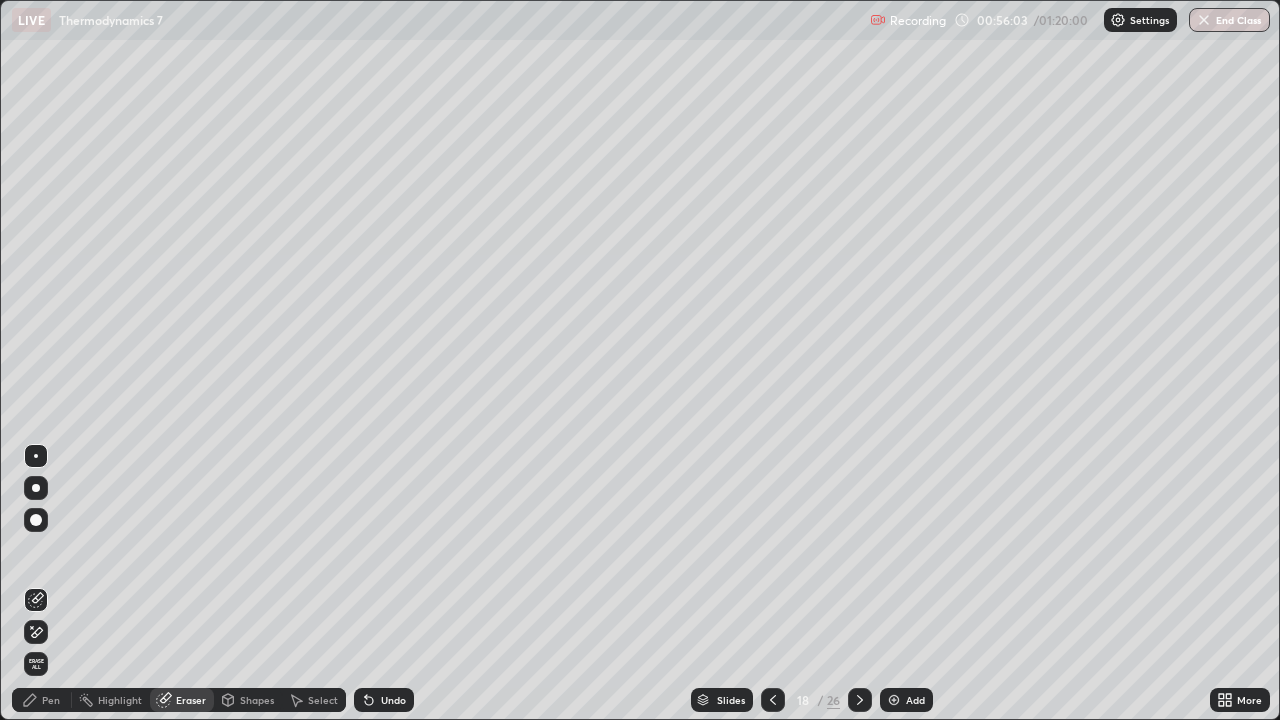 click on "Pen" at bounding box center [51, 700] 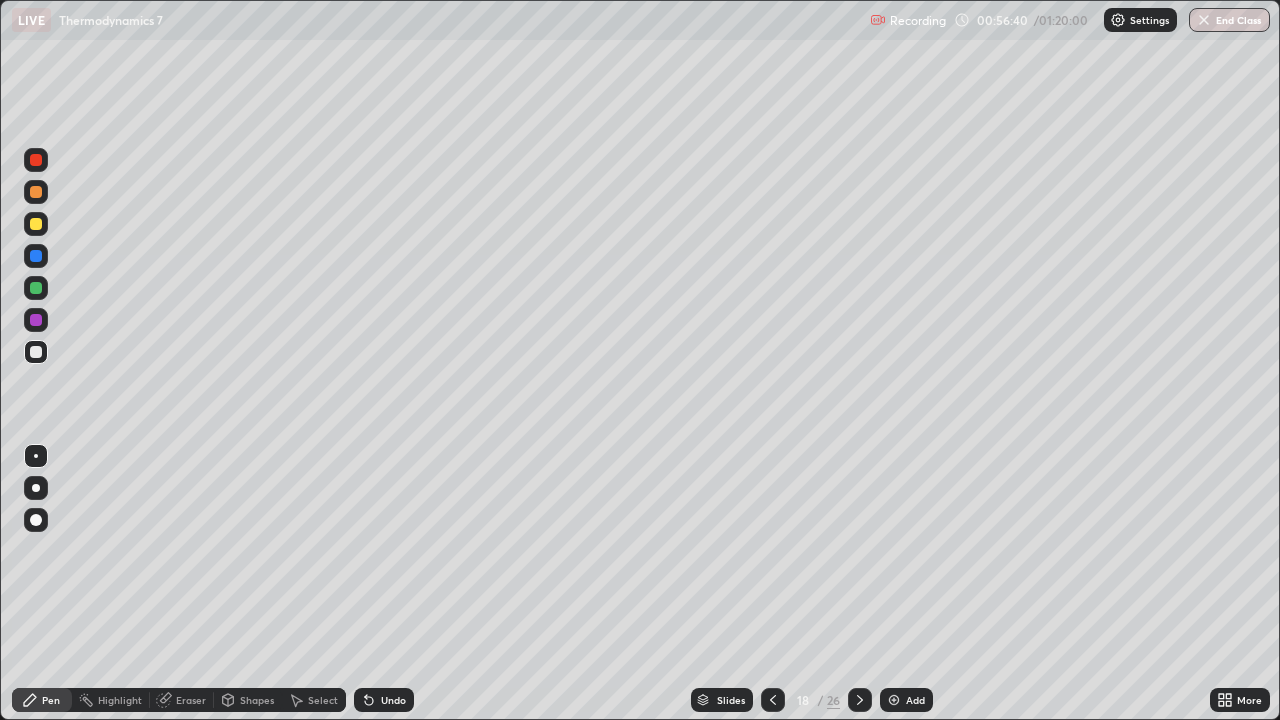 click on "Undo" at bounding box center [384, 700] 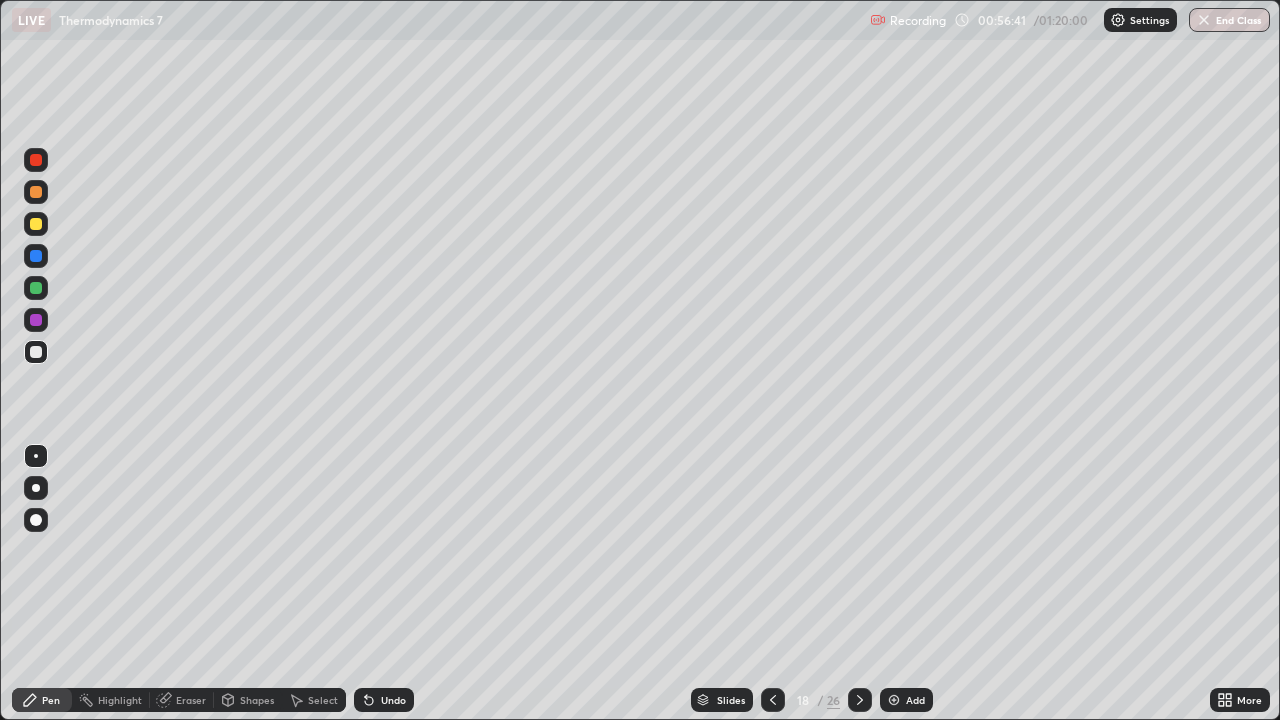 click on "Undo" at bounding box center [393, 700] 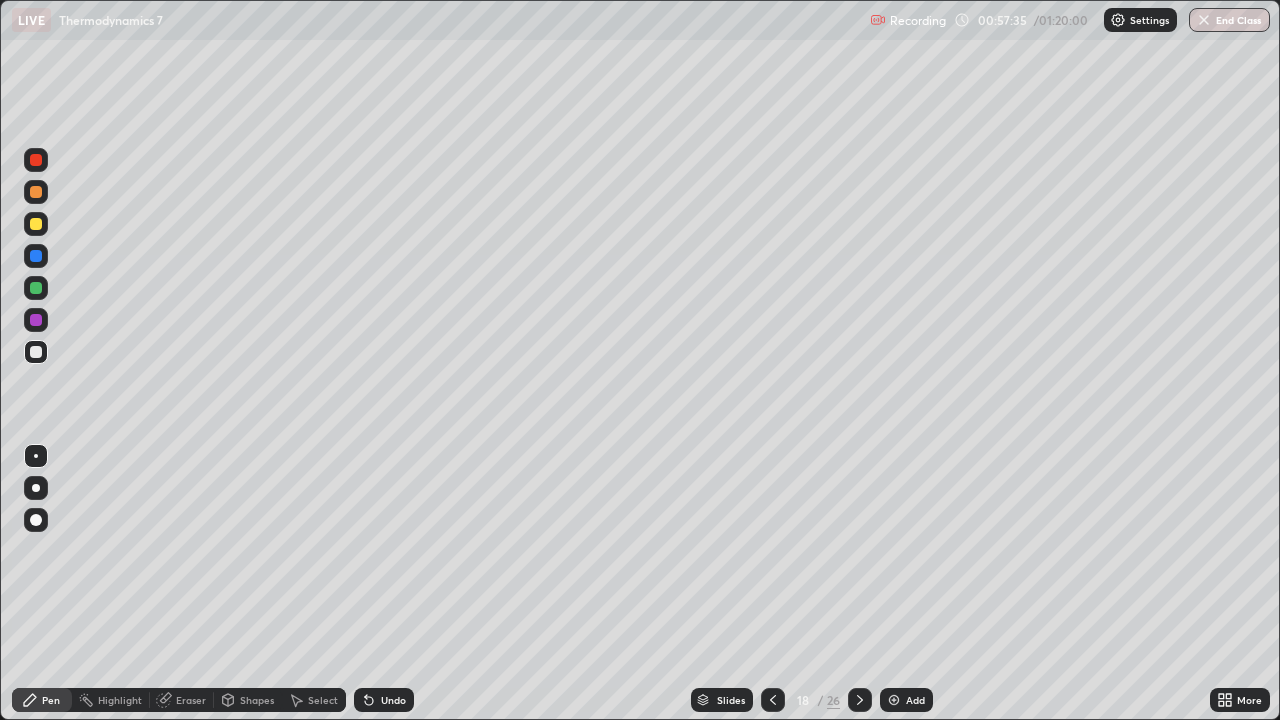 click on "Undo" at bounding box center [384, 700] 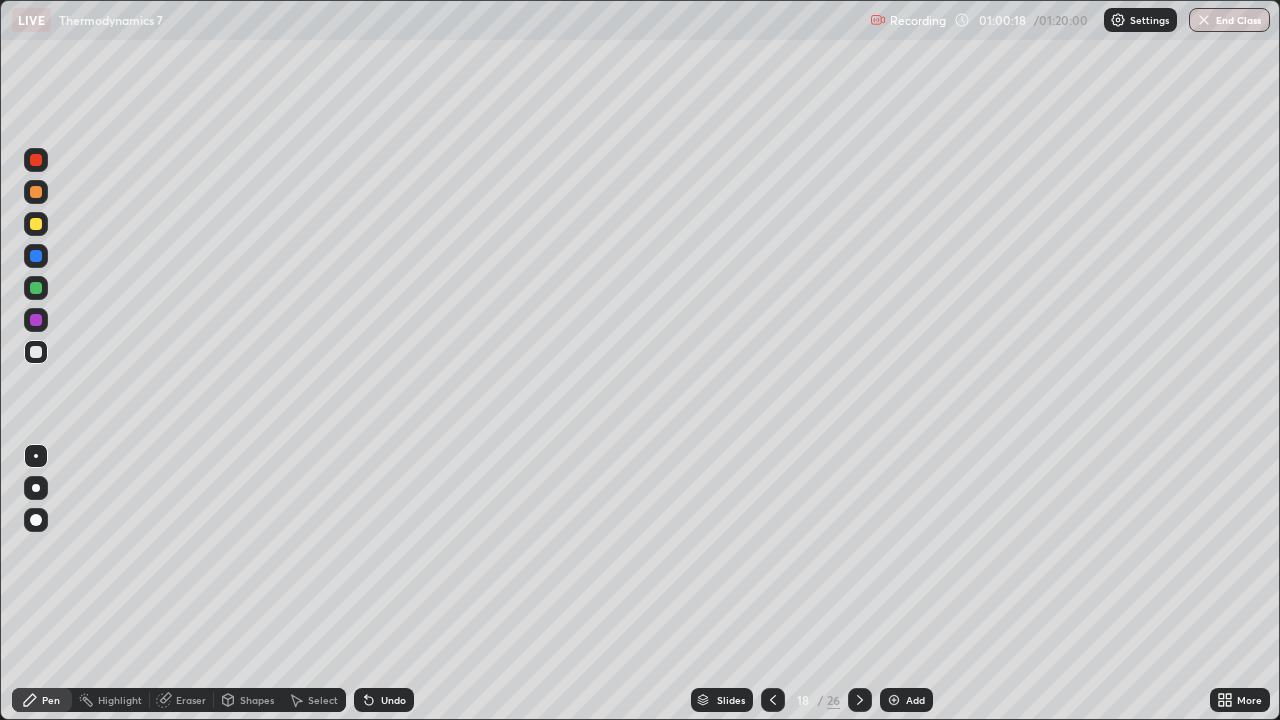 click at bounding box center [894, 700] 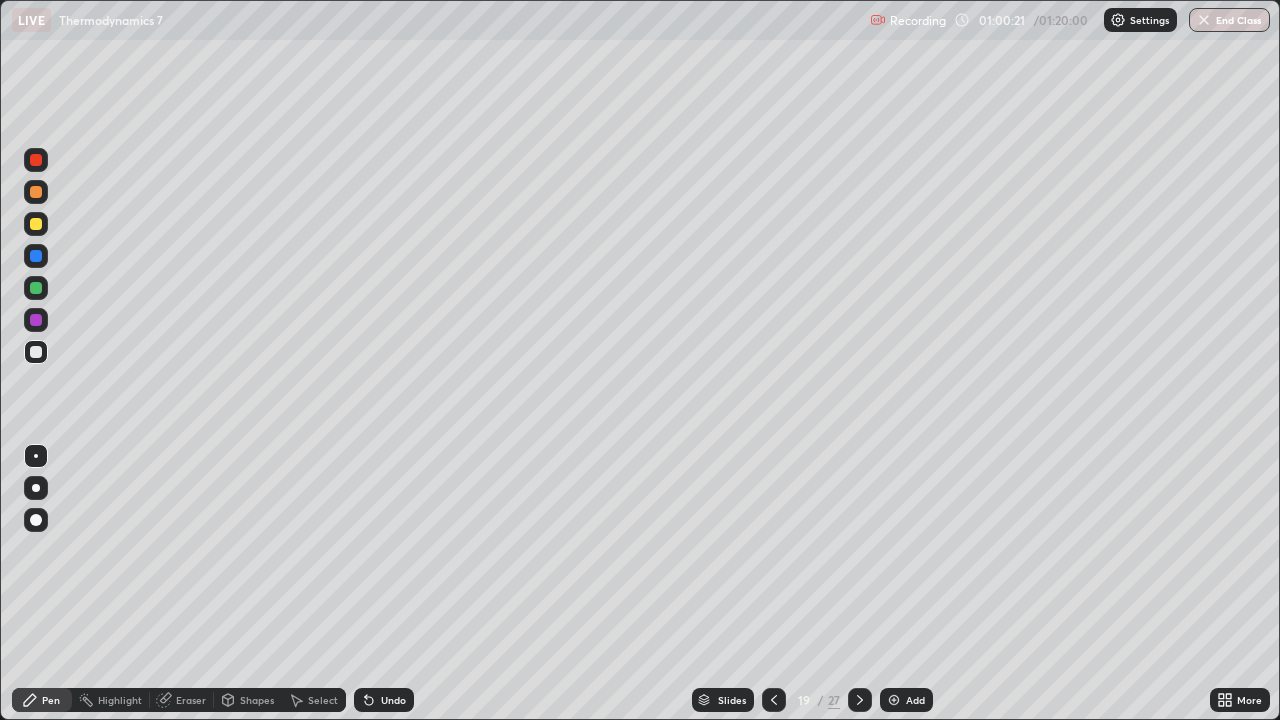 click at bounding box center (36, 224) 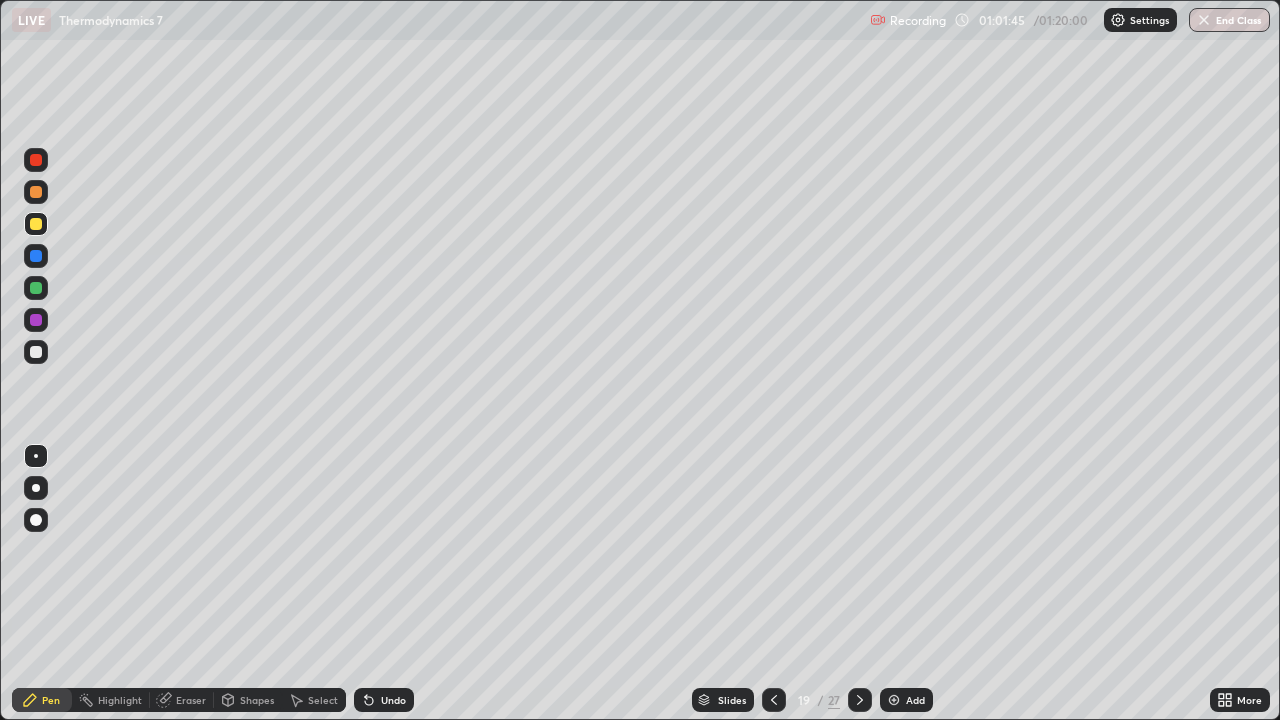 click on "Select" at bounding box center [314, 700] 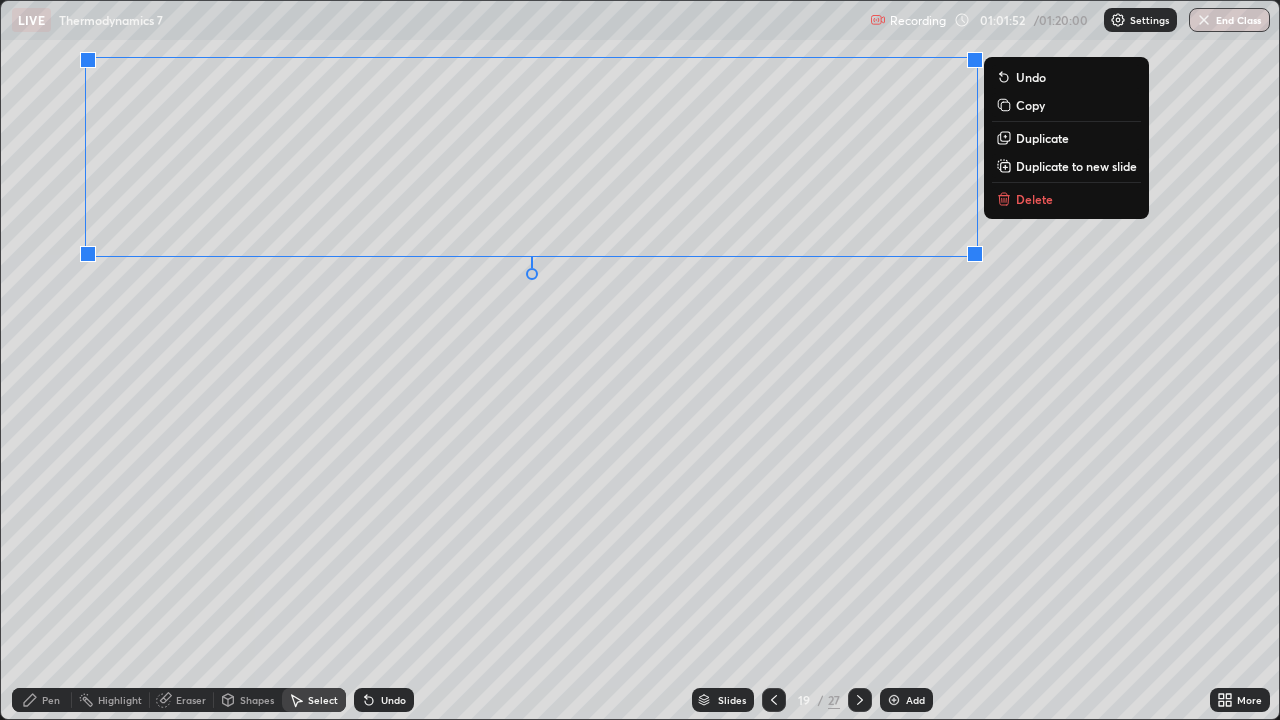 click on "0 ° Undo Copy Duplicate Duplicate to new slide Delete" at bounding box center (640, 360) 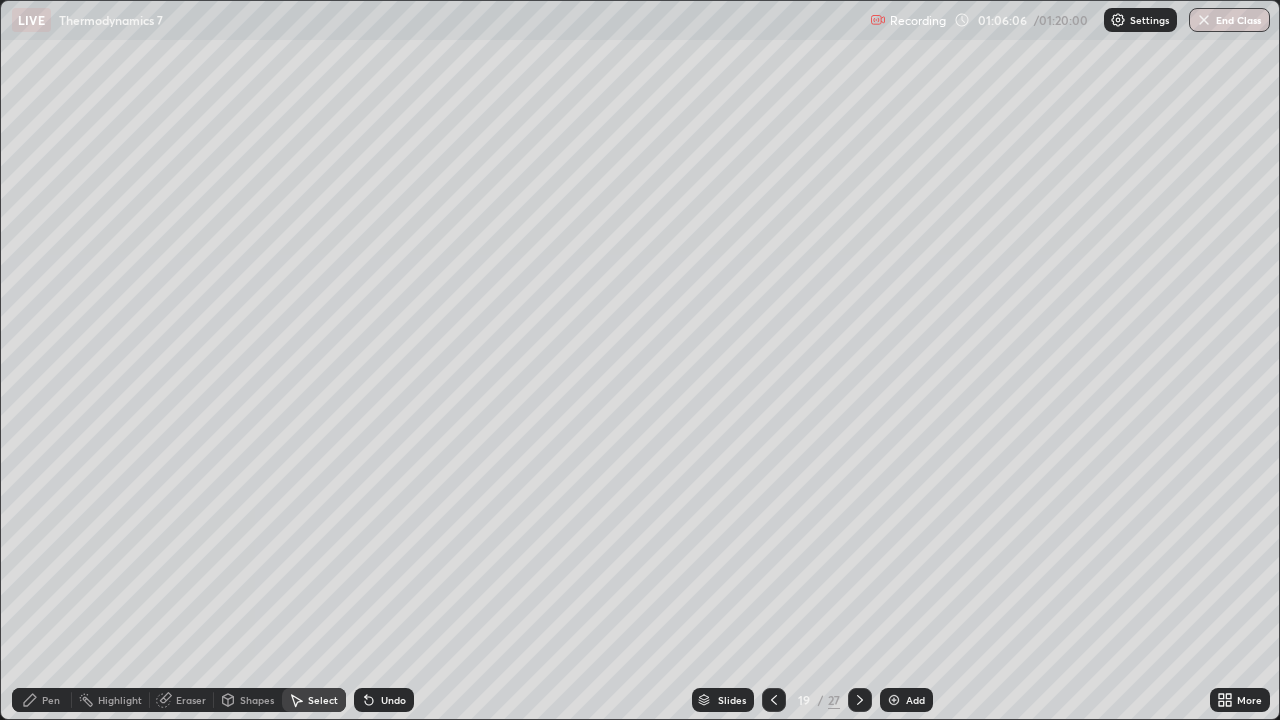 click on "Pen" at bounding box center (42, 700) 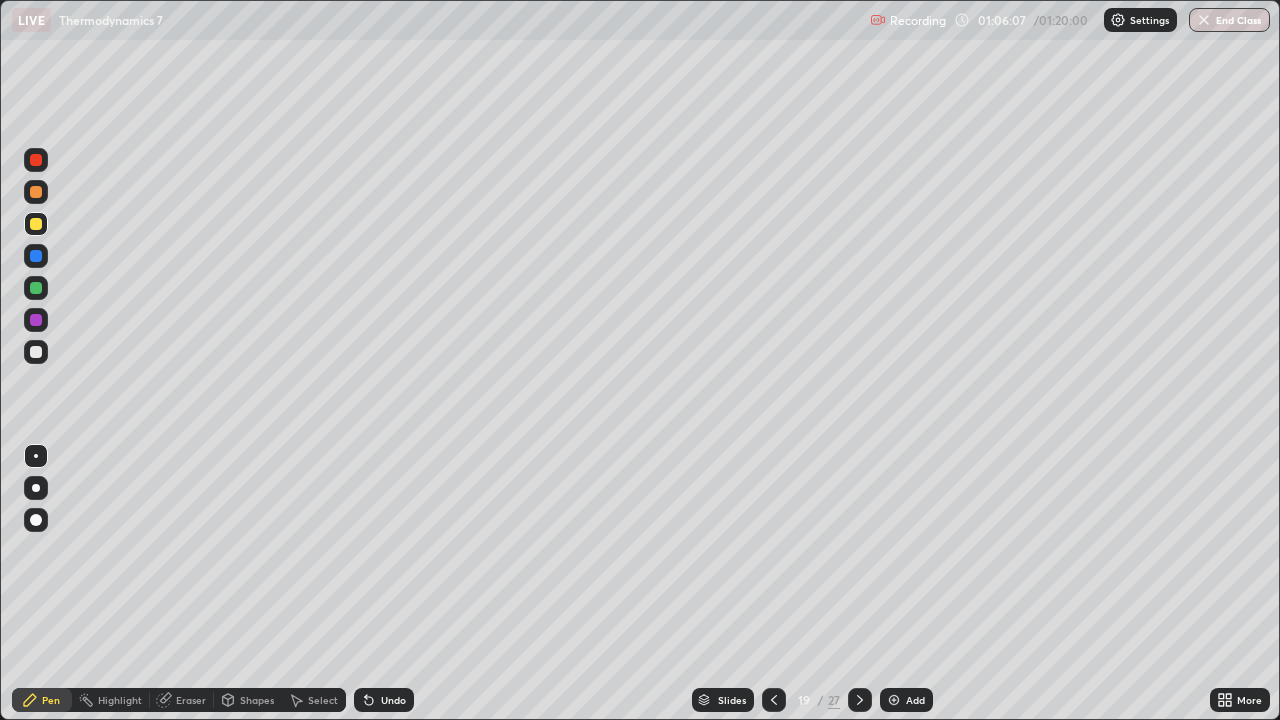 click at bounding box center [36, 352] 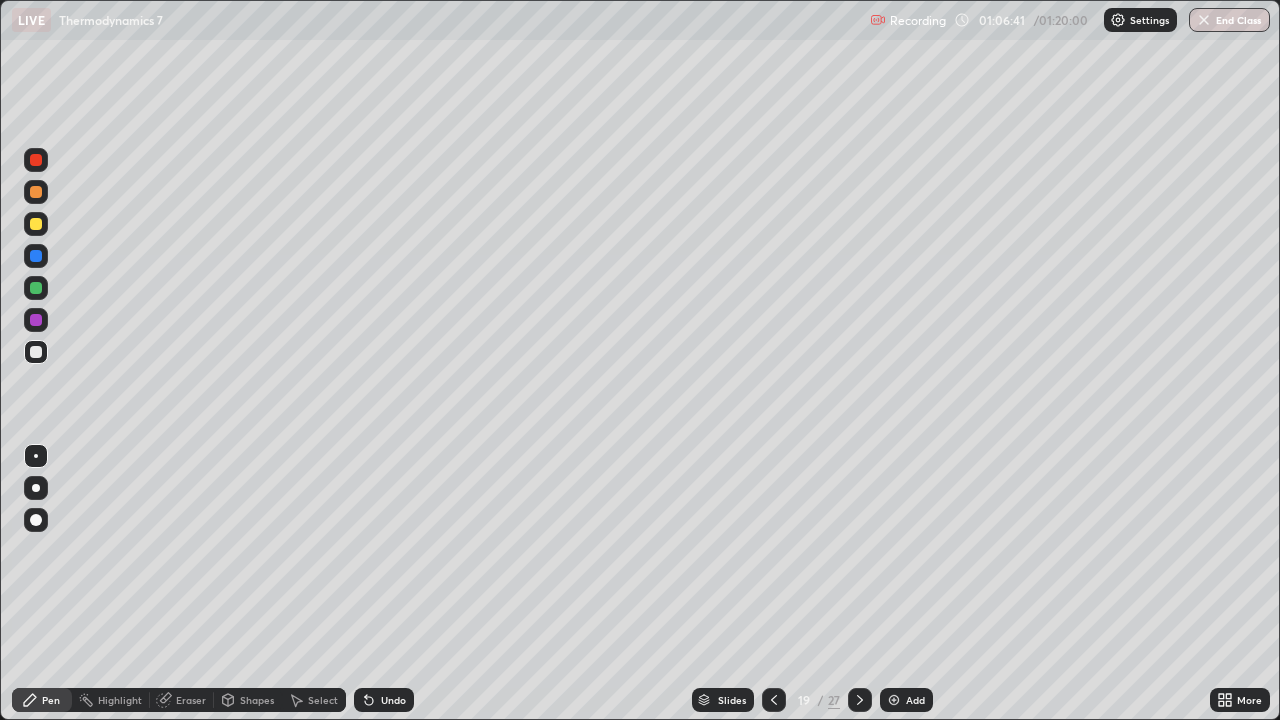 click on "Undo" at bounding box center (384, 700) 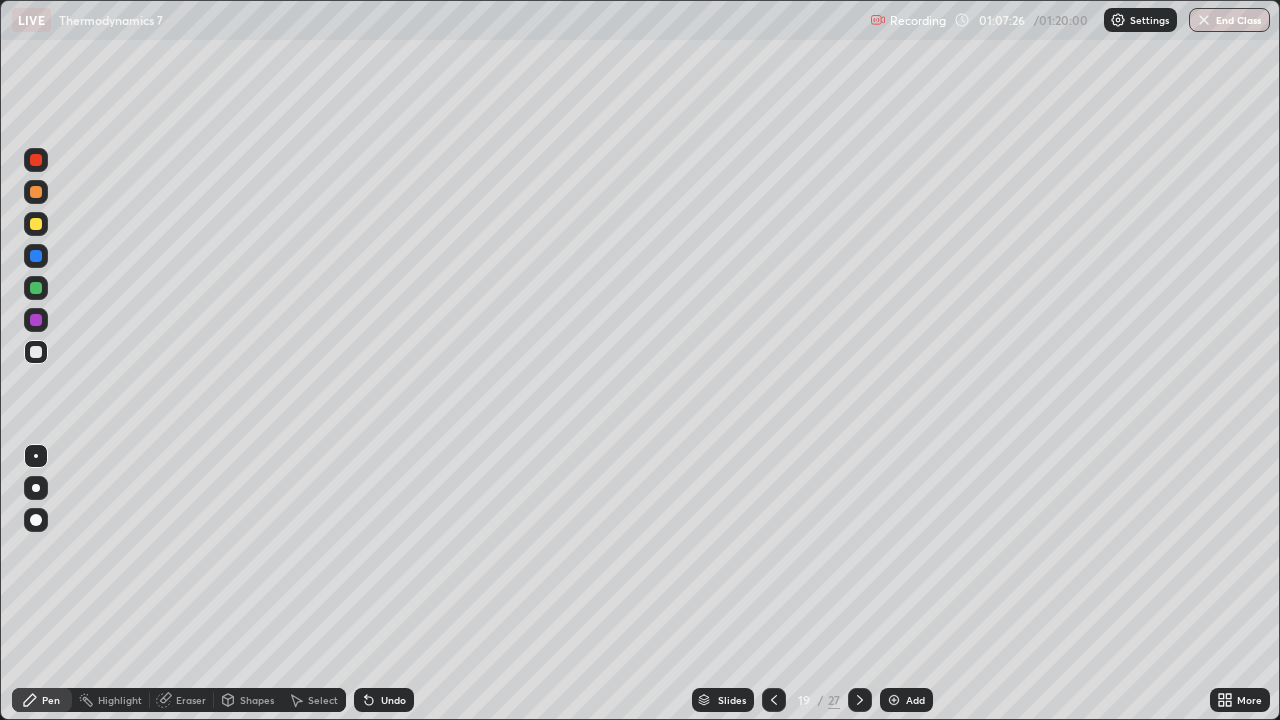 click on "Undo" at bounding box center (393, 700) 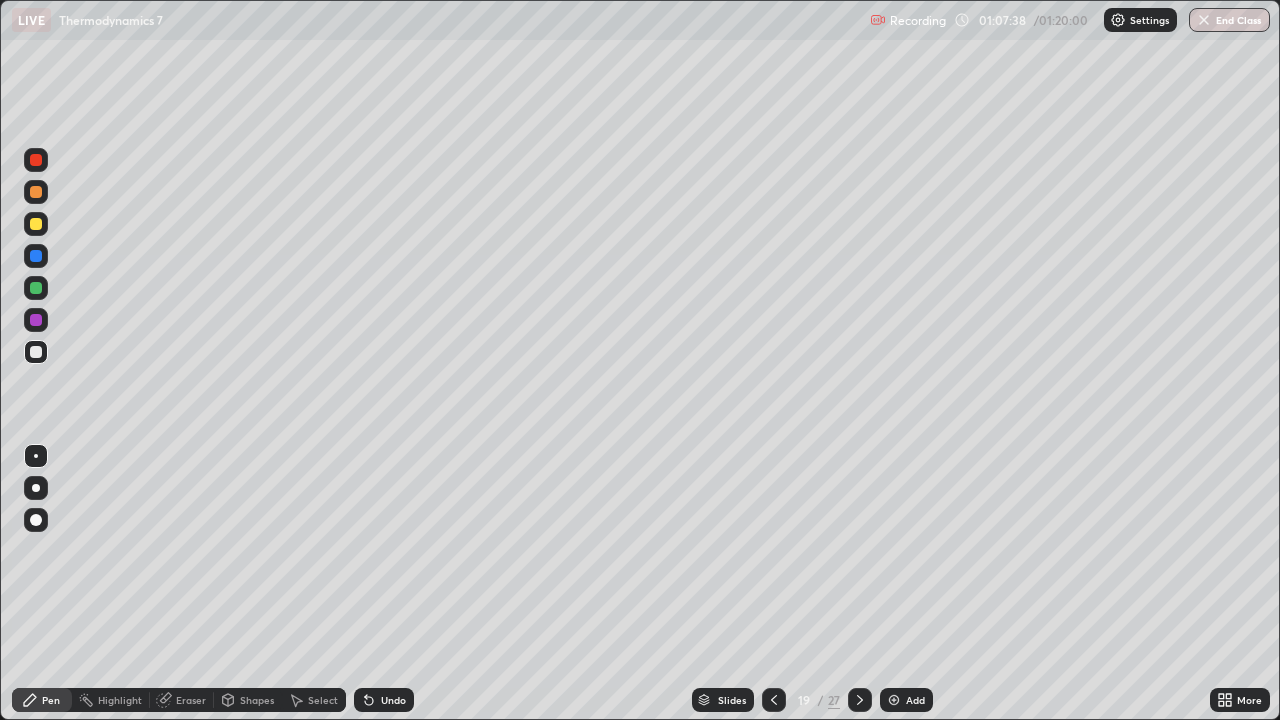 click on "Undo" at bounding box center (393, 700) 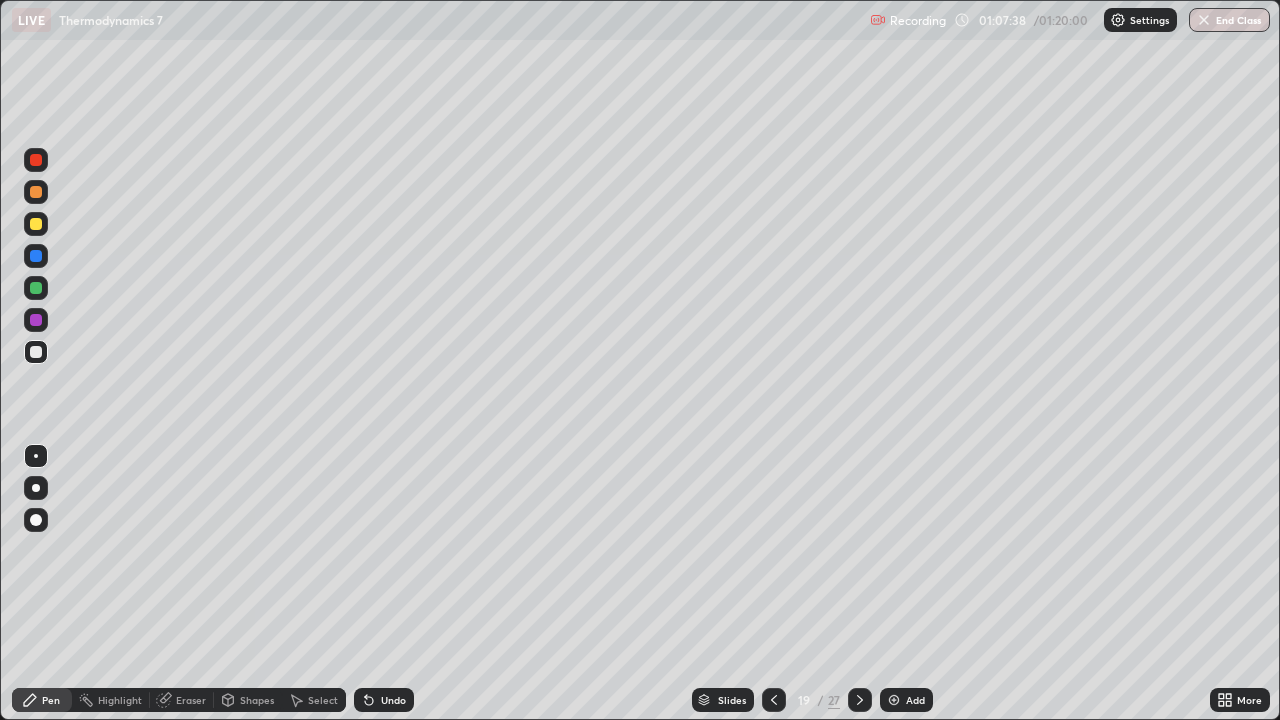 click on "Undo" at bounding box center (384, 700) 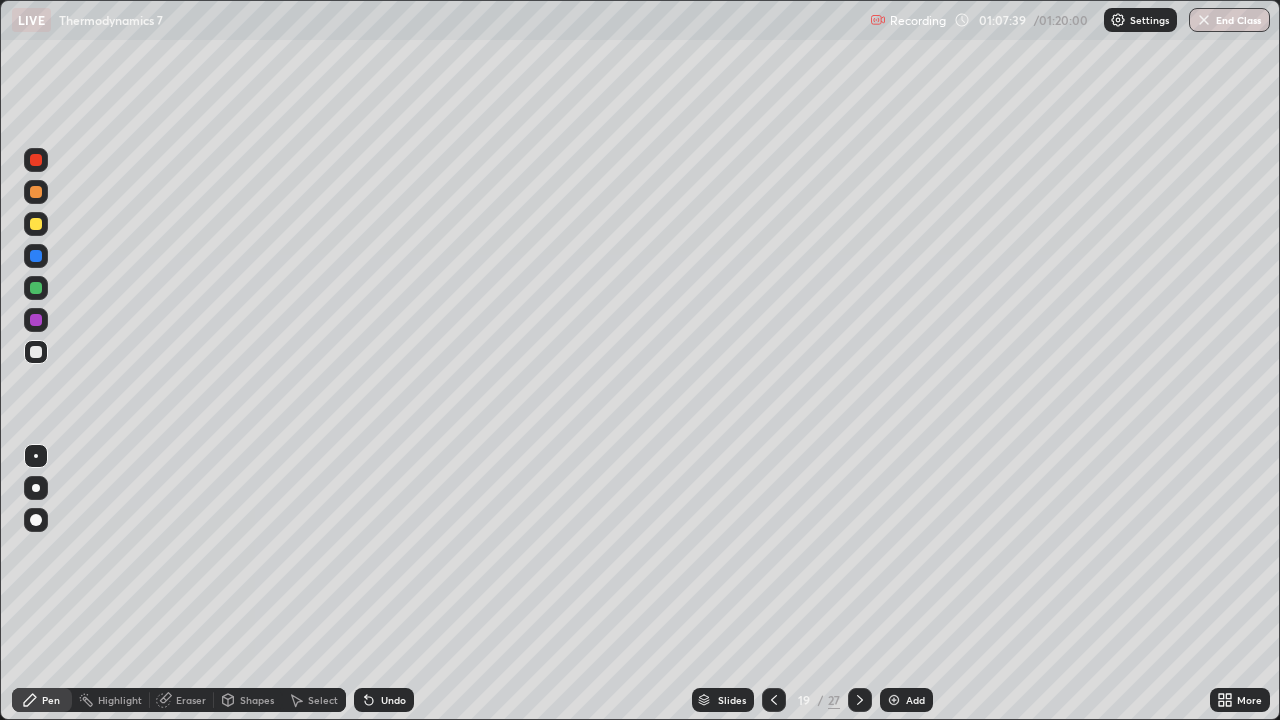 click on "Undo" at bounding box center (393, 700) 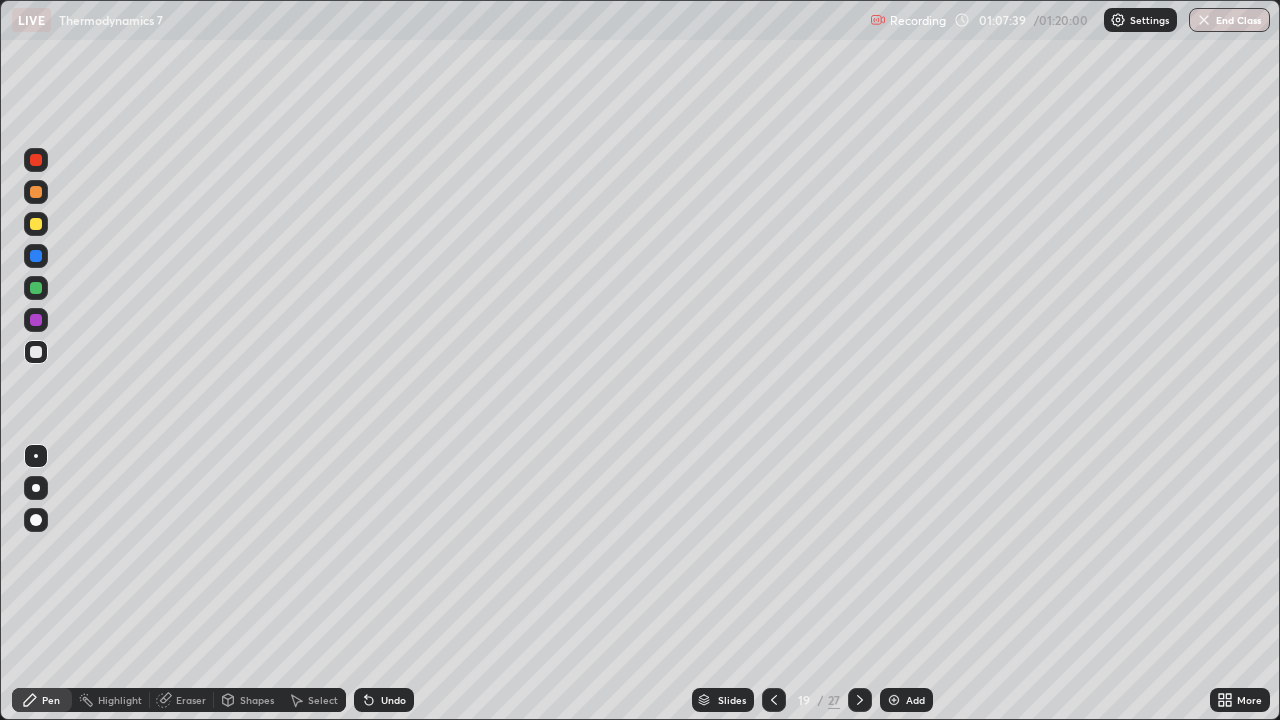 click on "Undo" at bounding box center [384, 700] 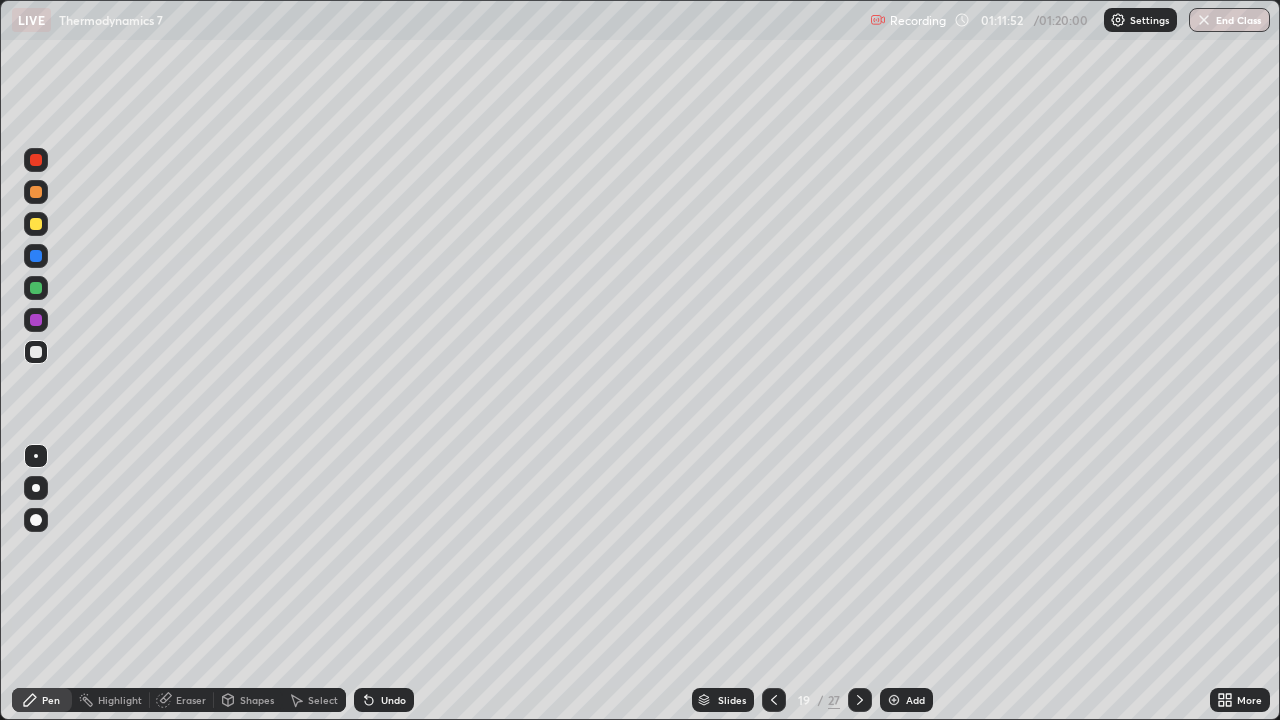 click on "End Class" at bounding box center [1229, 20] 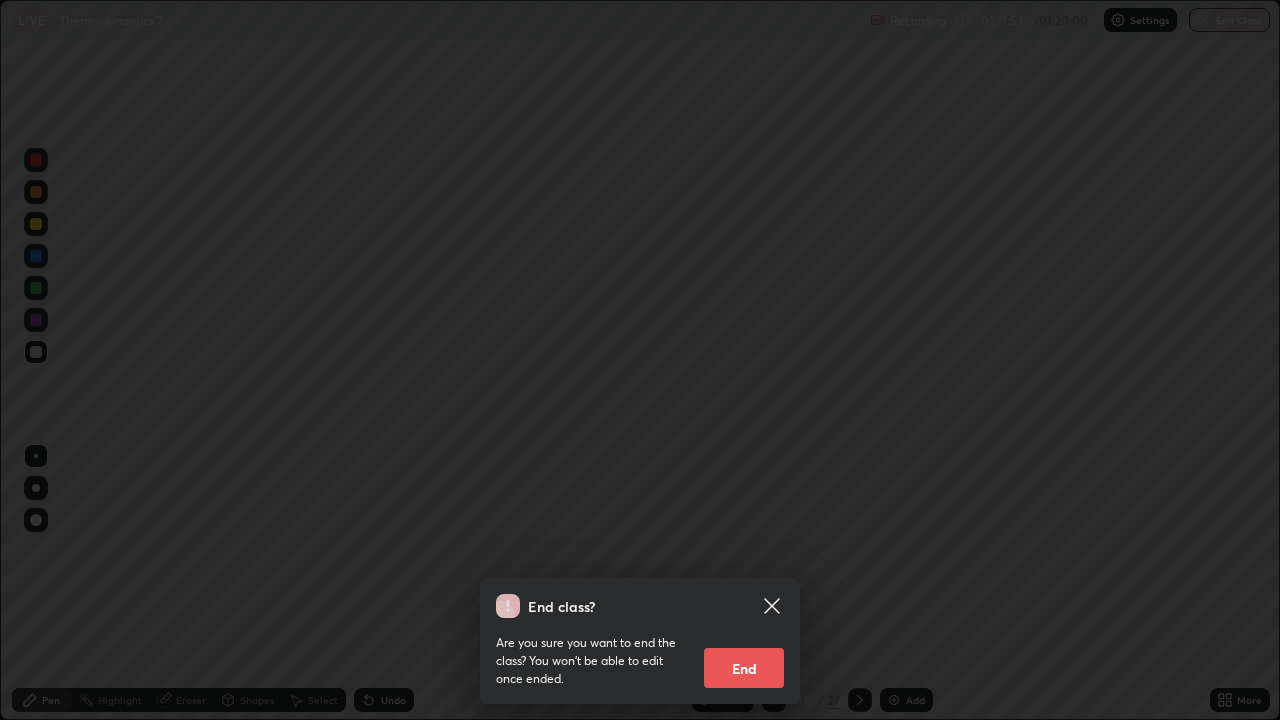 click on "End" at bounding box center (744, 668) 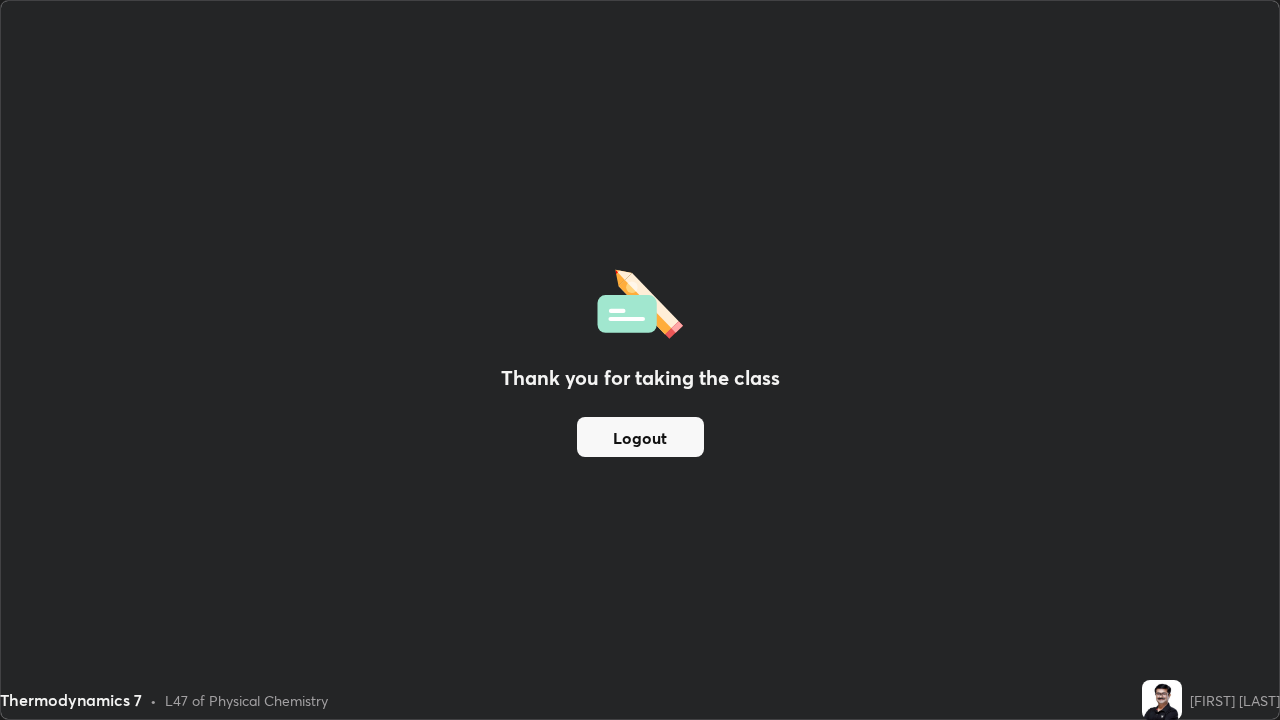 click on "Logout" at bounding box center [640, 437] 